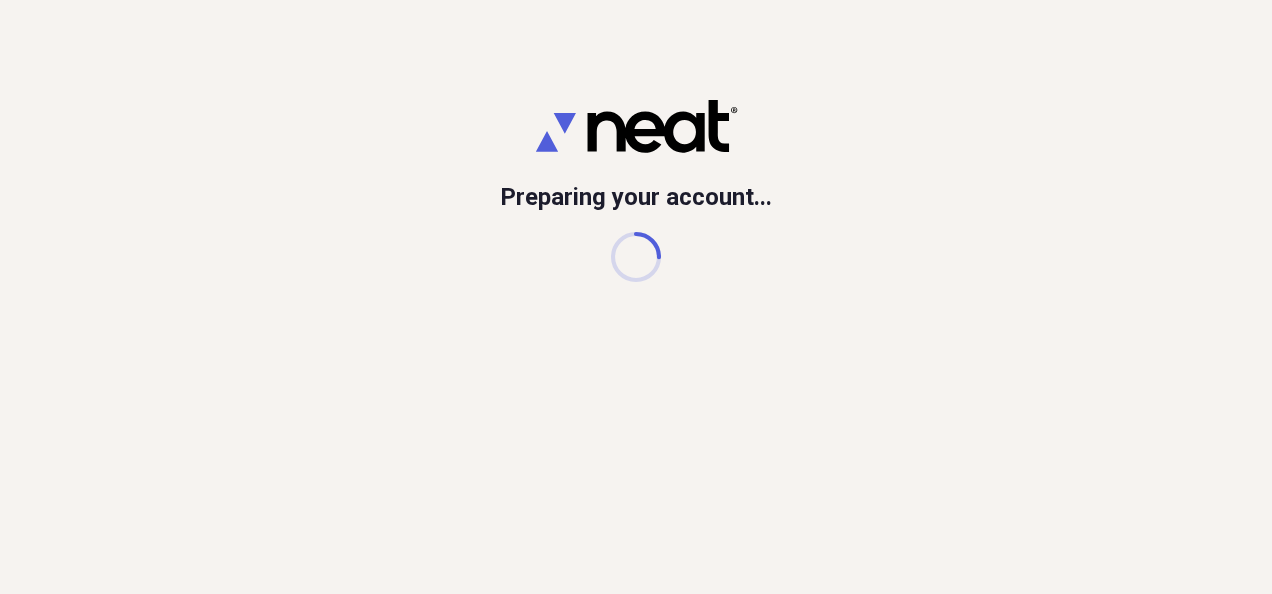 scroll, scrollTop: 0, scrollLeft: 0, axis: both 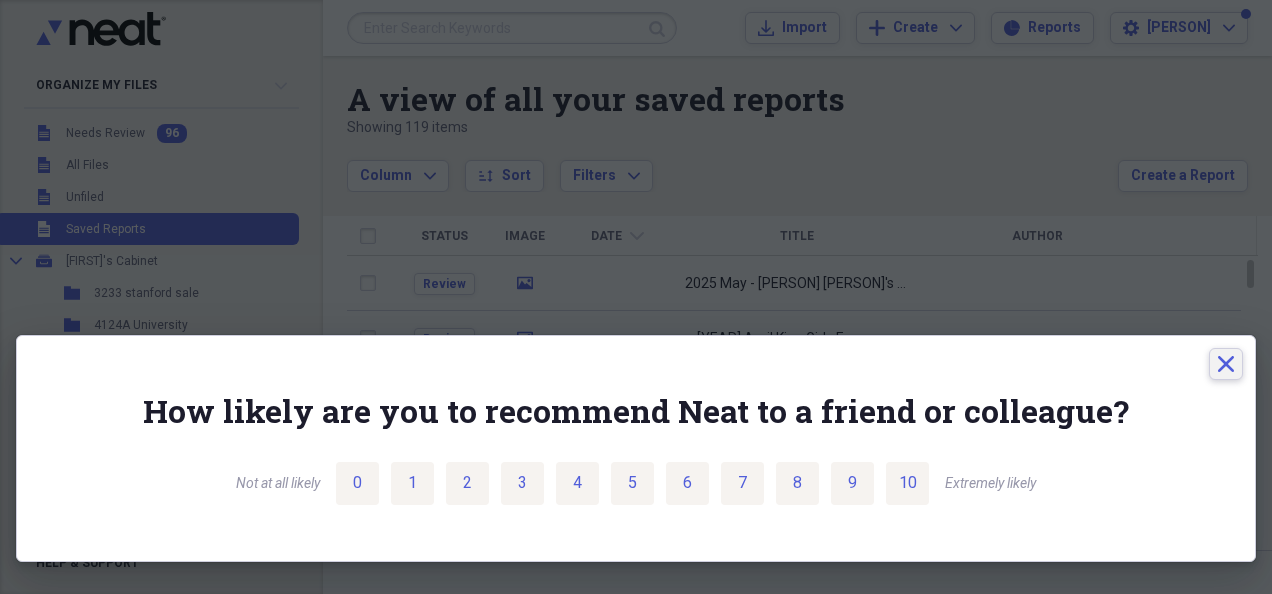 click on "Close" 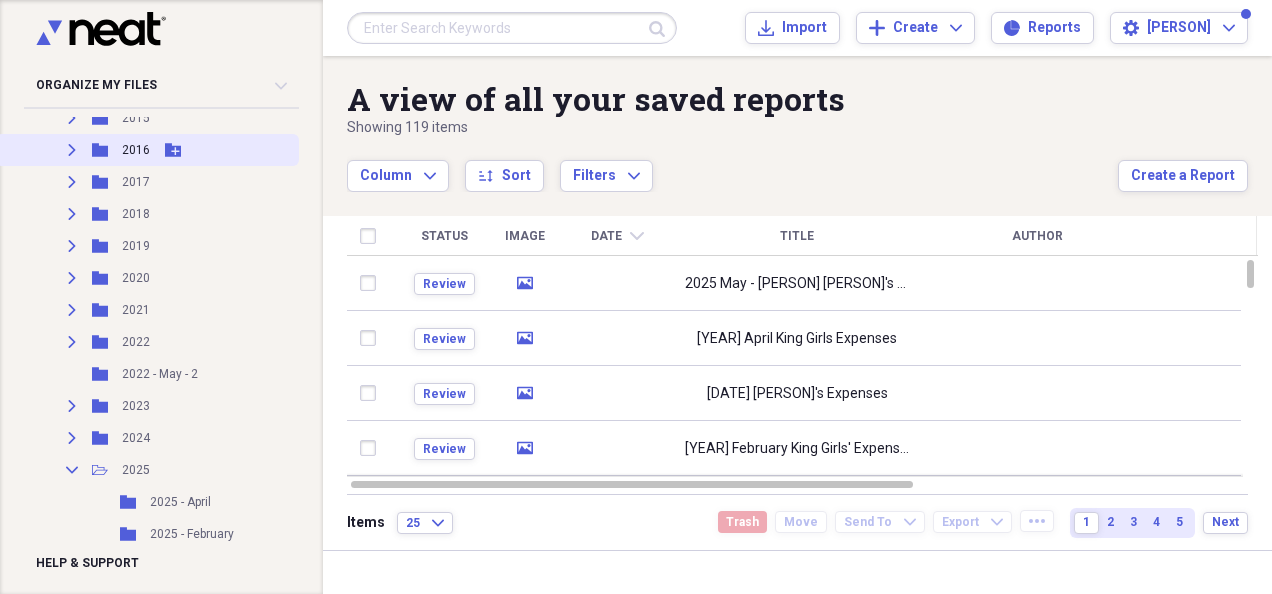 scroll, scrollTop: 529, scrollLeft: 0, axis: vertical 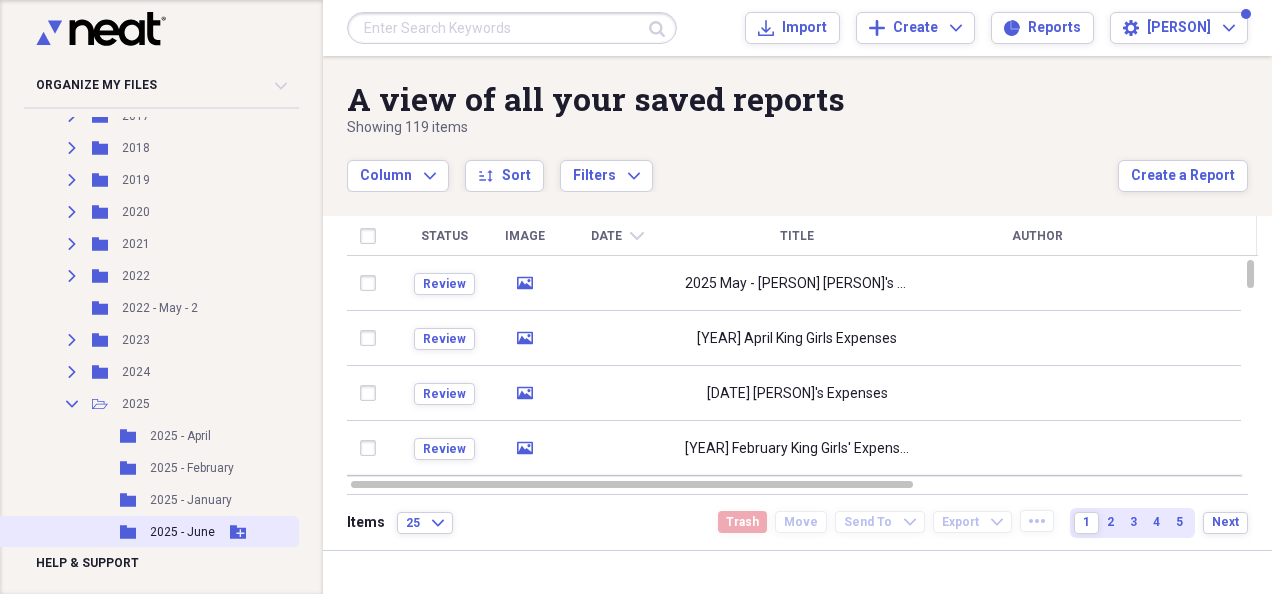 click on "2025 - June" at bounding box center [182, 532] 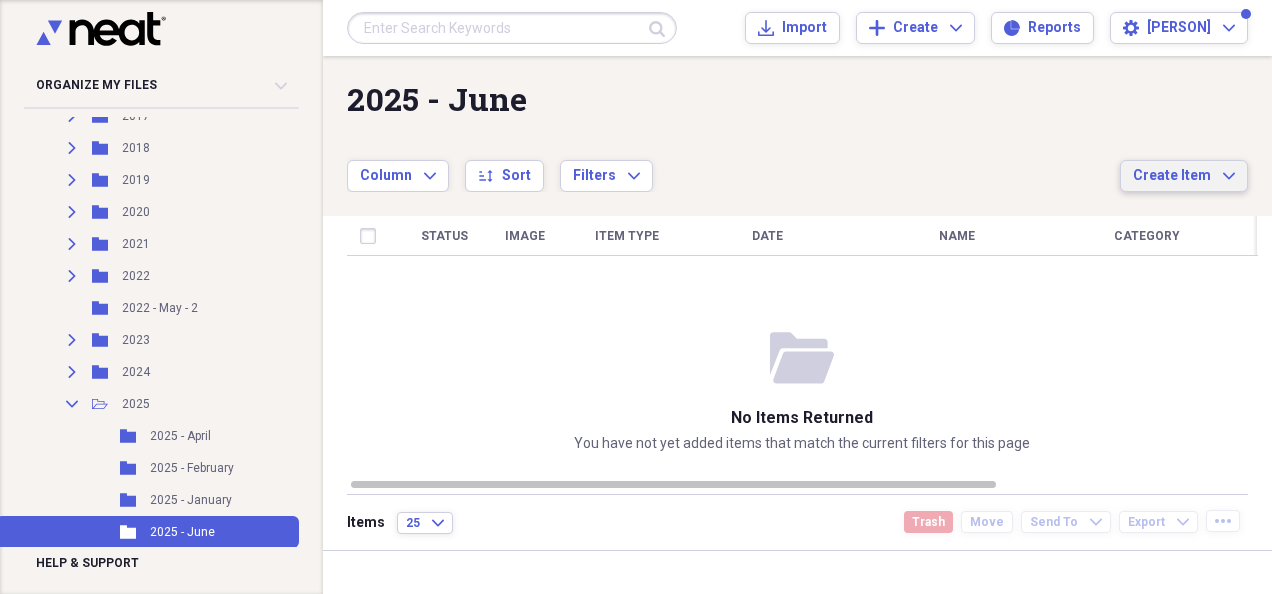click on "Create Item" at bounding box center [1172, 176] 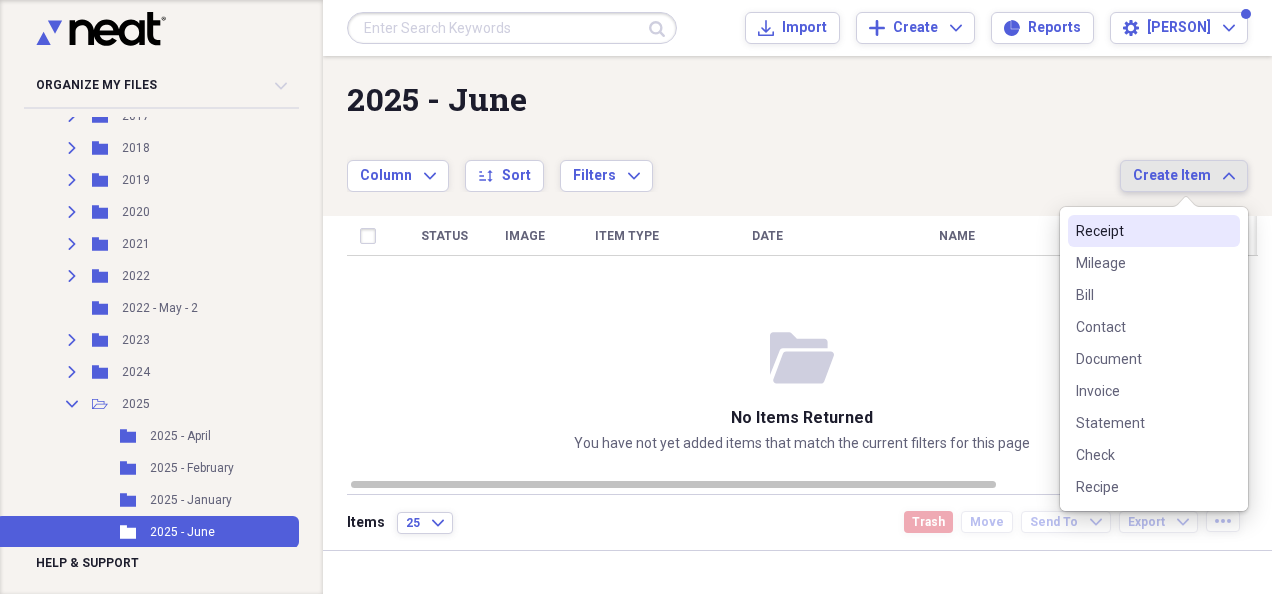 click on "Receipt" at bounding box center [1142, 231] 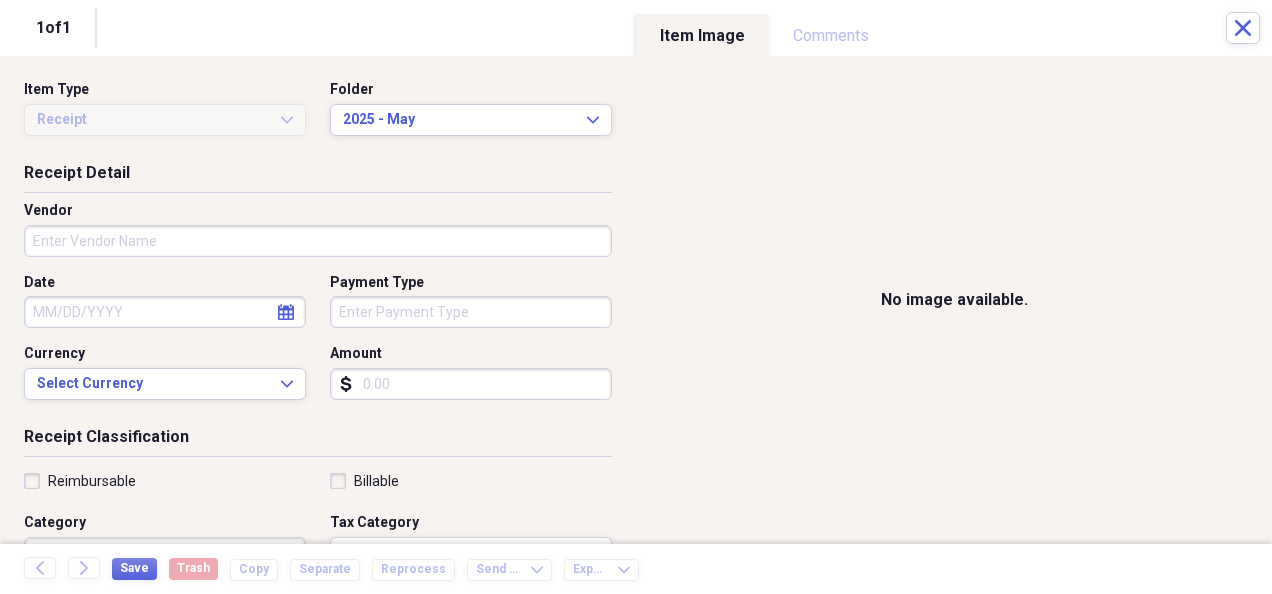 click on "Vendor" at bounding box center (318, 241) 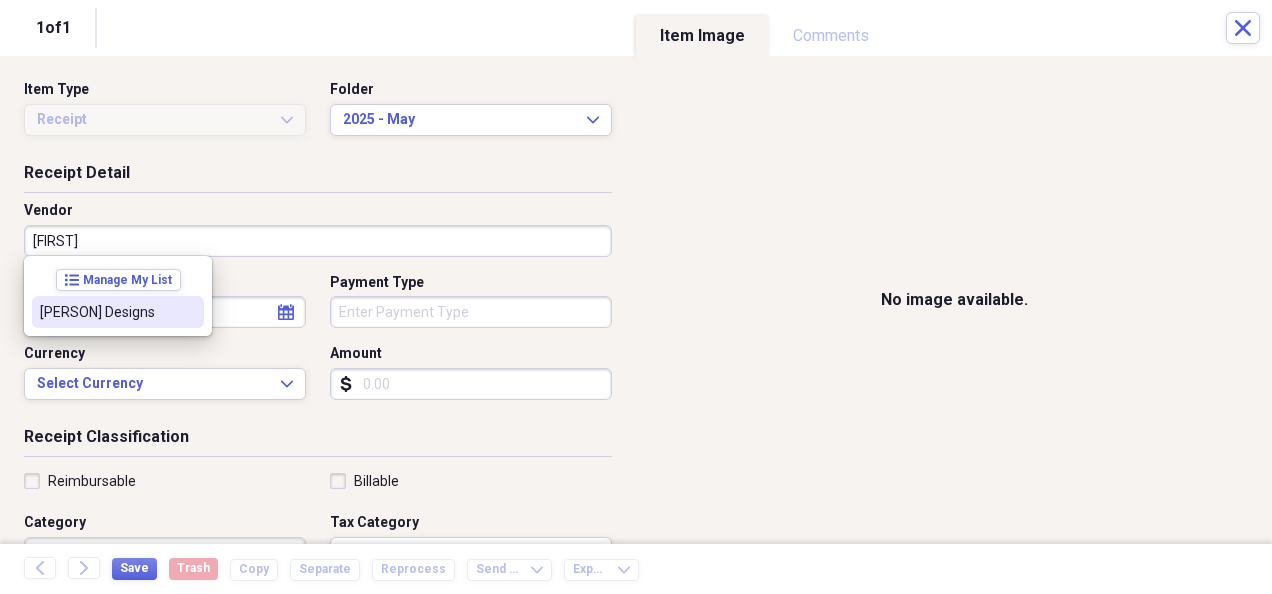 click on "[PERSON] Designs" at bounding box center [106, 312] 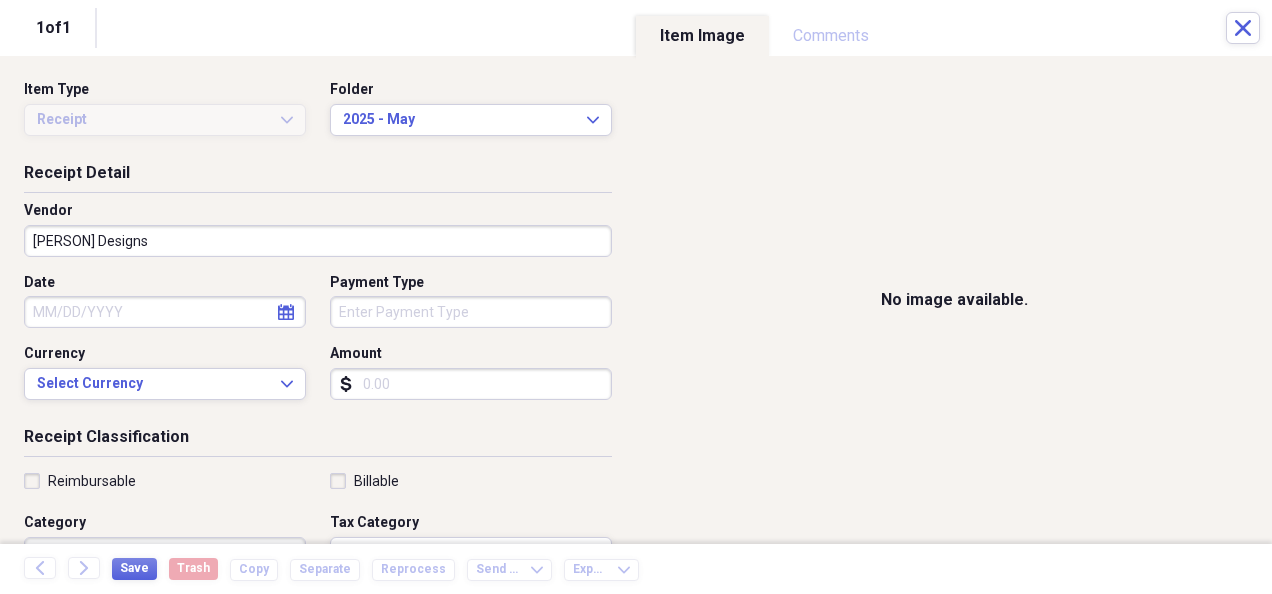 click on "Amount" at bounding box center (471, 384) 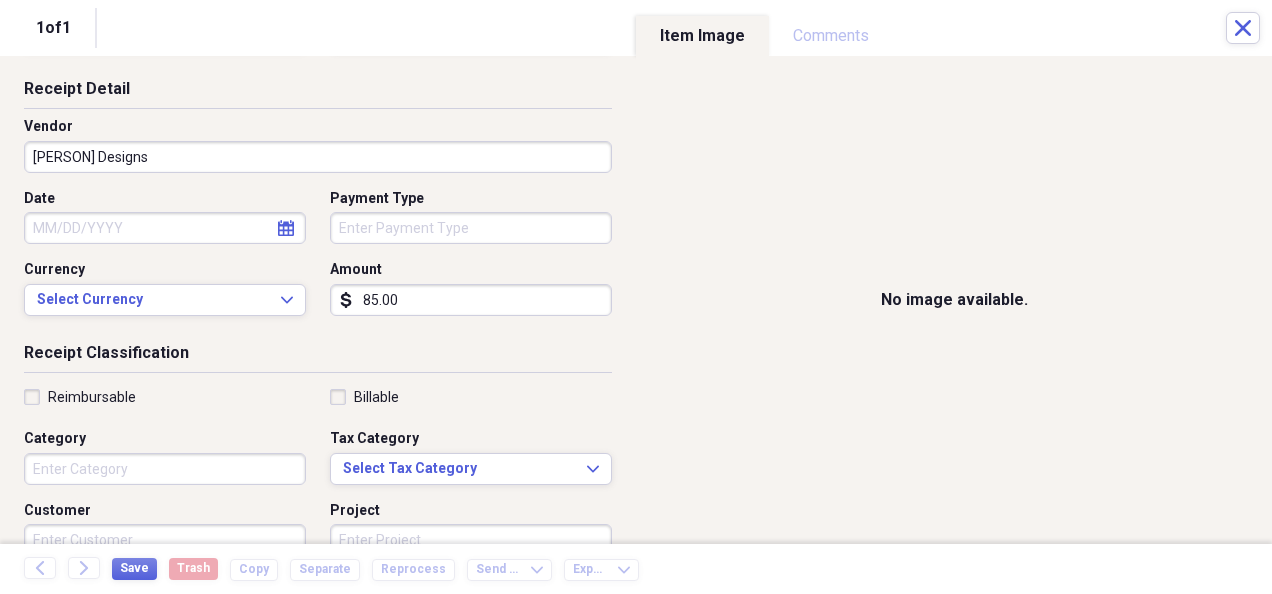 scroll, scrollTop: 91, scrollLeft: 0, axis: vertical 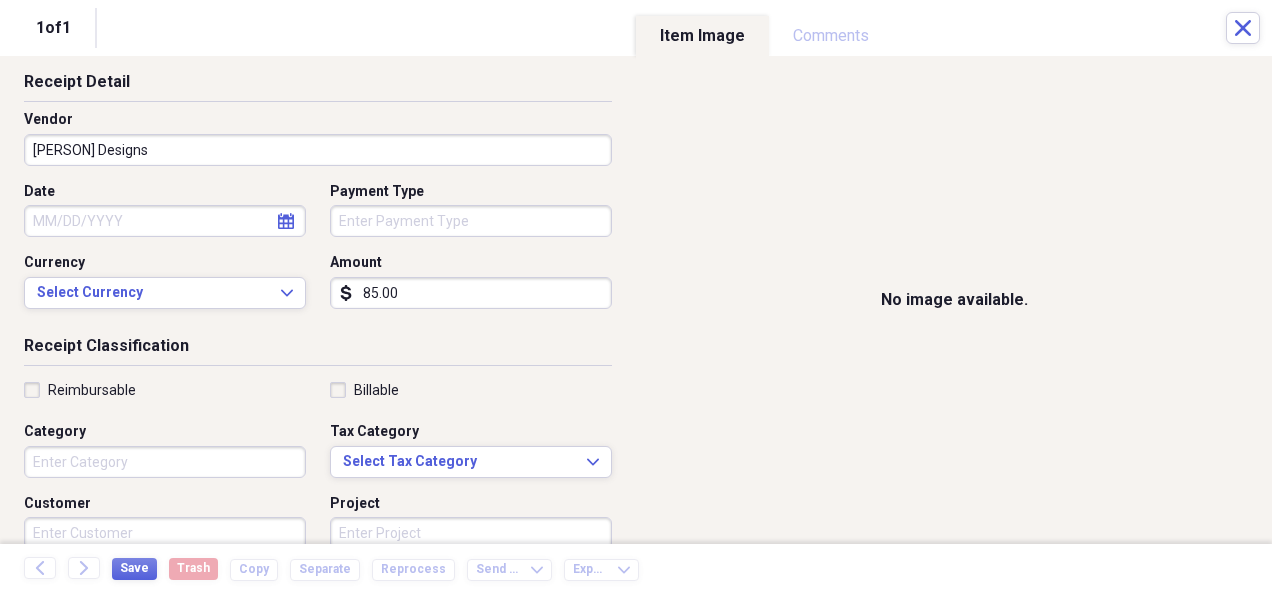 type on "85.00" 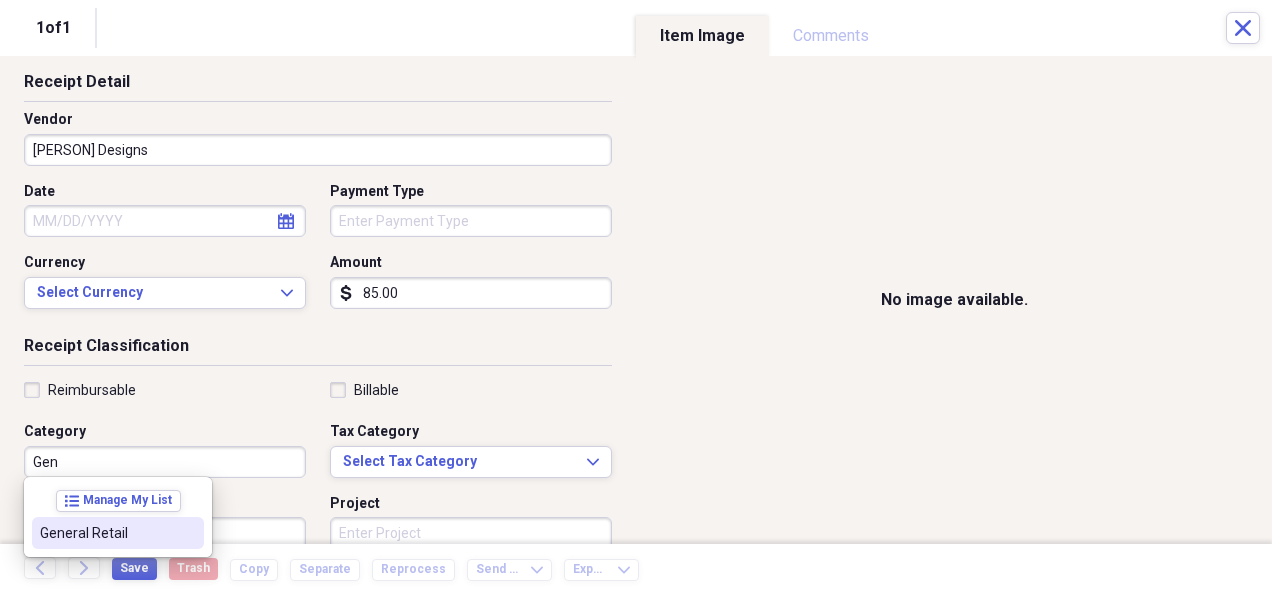click on "General Retail" at bounding box center (106, 533) 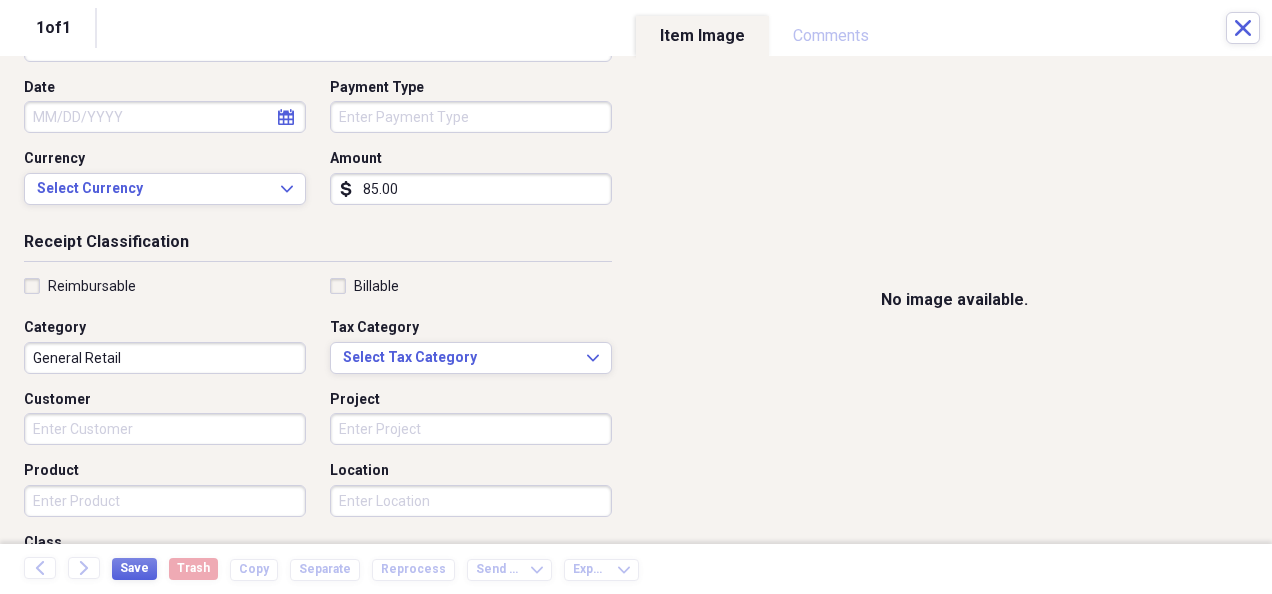 scroll, scrollTop: 179, scrollLeft: 0, axis: vertical 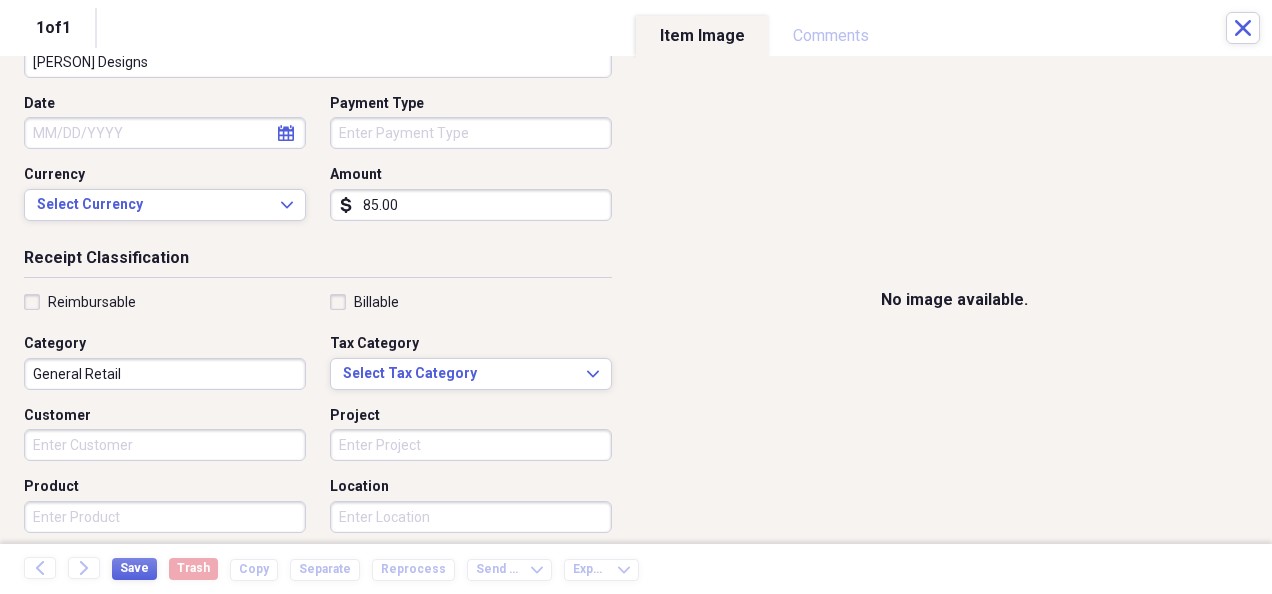click 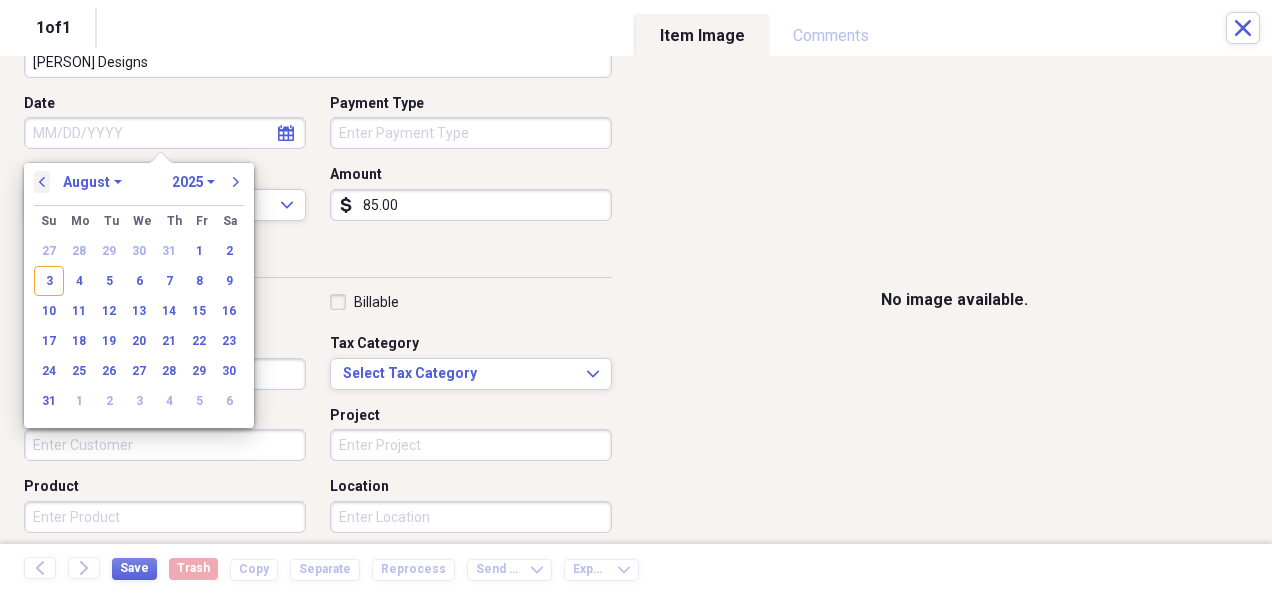 click on "previous" at bounding box center (42, 182) 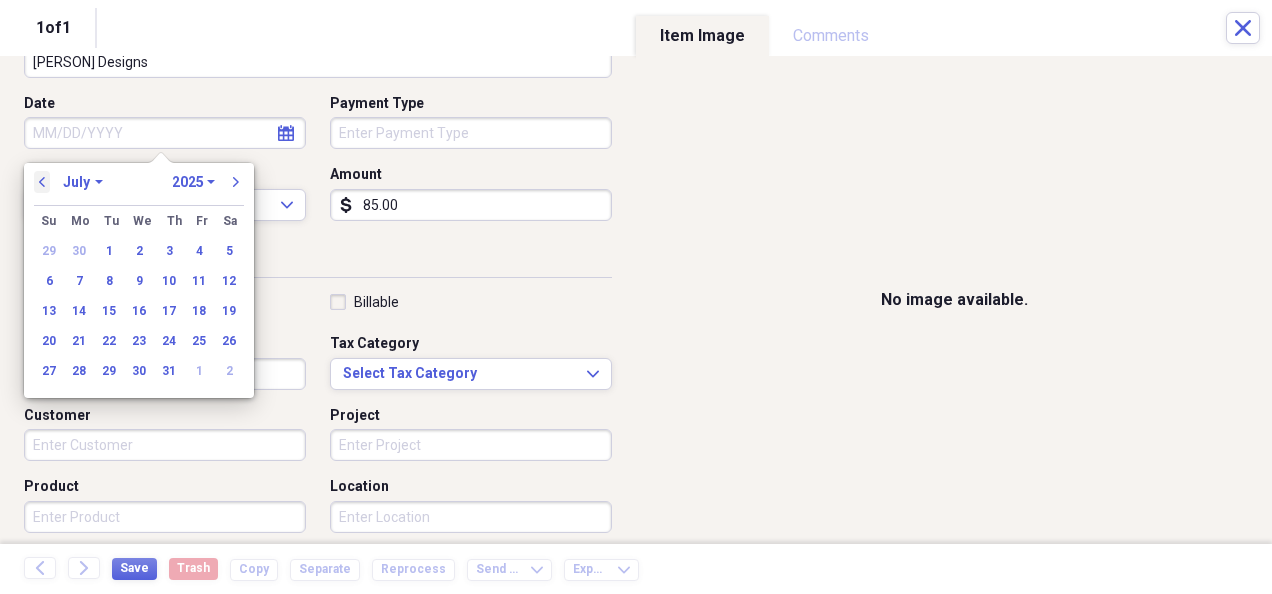 click on "previous" at bounding box center (42, 182) 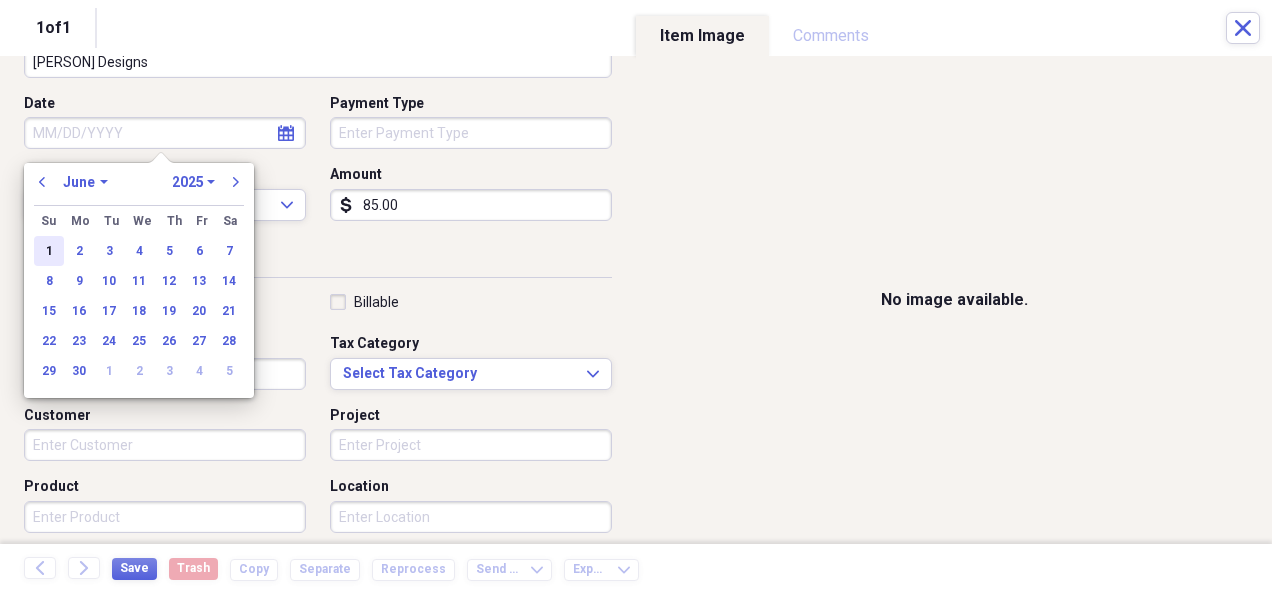 click on "1" at bounding box center (49, 251) 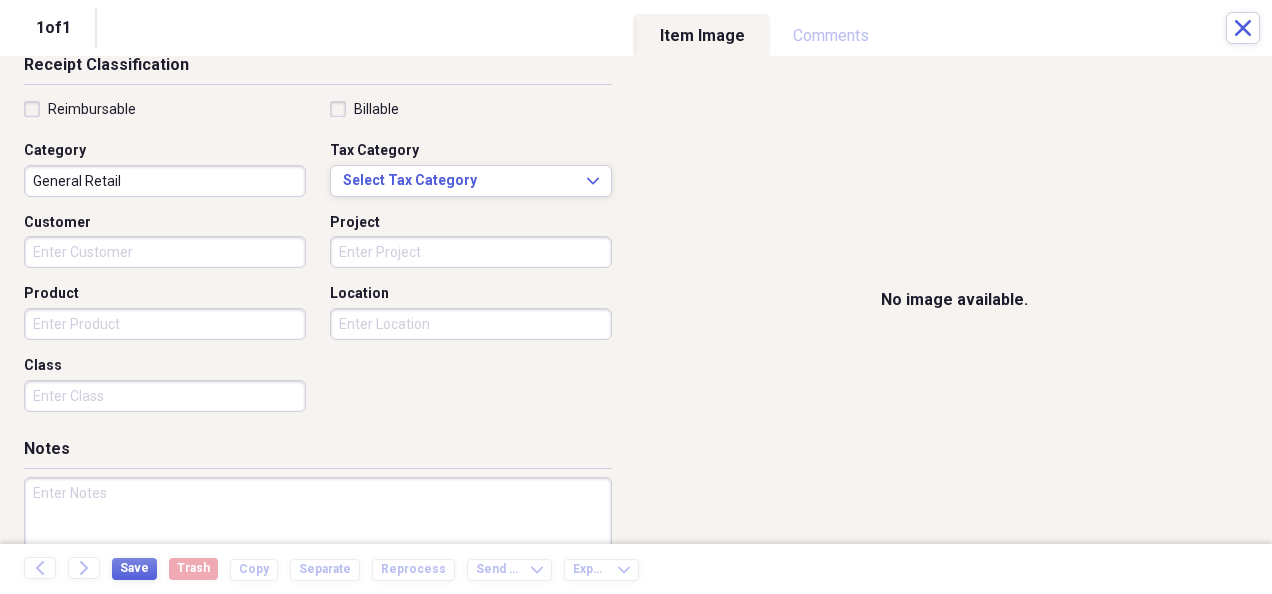scroll, scrollTop: 373, scrollLeft: 0, axis: vertical 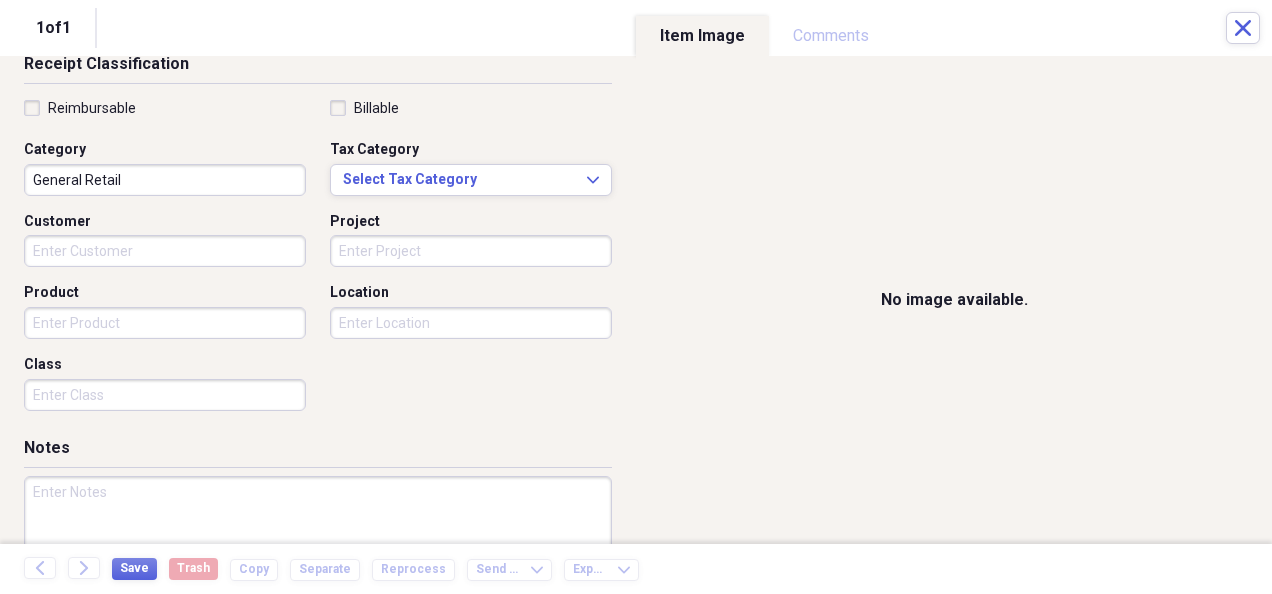 click at bounding box center [318, 541] 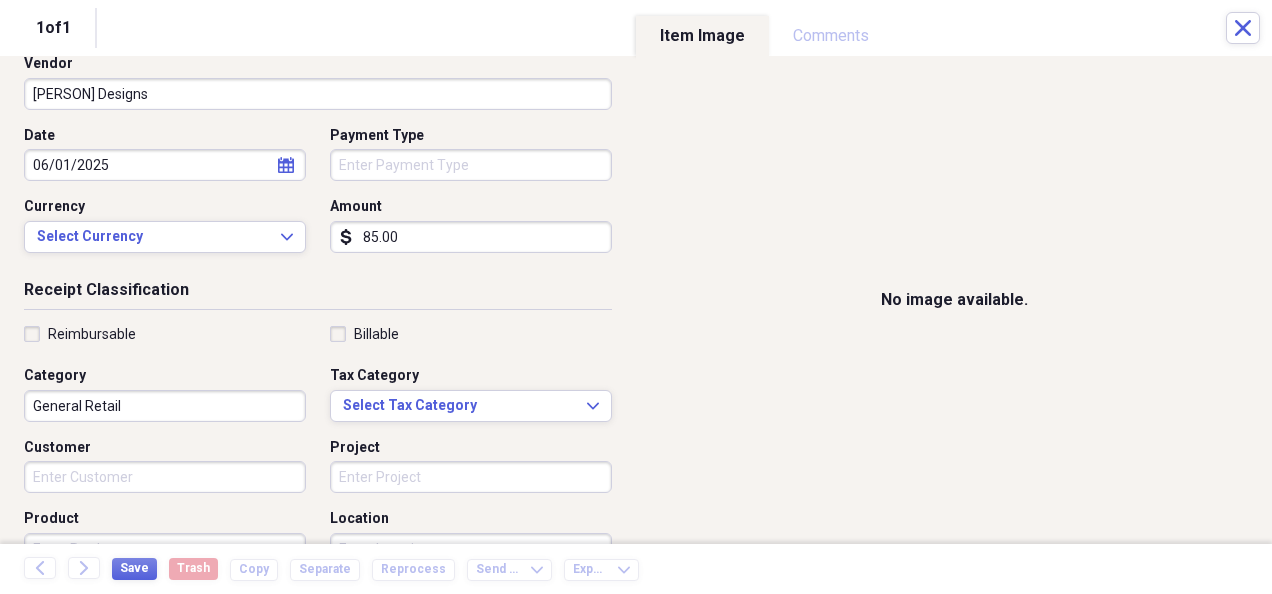 scroll, scrollTop: 0, scrollLeft: 0, axis: both 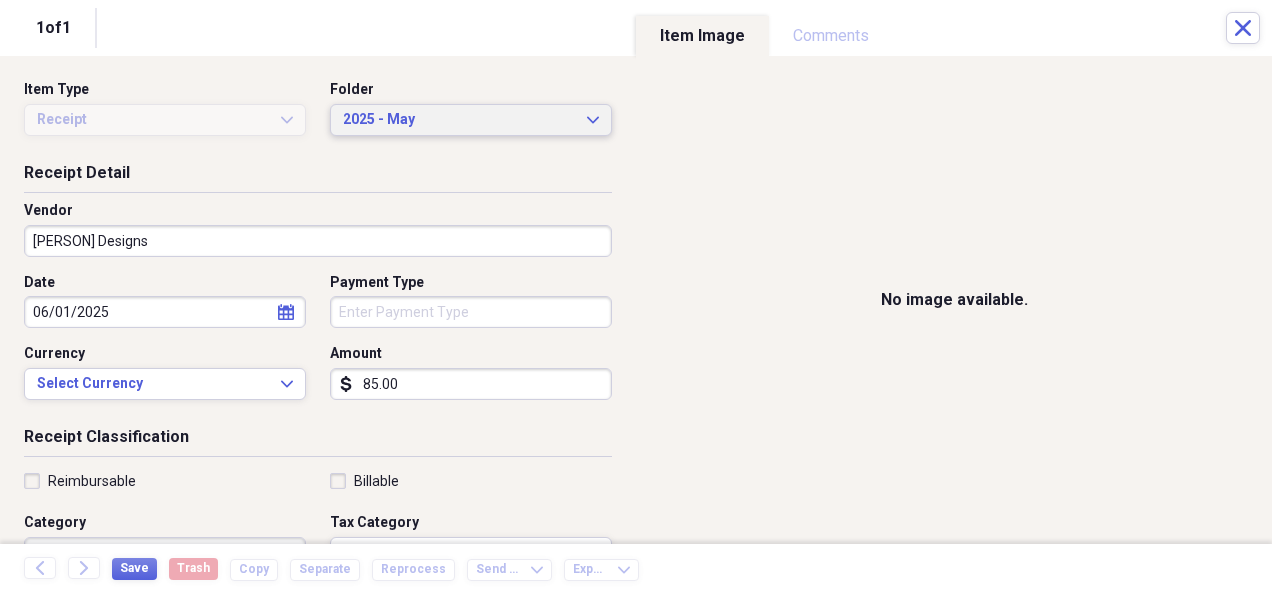 type on "Luggage monogram for [NAME]" 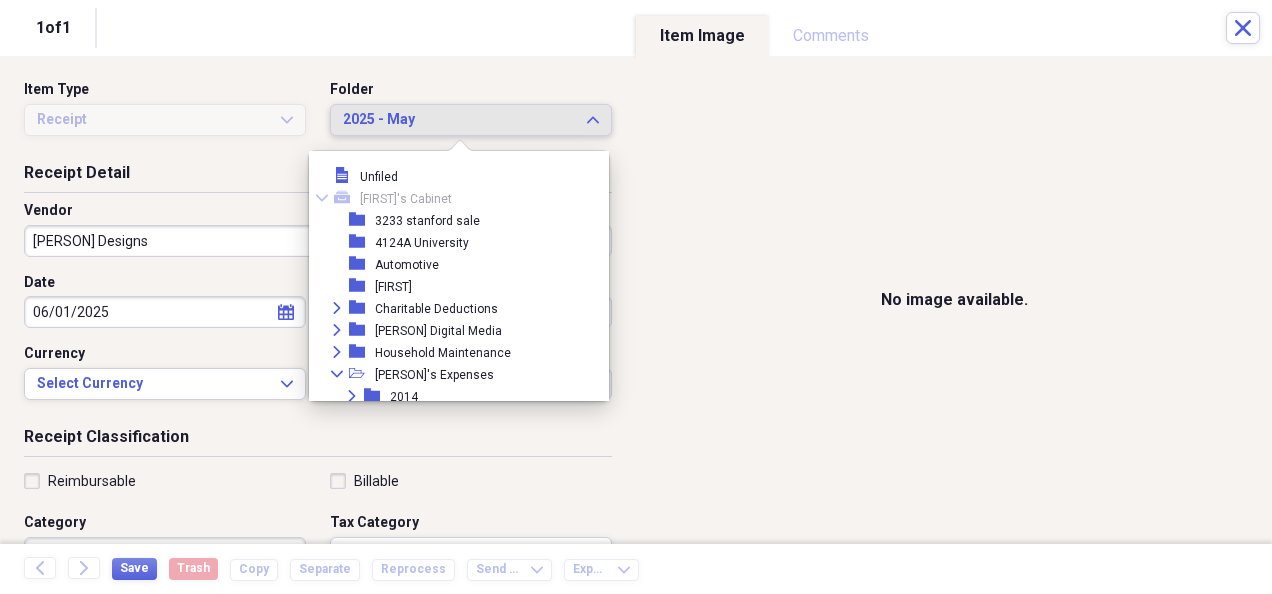 scroll, scrollTop: 517, scrollLeft: 0, axis: vertical 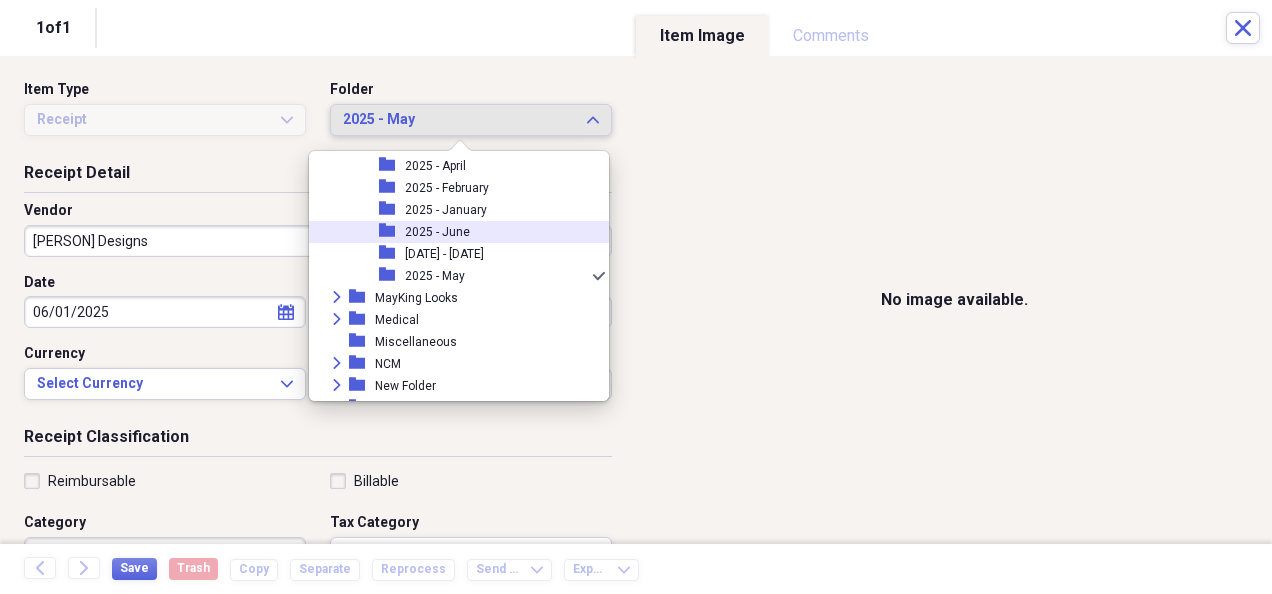 click on "folder 2025 - June" at bounding box center [451, 232] 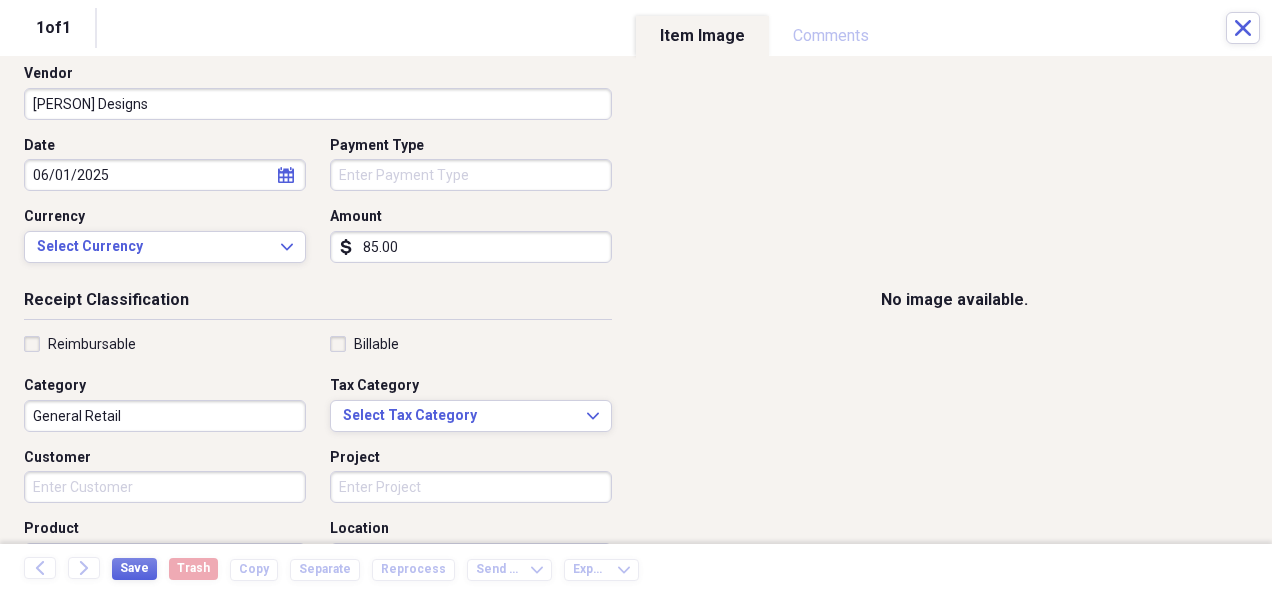 scroll, scrollTop: 333, scrollLeft: 0, axis: vertical 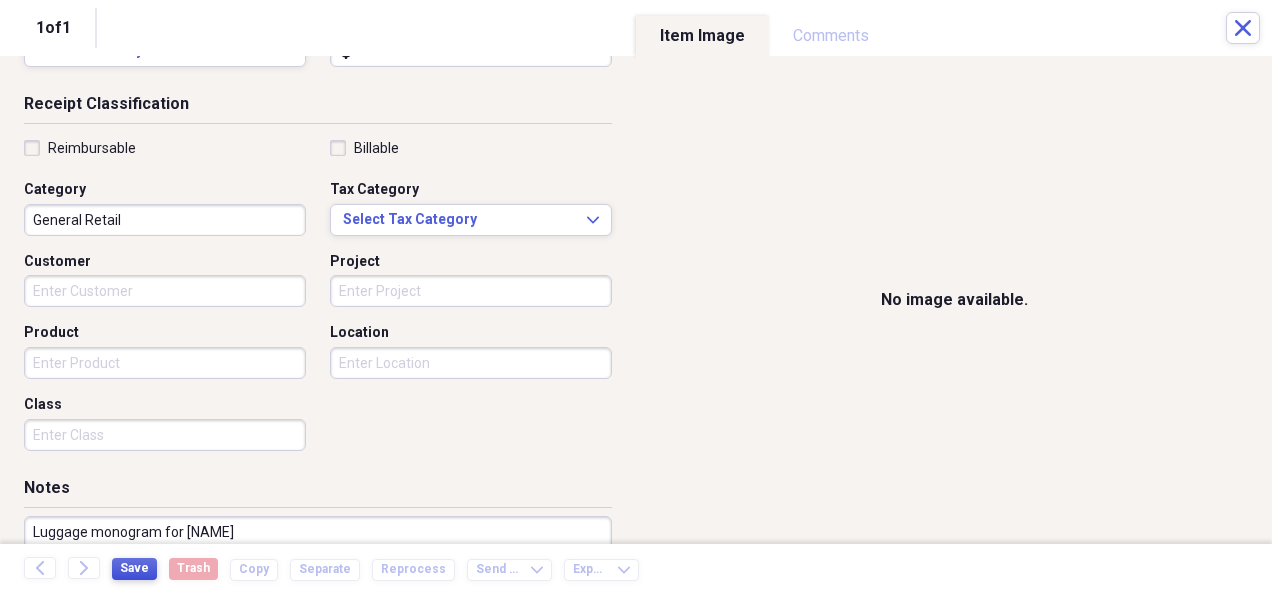 click on "Save" at bounding box center [134, 568] 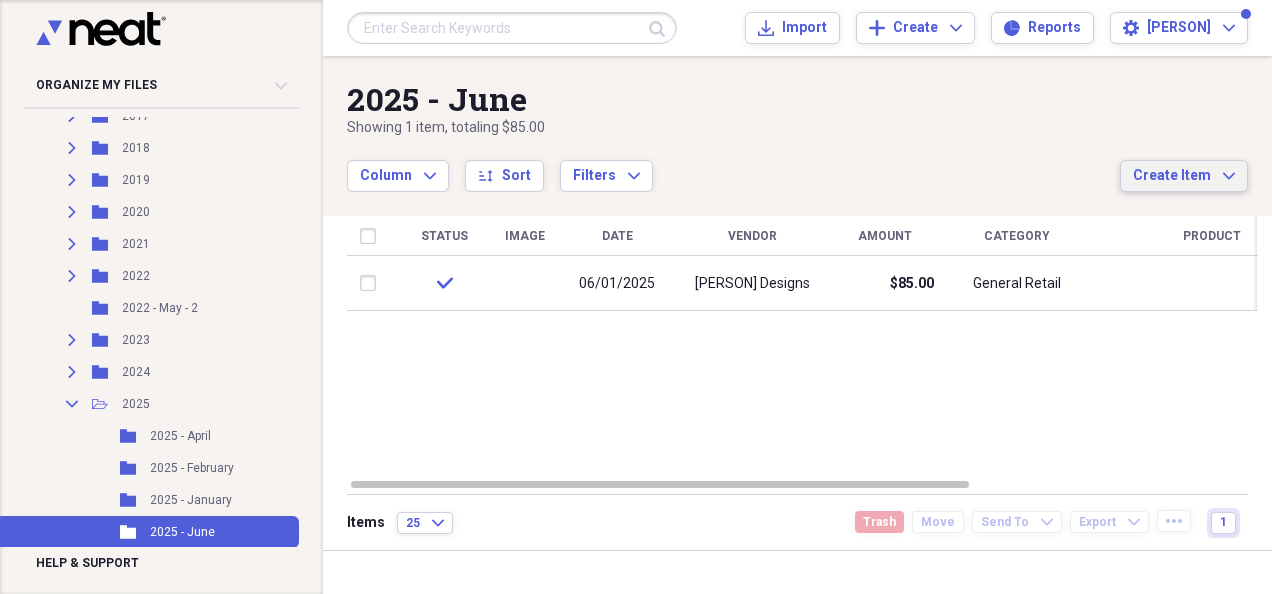 click on "Create Item" at bounding box center [1172, 176] 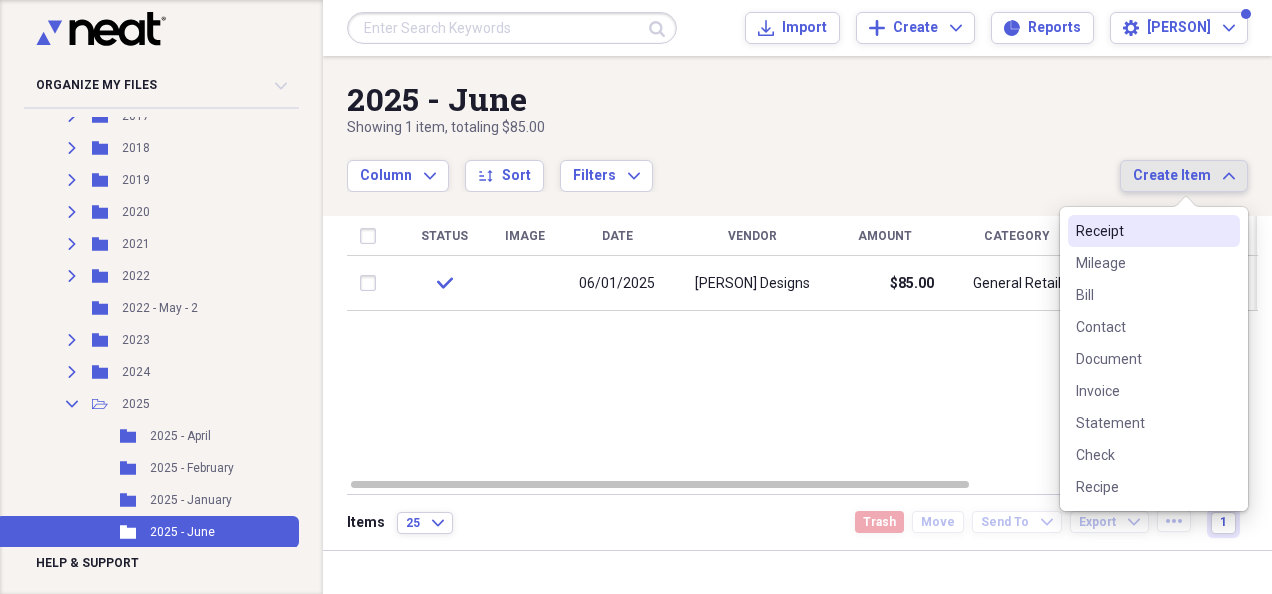 click on "Receipt" at bounding box center (1142, 231) 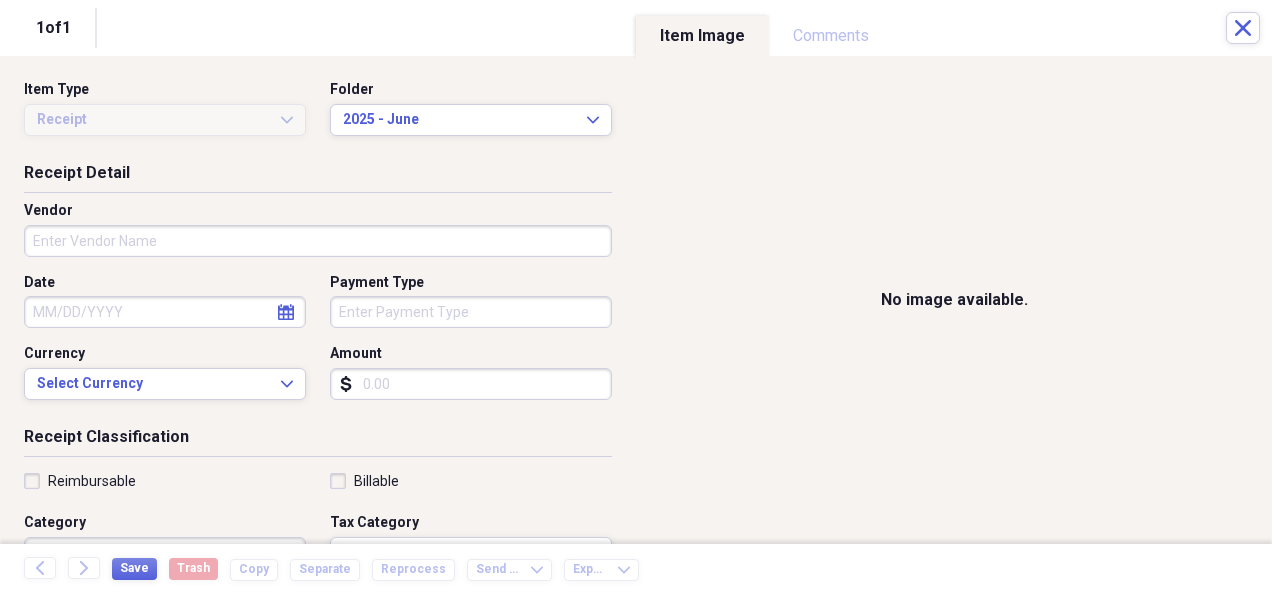 click on "Vendor" at bounding box center [318, 241] 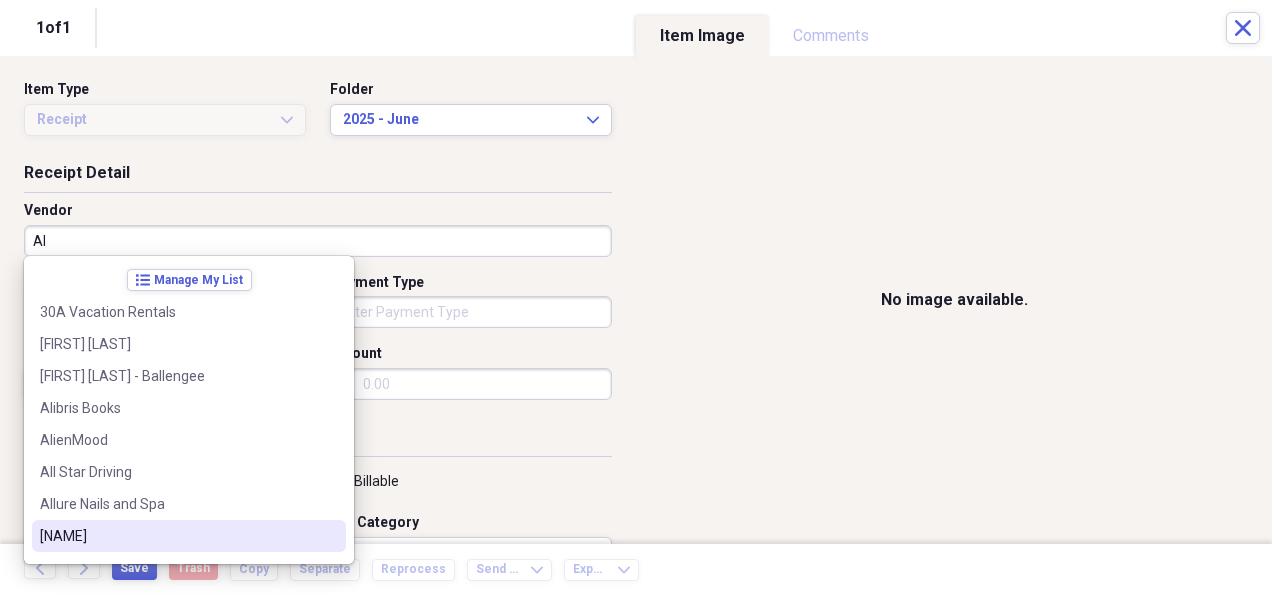 click on "[NAME]" at bounding box center [189, 536] 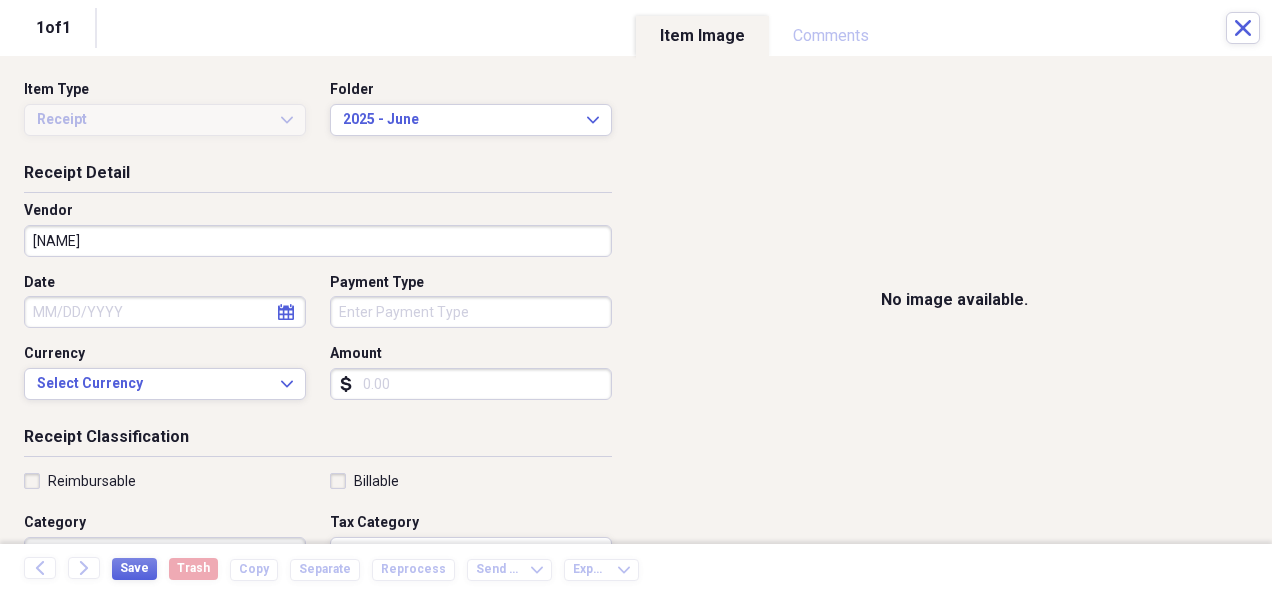 click on "Amount" at bounding box center [471, 384] 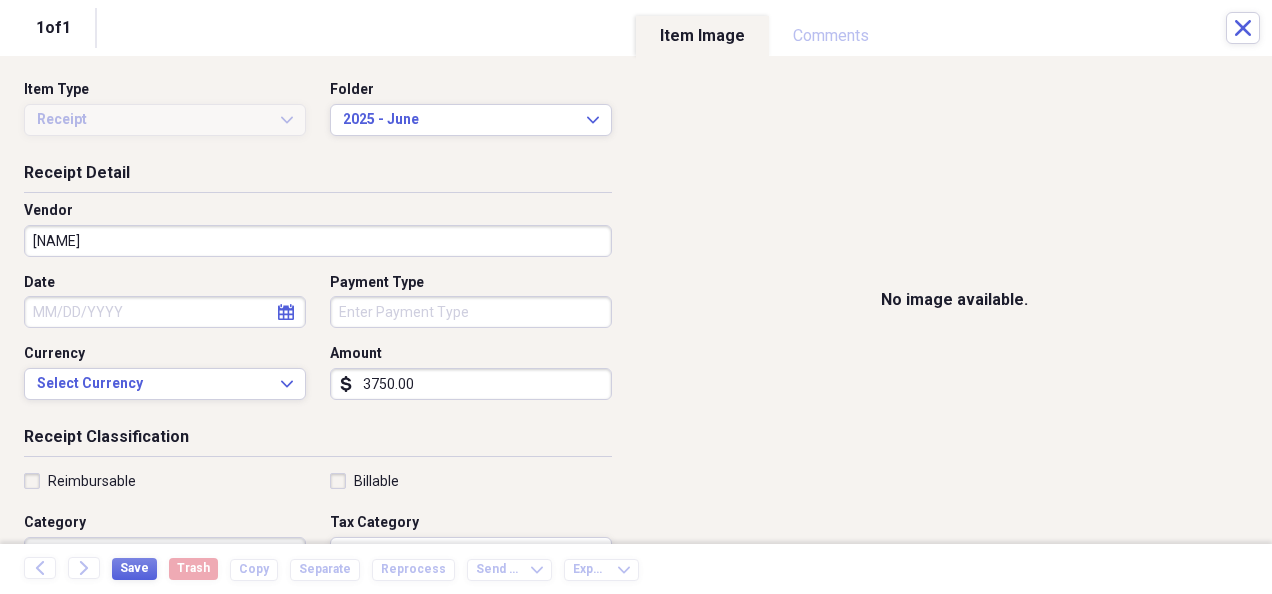 type on "3750.00" 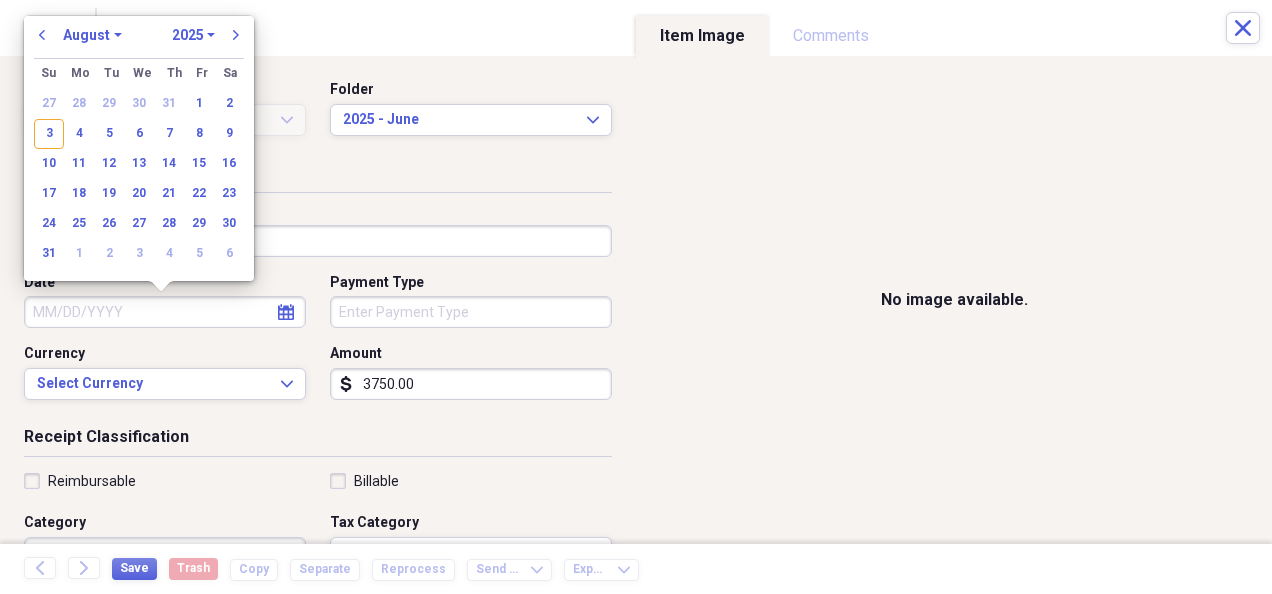 click on "Date" at bounding box center [165, 312] 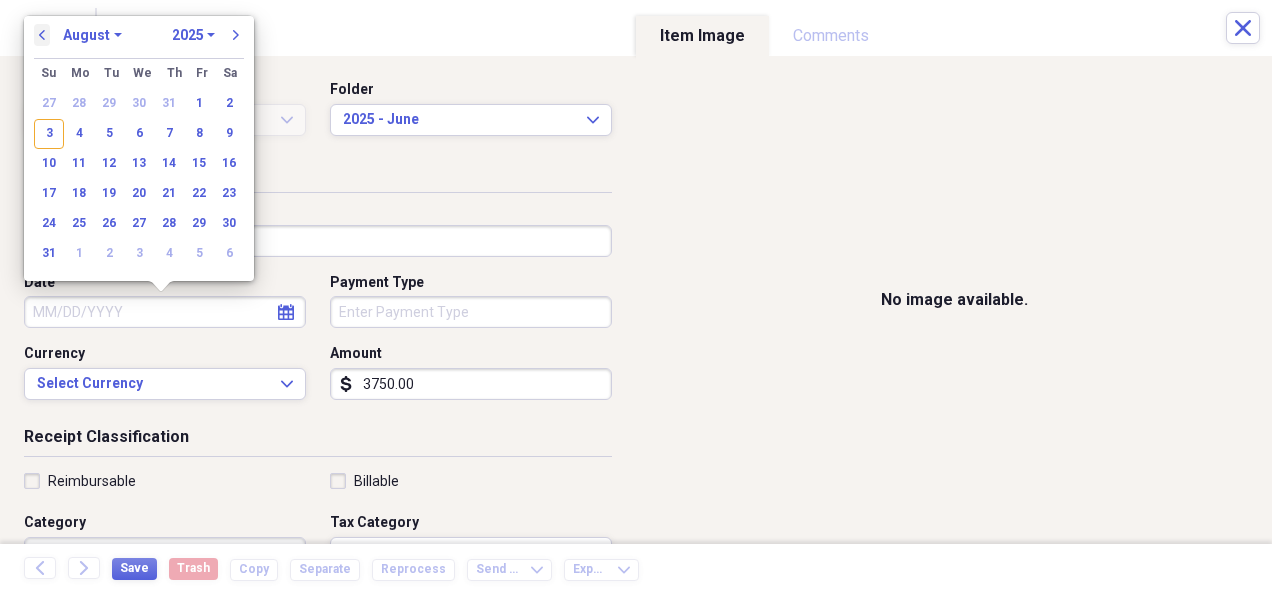 click on "previous" at bounding box center (42, 35) 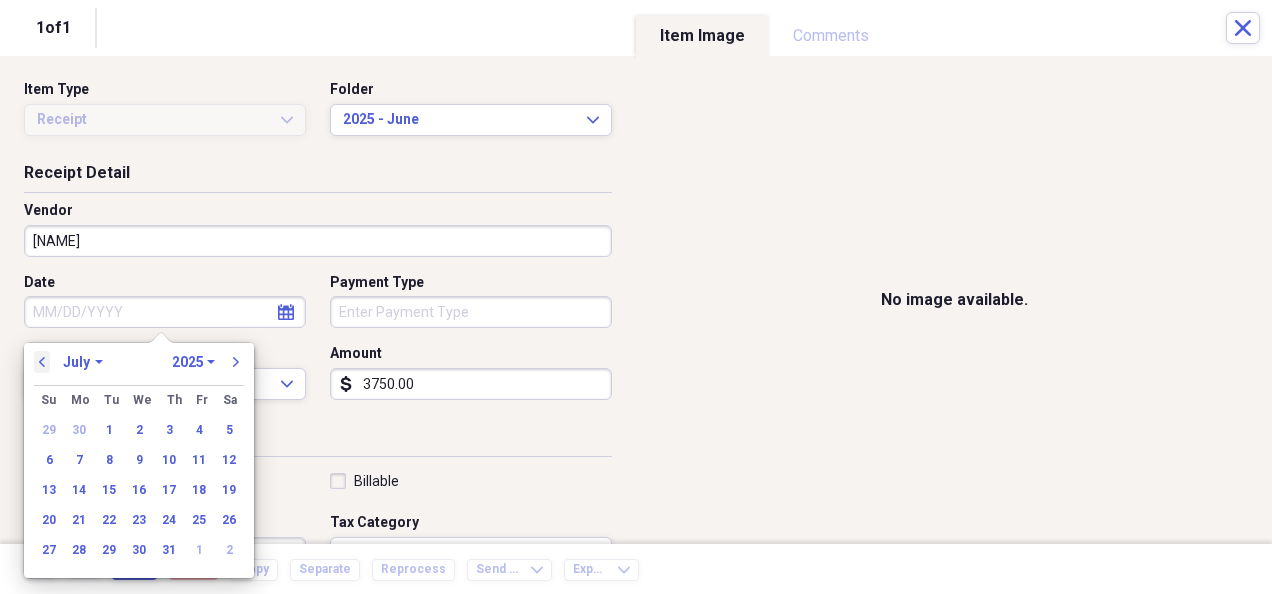 click on "previous" at bounding box center [42, 362] 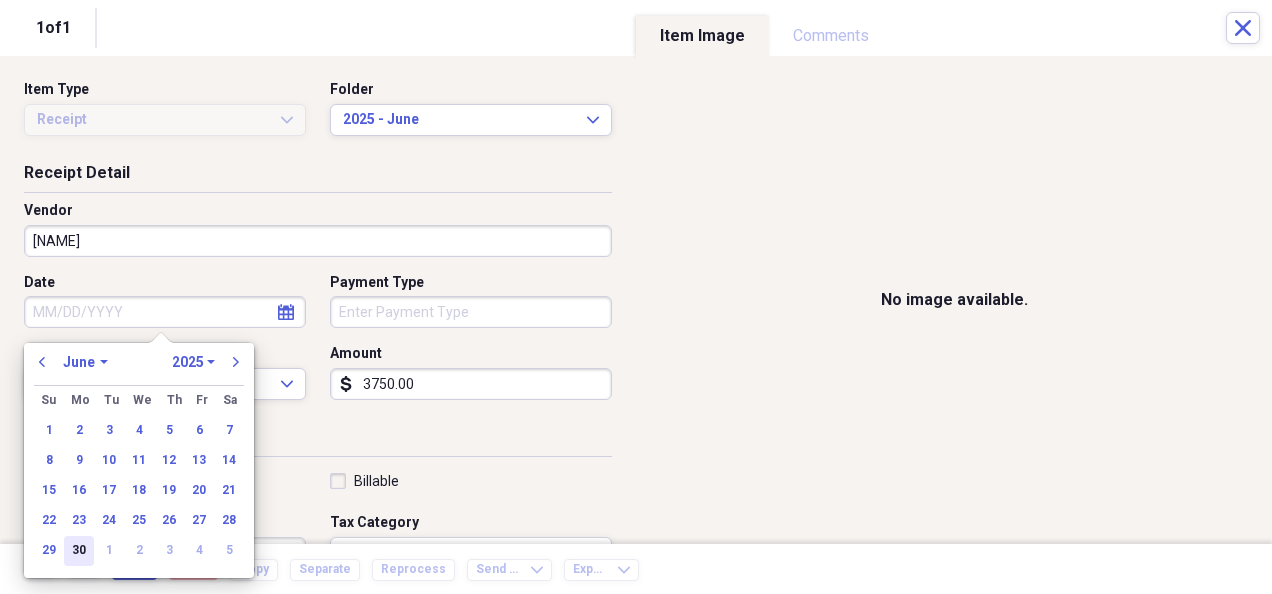 click on "30" at bounding box center (79, 551) 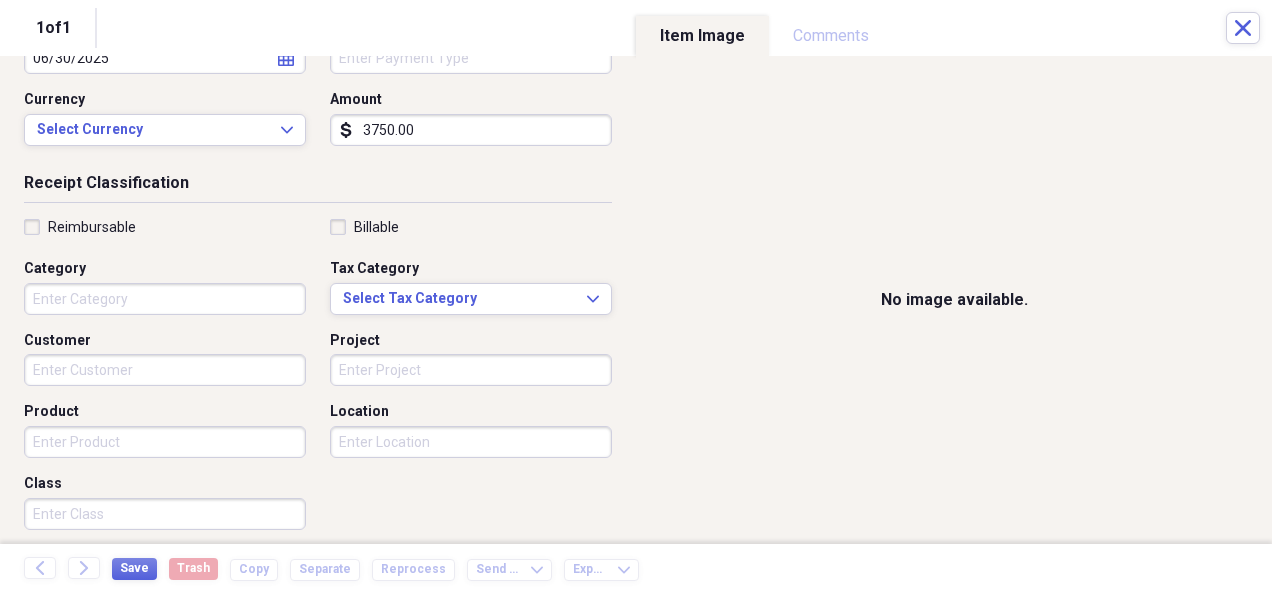 scroll, scrollTop: 255, scrollLeft: 0, axis: vertical 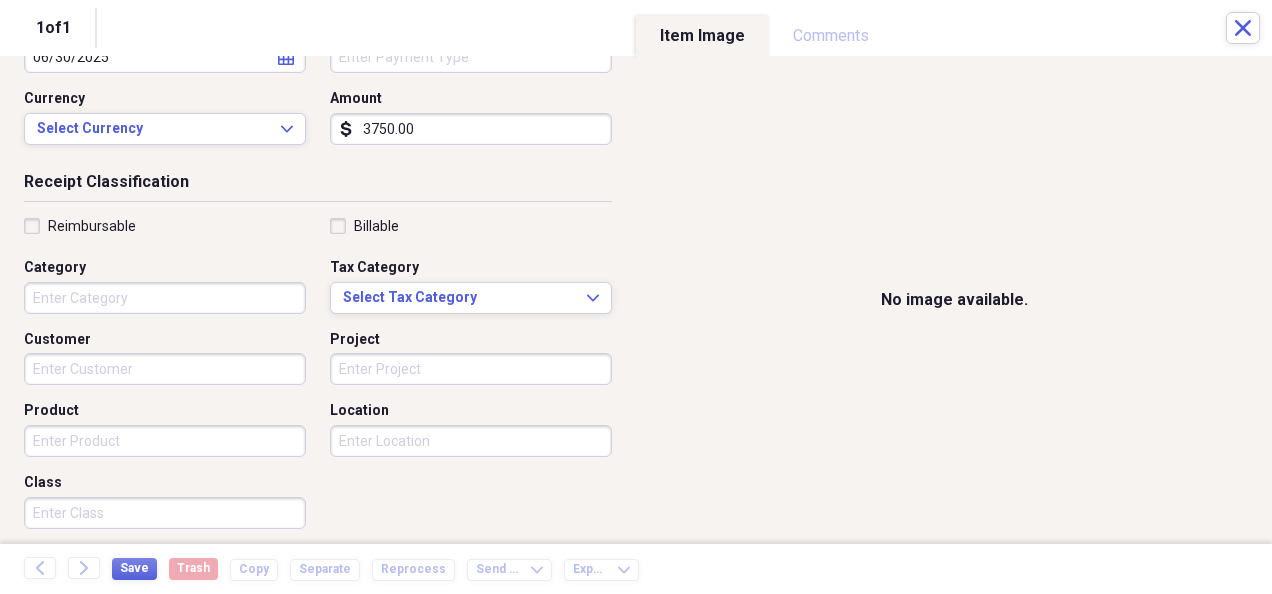 click on "Category" at bounding box center (165, 298) 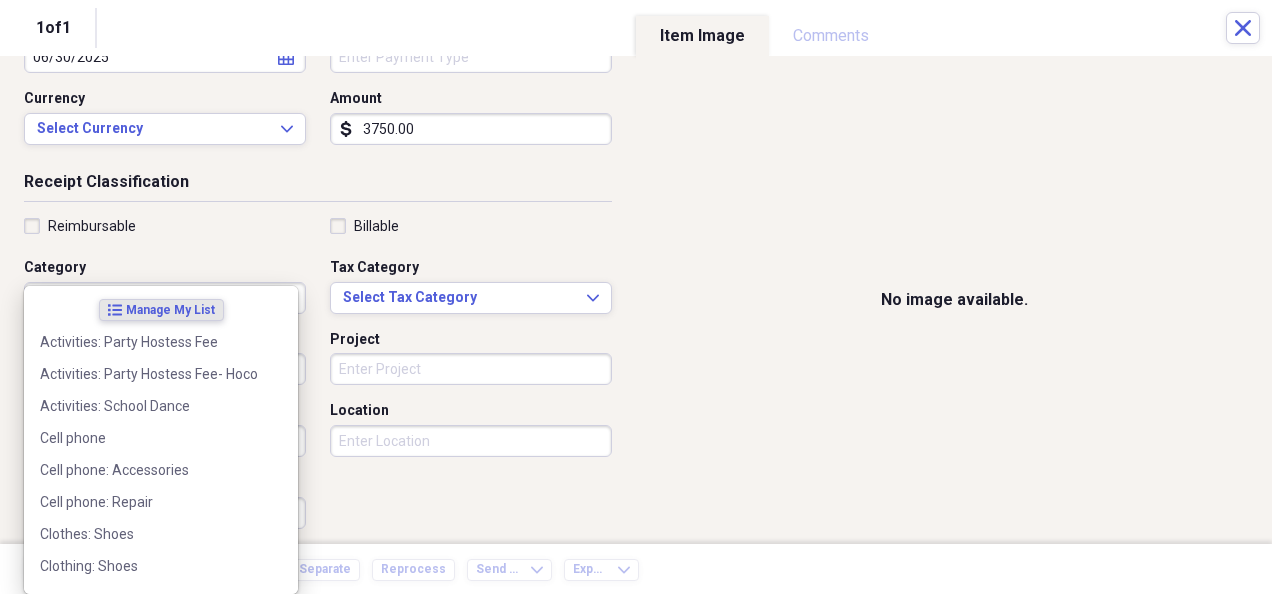 click on "Reimbursable" at bounding box center (165, 226) 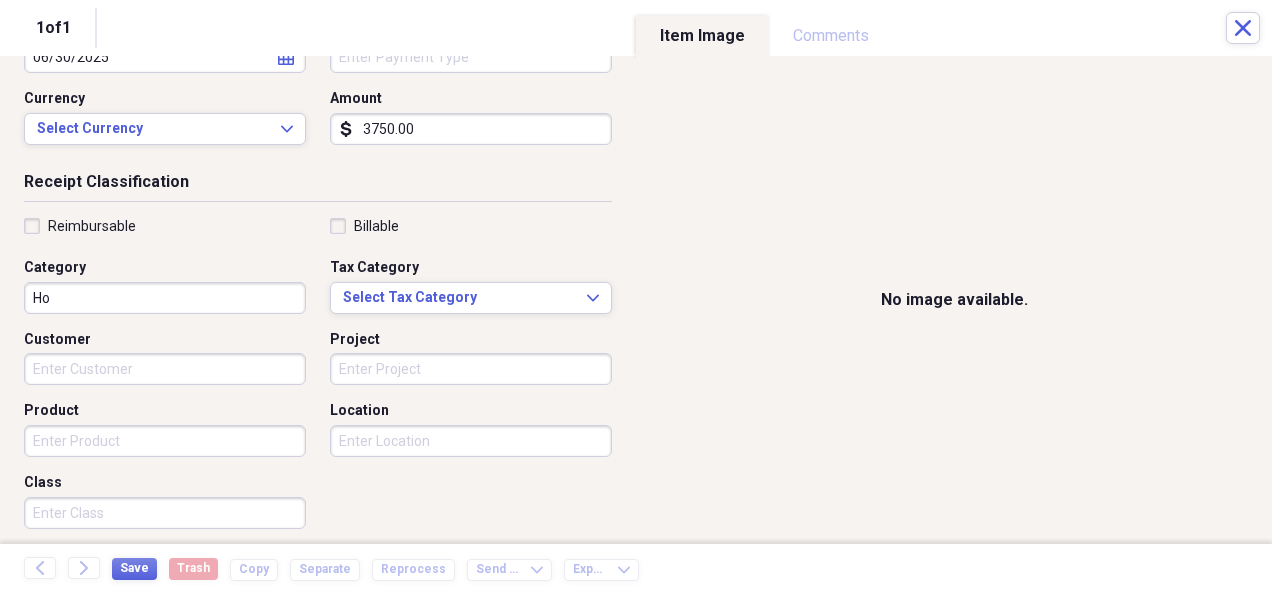 click on "Organize My Files 96 Collapse Unfiled Needs Review 96 Unfiled All Files Unfiled Unfiled Unfiled Saved Reports Collapse My Cabinet [PERSON]'s Cabinet Add Folder Folder 3233 stanford sale Add Folder Folder 4124A University Add Folder Folder Automotive Add Folder Folder [PERSON] Add Folder Expand Folder Charitable Deductions Add Folder Expand Folder Hons Digital Media Add Folder Expand Folder Household Maintenance Add Folder Collapse Open Folder [PERSON]'s Expenses Add Folder Expand Folder 2014 Add Folder Expand Folder 2015 Add Folder Expand Folder 2016 Add Folder Expand Folder 2017 Add Folder Expand Folder 2018 Add Folder Expand Folder 2019 Add Folder Expand Folder 2020 Add Folder Expand Folder 2021 Add Folder Expand Folder 2022 Add Folder Folder 2022 - May - 2 Add Folder Expand Folder 2023 Add Folder Expand Folder 2024 Add Folder Collapse Open Folder 2025 Add Folder Folder 2025 - April Add Folder Folder 2025 - February Add Folder Folder 2025 - January Add Folder Folder 2025 - June Add Folder Folder Add Folder" at bounding box center (636, 297) 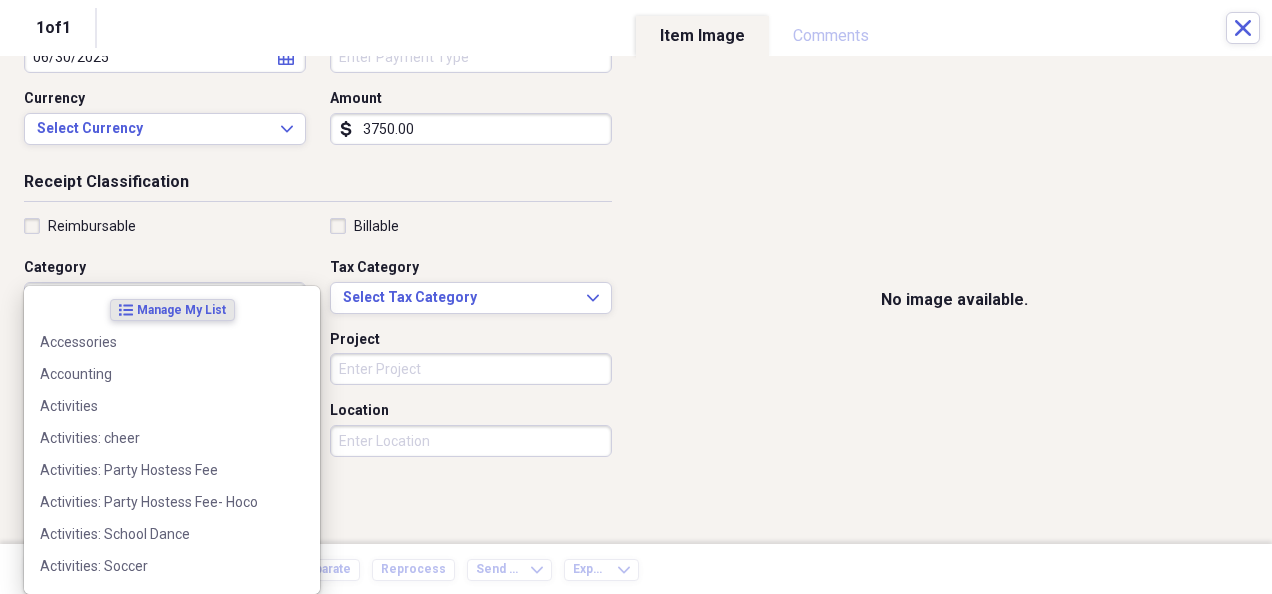 click on "Reimbursable" at bounding box center (165, 226) 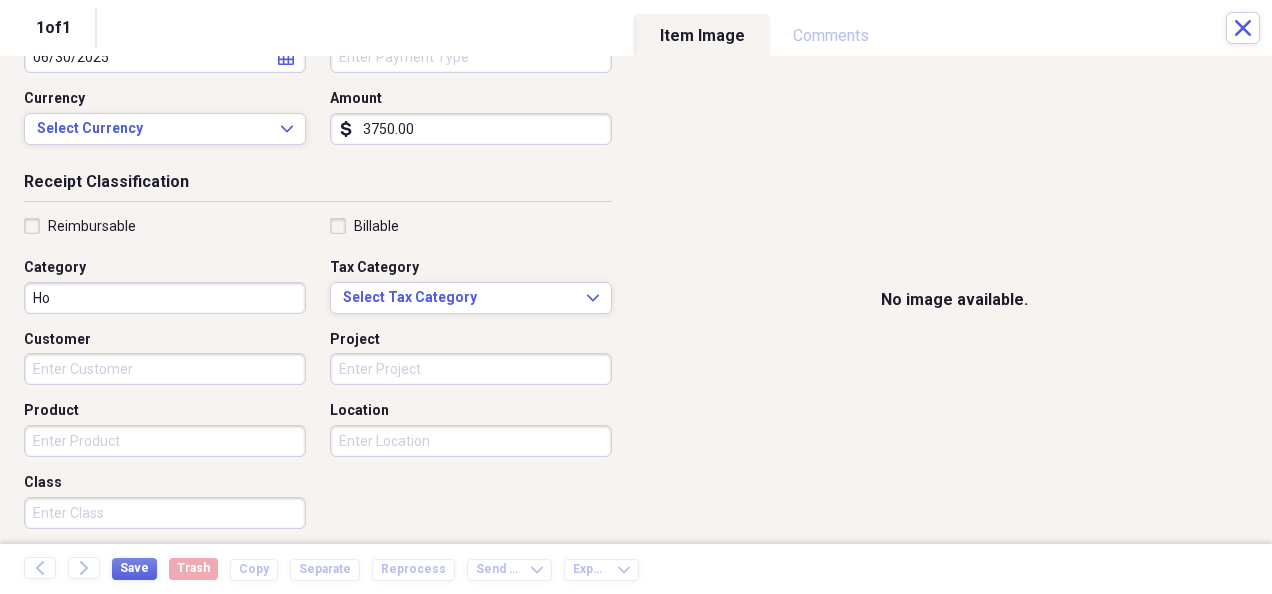 click on "Organize My Files 96 Collapse Unfiled Needs Review 96 Unfiled All Files Unfiled Unfiled Unfiled Saved Reports Collapse My Cabinet [PERSON]'s Cabinet Add Folder Folder 3233 stanford sale Add Folder Folder 4124A University Add Folder Folder Automotive Add Folder Folder [PERSON] Add Folder Expand Folder Charitable Deductions Add Folder Expand Folder Hons Digital Media Add Folder Expand Folder Household Maintenance Add Folder Collapse Open Folder [PERSON]'s Expenses Add Folder Expand Folder 2014 Add Folder Expand Folder 2015 Add Folder Expand Folder 2016 Add Folder Expand Folder 2017 Add Folder Expand Folder 2018 Add Folder Expand Folder 2019 Add Folder Expand Folder 2020 Add Folder Expand Folder 2021 Add Folder Expand Folder 2022 Add Folder Folder 2022 - May - 2 Add Folder Expand Folder 2023 Add Folder Expand Folder 2024 Add Folder Collapse Open Folder 2025 Add Folder Folder 2025 - April Add Folder Folder 2025 - February Add Folder Folder 2025 - January Add Folder Folder 2025 - June Add Folder Folder Add Folder" at bounding box center (636, 297) 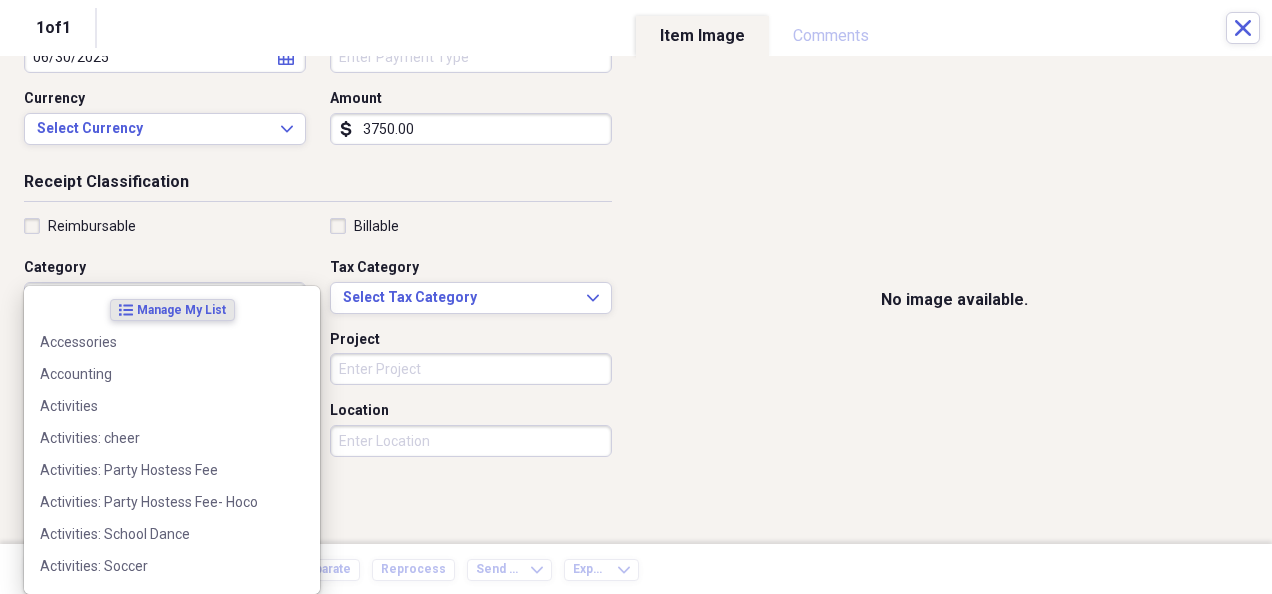 click on "Category" at bounding box center (165, 268) 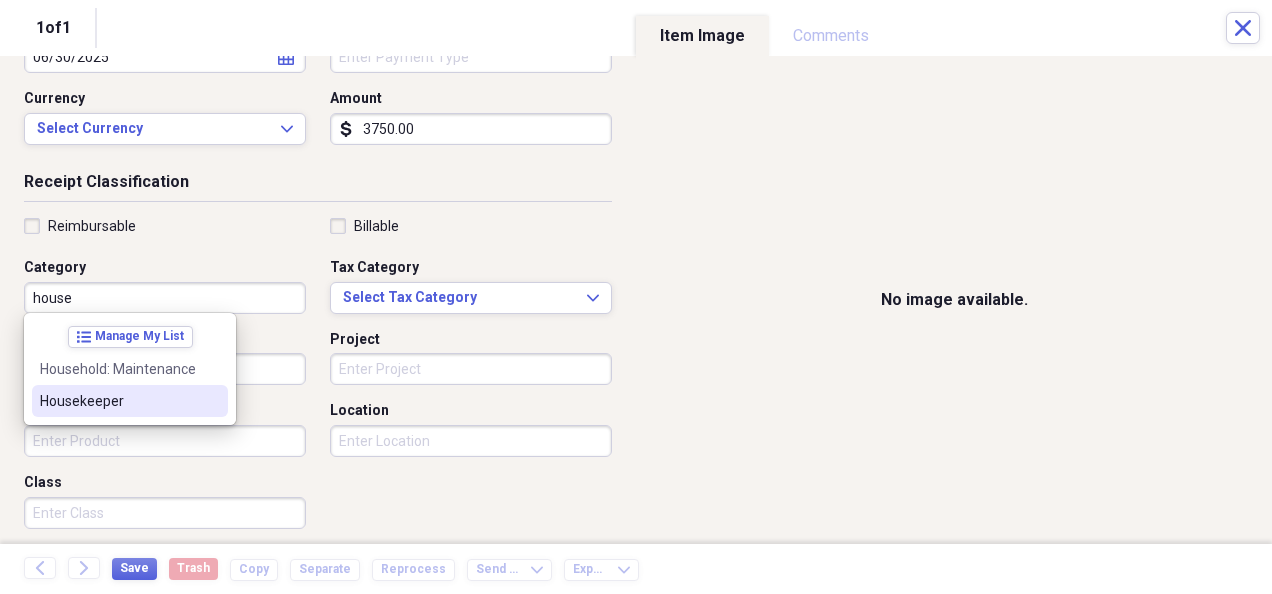click on "Housekeeper" at bounding box center (118, 401) 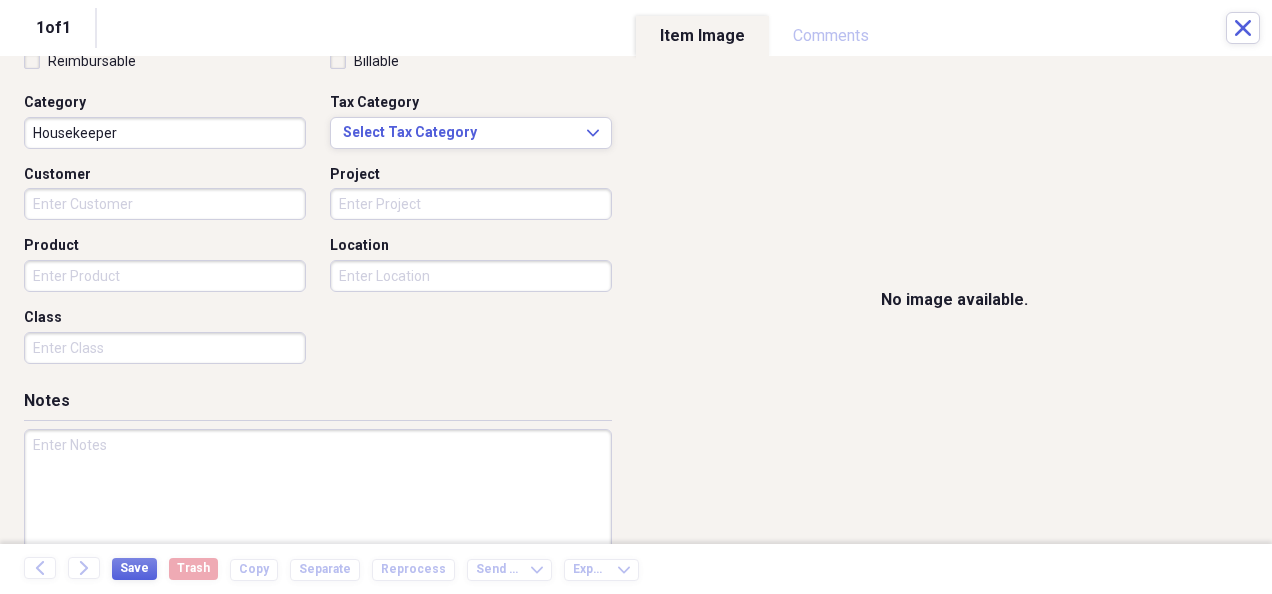 scroll, scrollTop: 421, scrollLeft: 0, axis: vertical 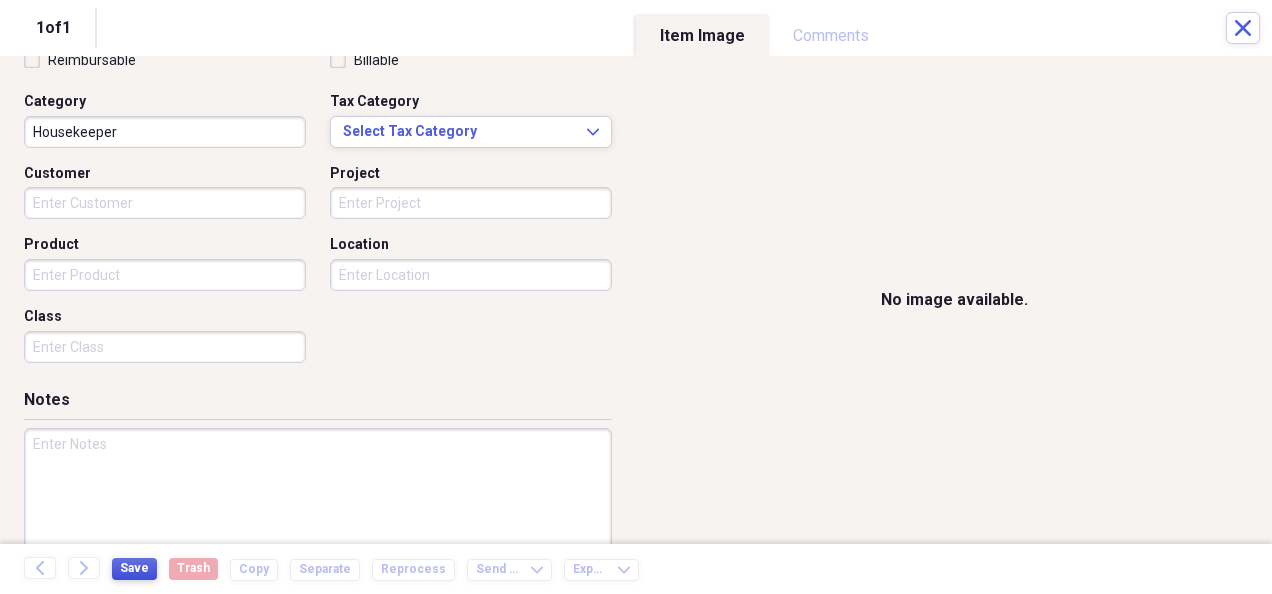 click on "Save" at bounding box center (134, 568) 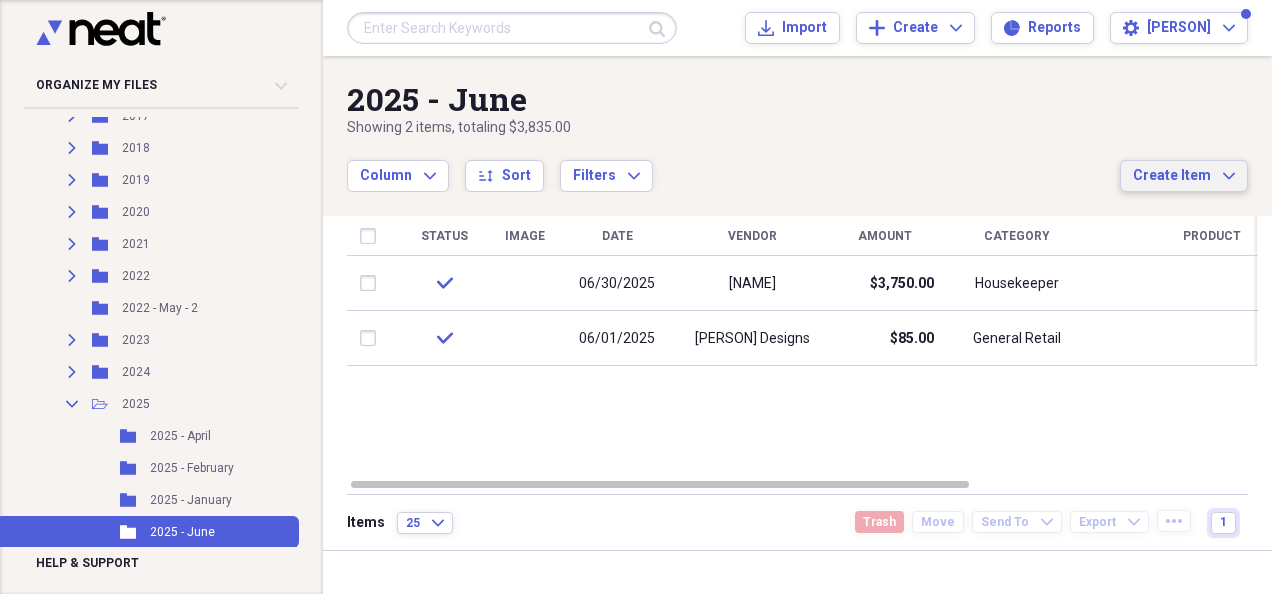 click on "Create Item" at bounding box center (1172, 176) 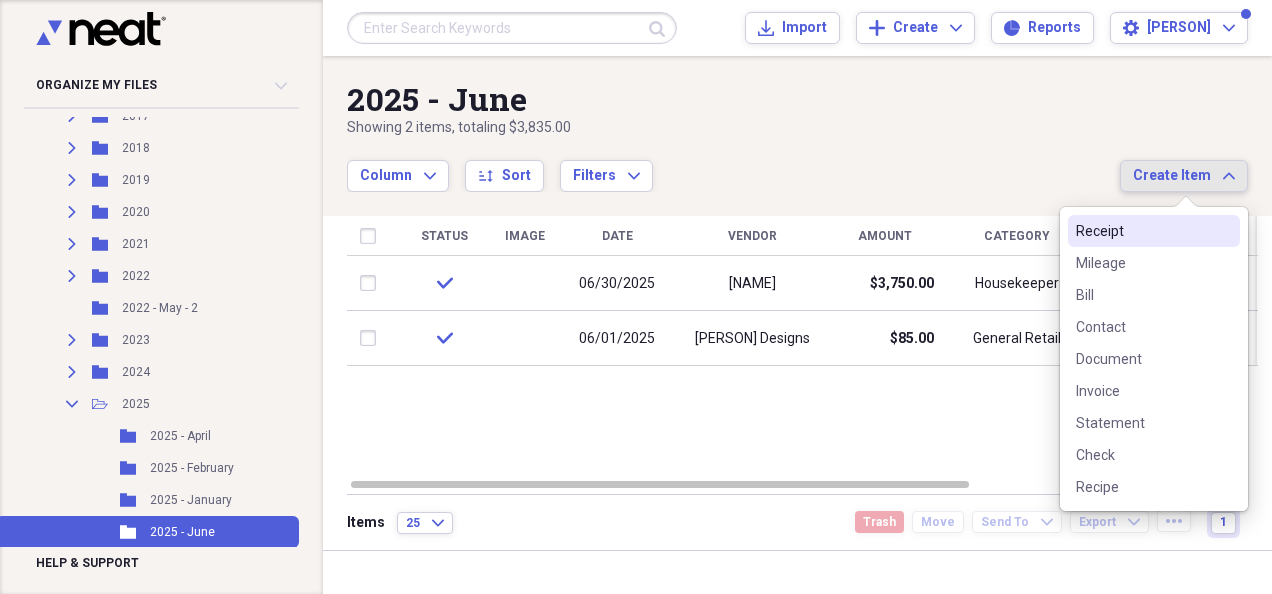click on "Receipt" at bounding box center [1142, 231] 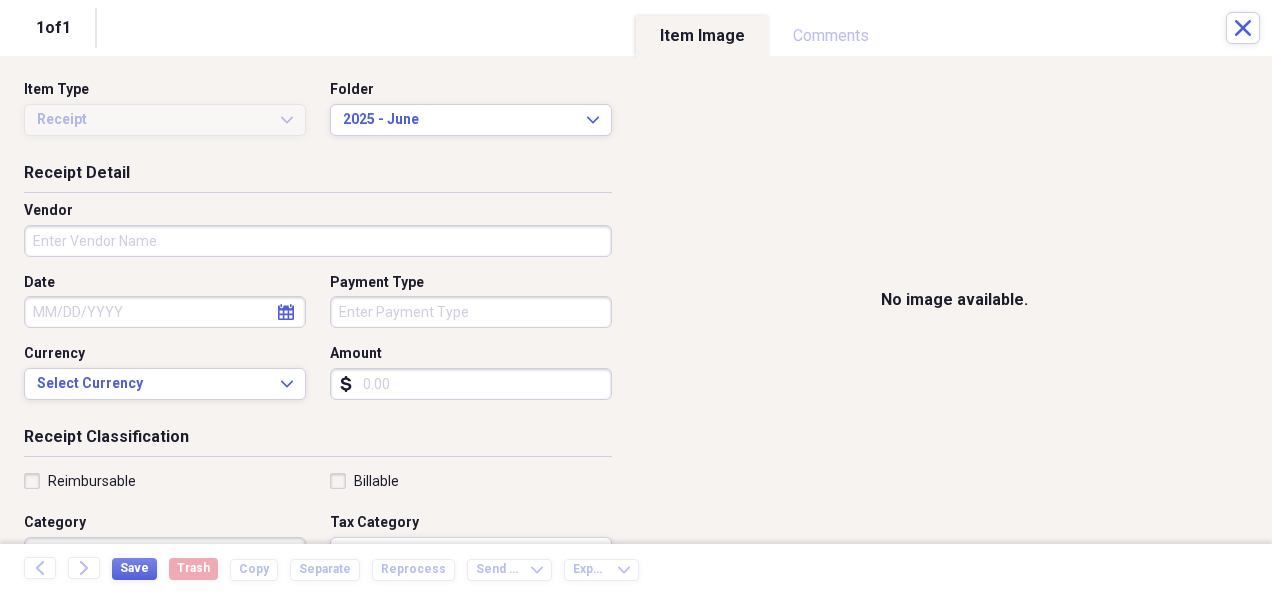 click on "Vendor" at bounding box center (318, 241) 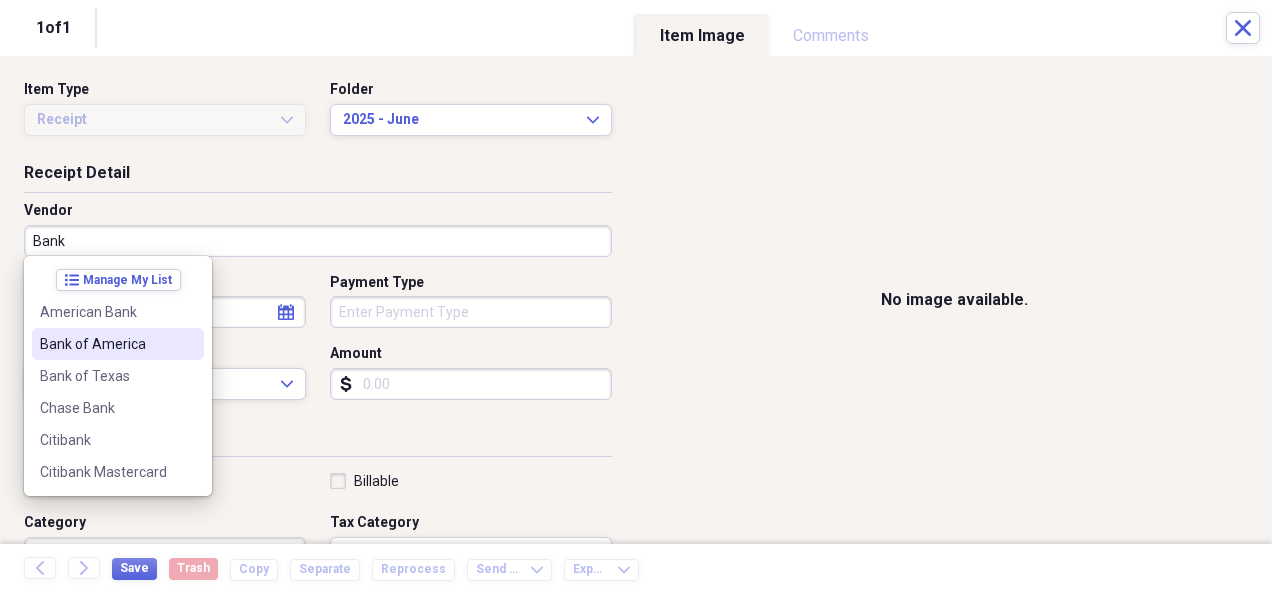 click on "Bank of America" at bounding box center (106, 344) 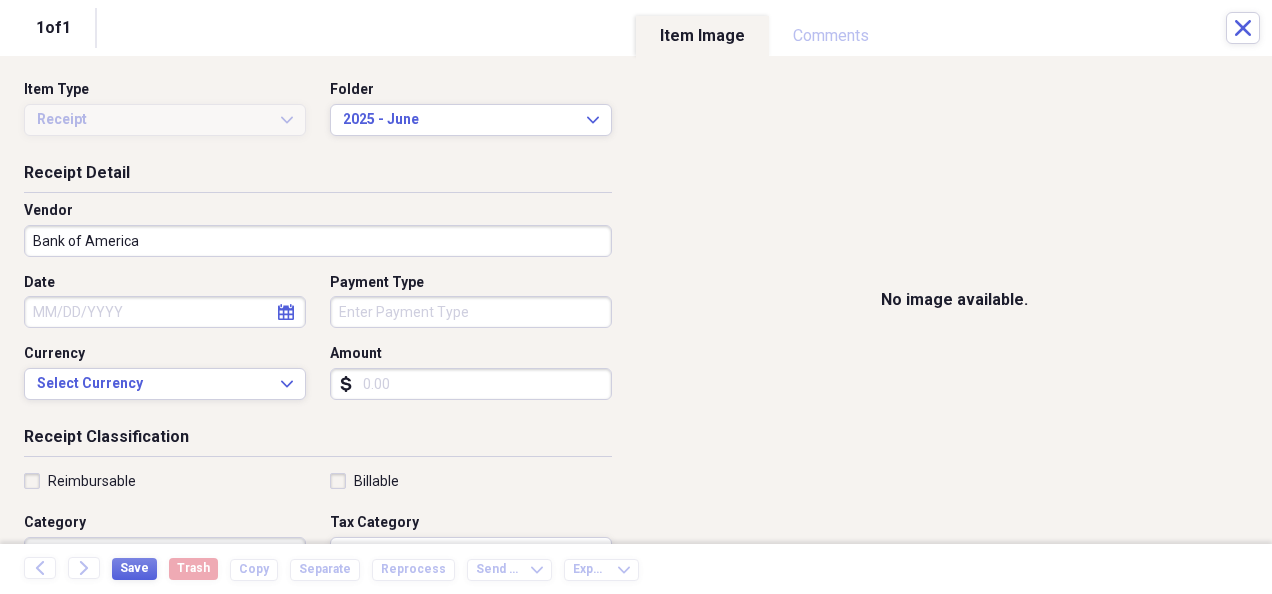 click on "Date" at bounding box center (165, 312) 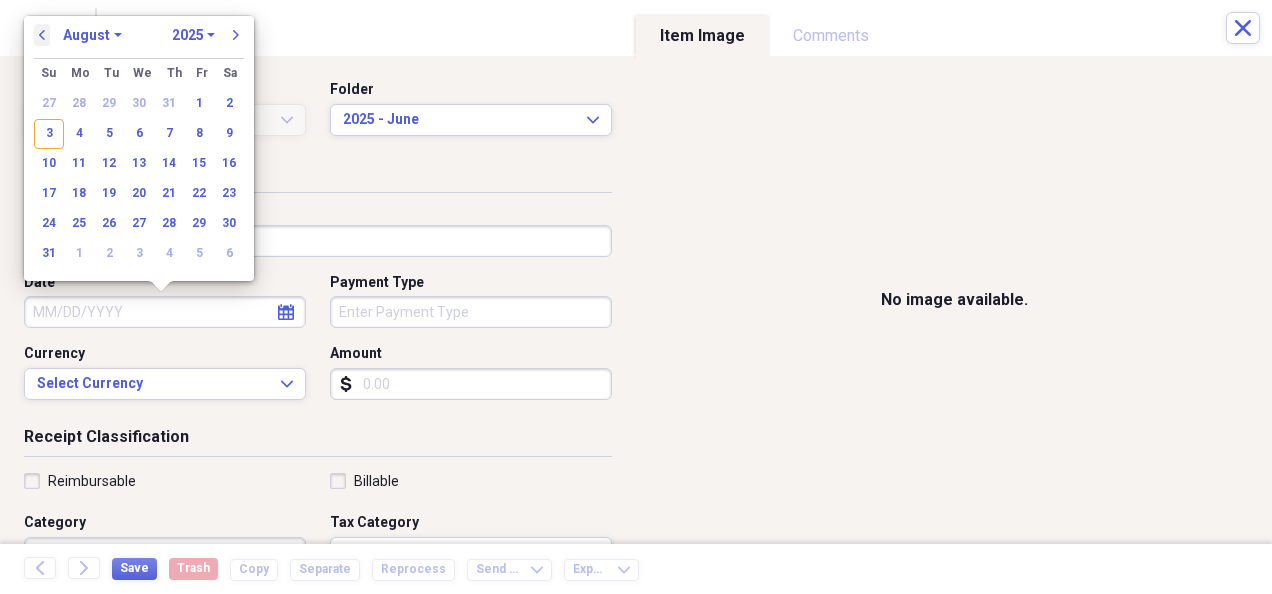 click on "previous" at bounding box center (42, 35) 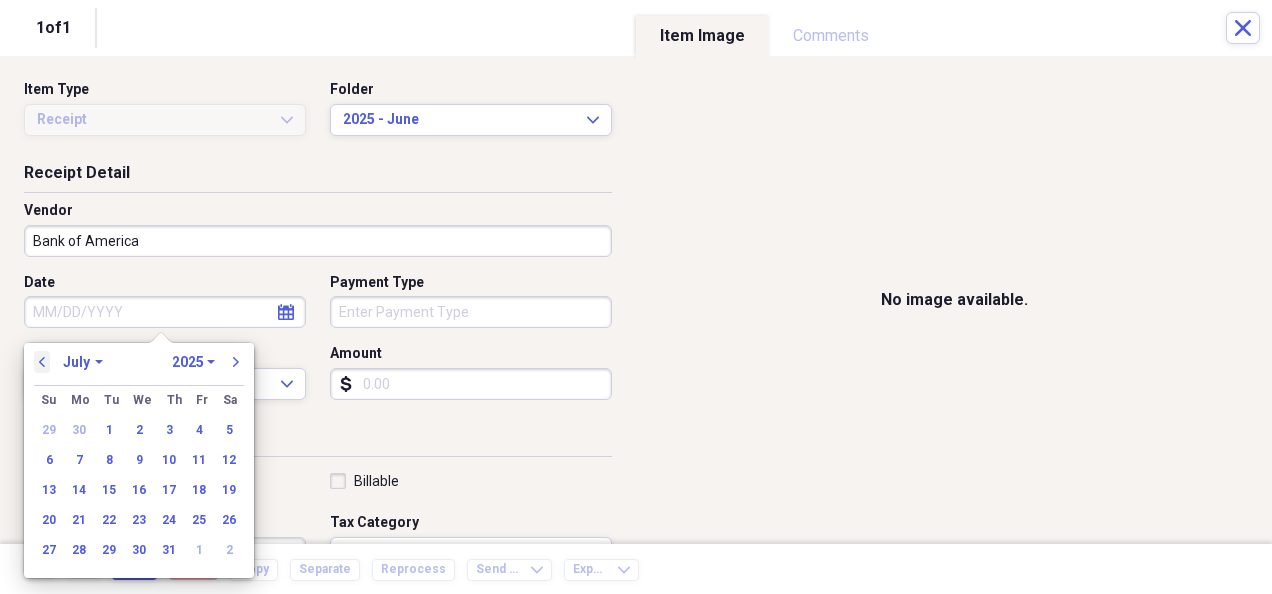 click on "previous" at bounding box center (42, 362) 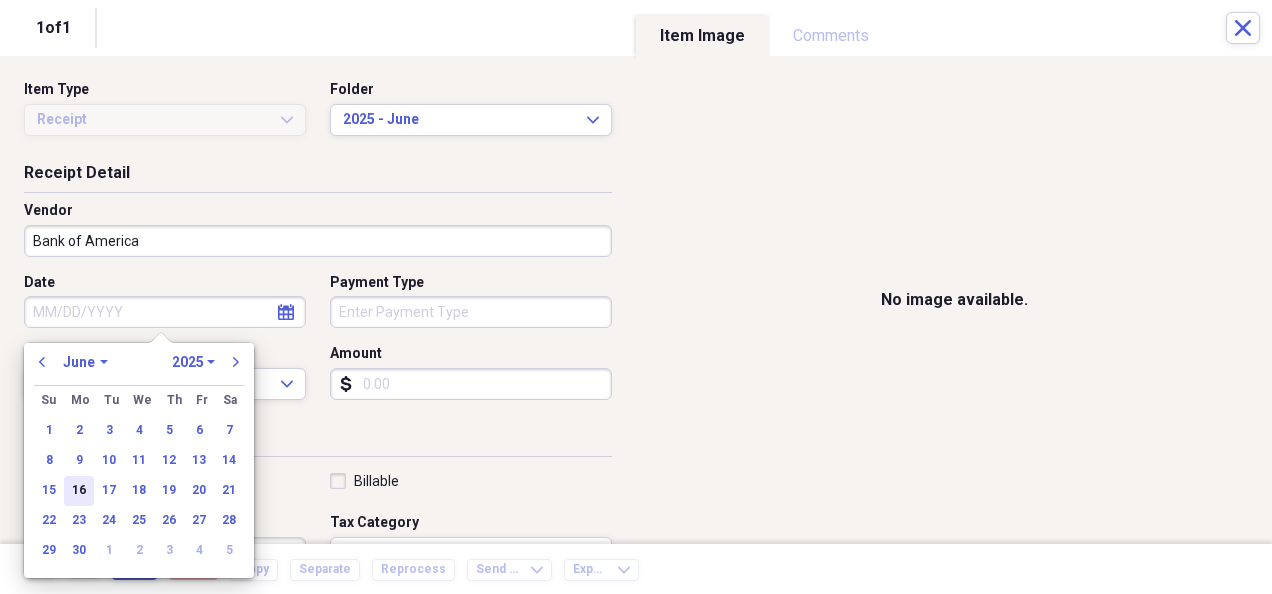 click on "16" at bounding box center [79, 491] 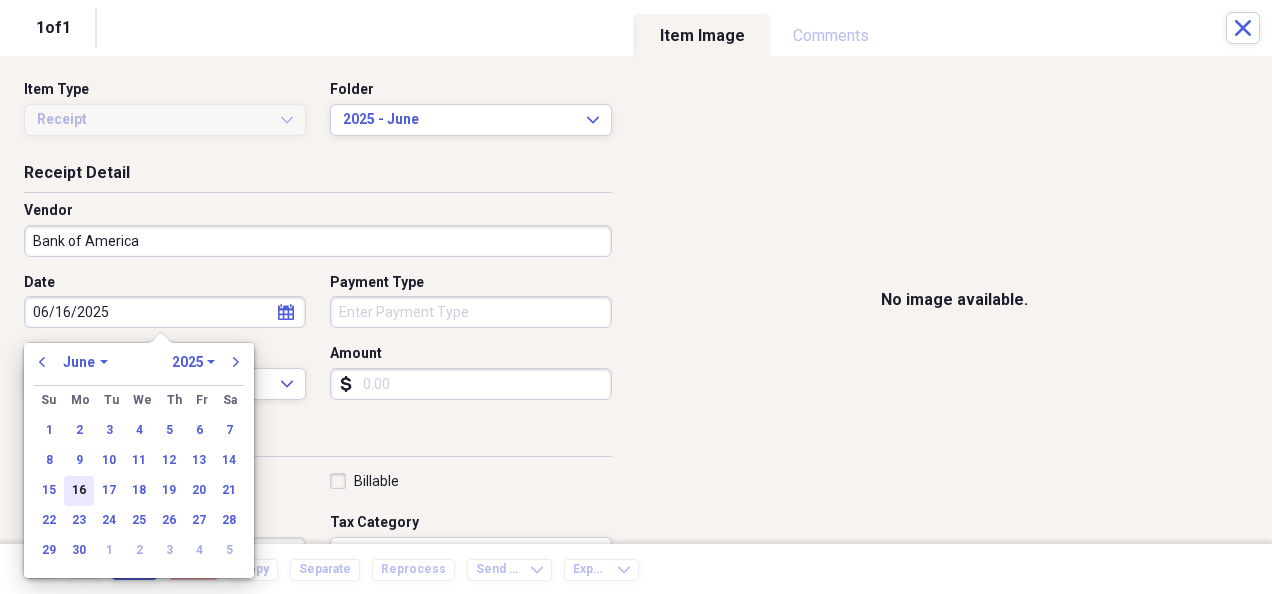 type on "06/16/2025" 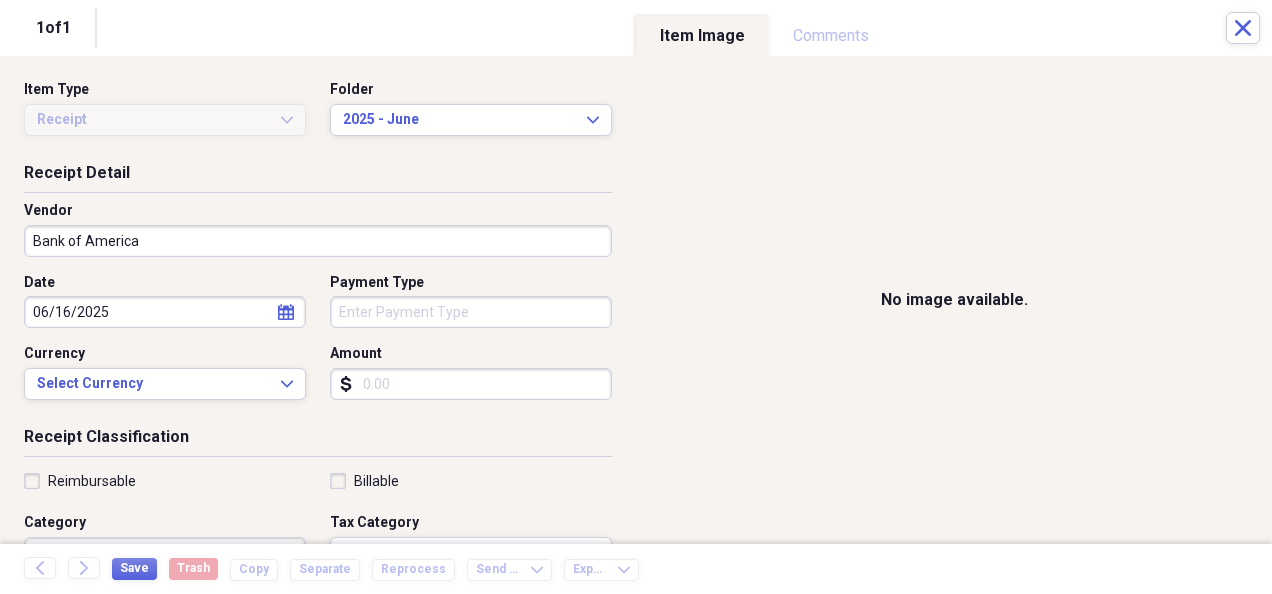 click on "Amount" at bounding box center [471, 384] 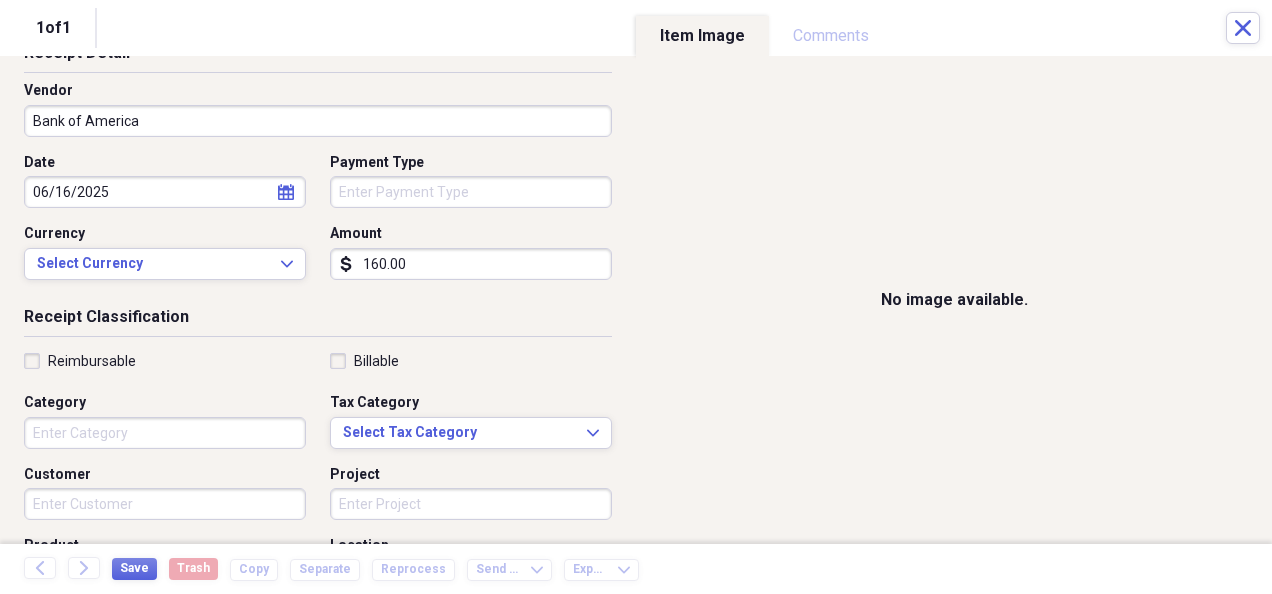 scroll, scrollTop: 133, scrollLeft: 0, axis: vertical 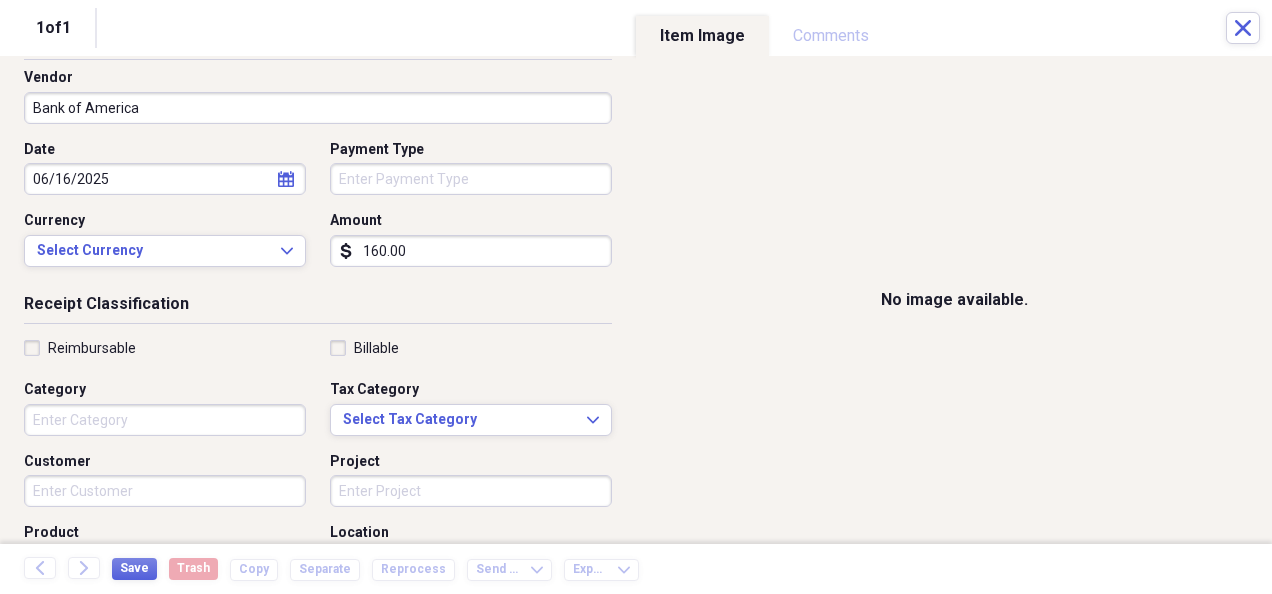type on "160.00" 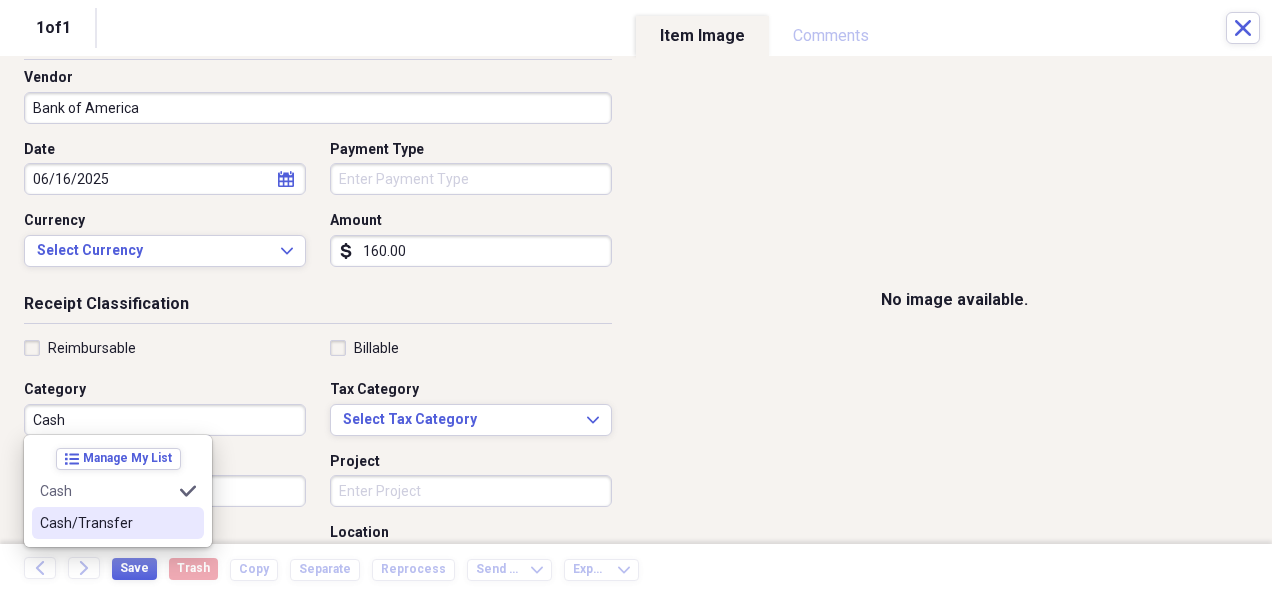 click on "Cash/Transfer" at bounding box center (106, 523) 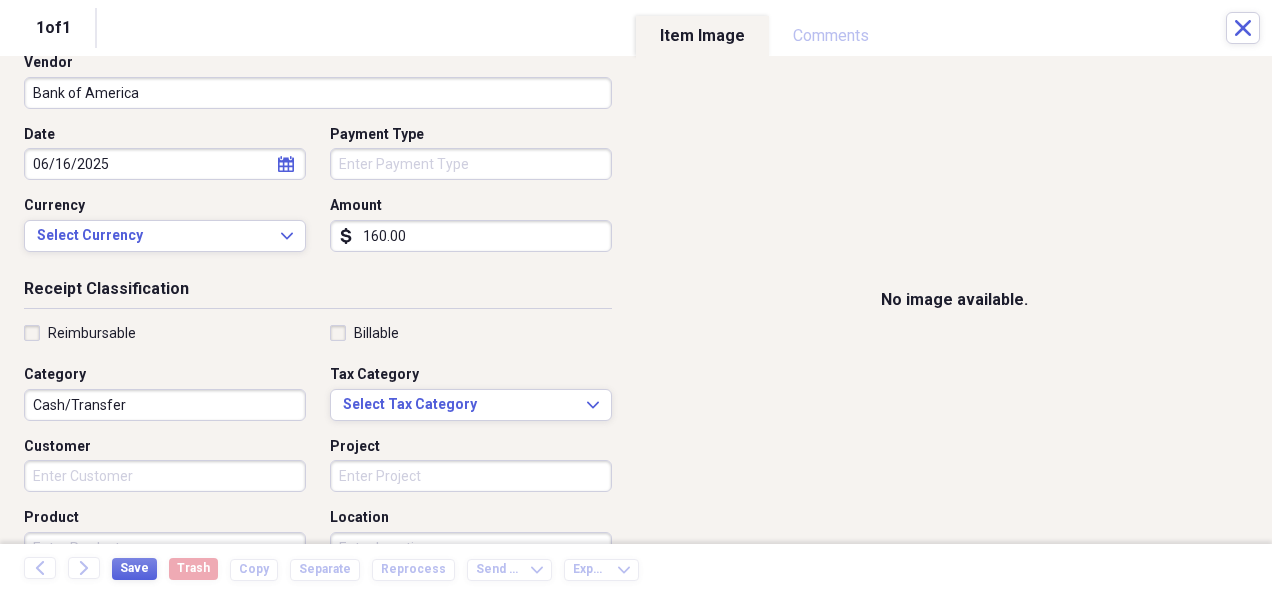 scroll, scrollTop: 380, scrollLeft: 0, axis: vertical 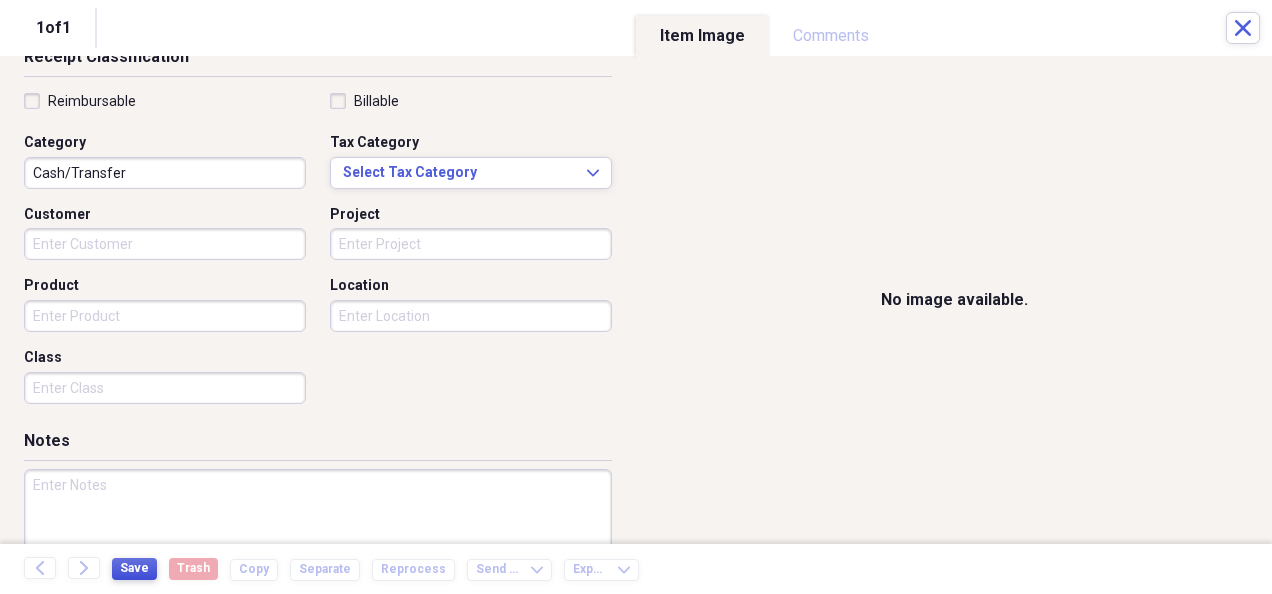 click on "Save" at bounding box center [134, 568] 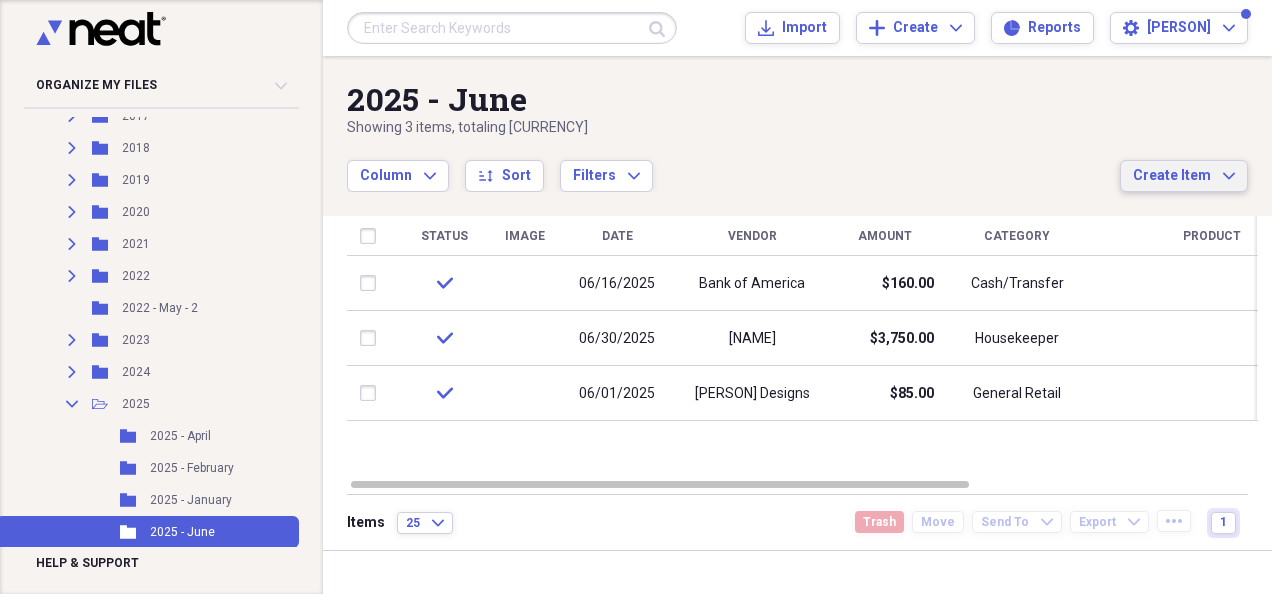 click on "Create Item" at bounding box center (1172, 176) 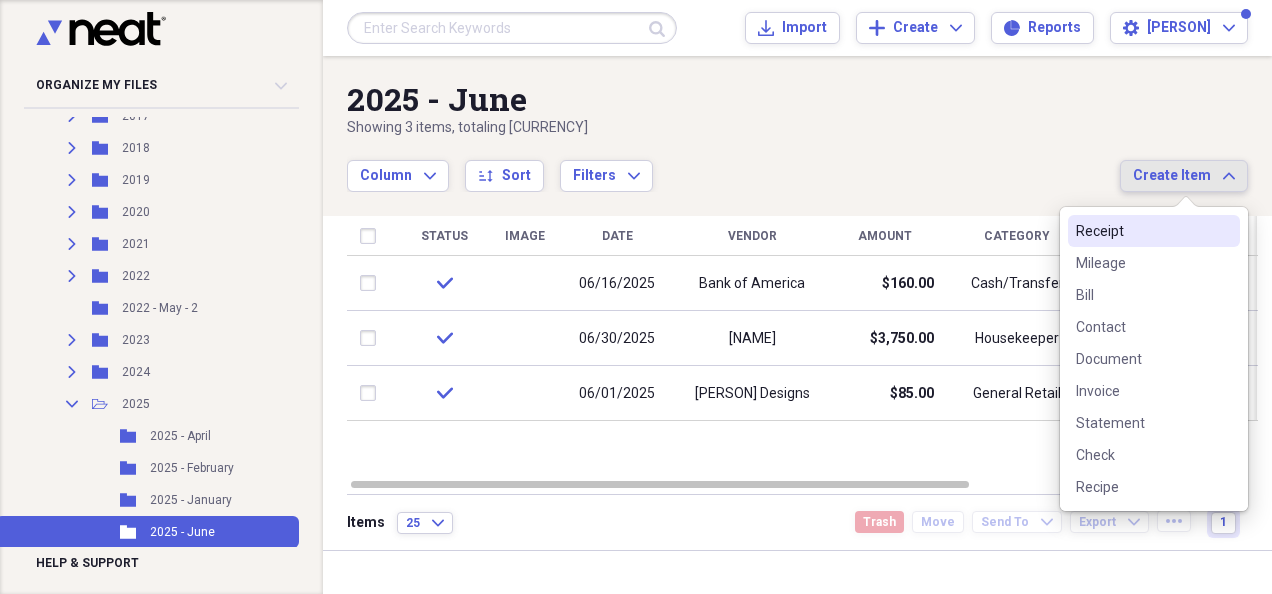 click on "Receipt" at bounding box center [1142, 231] 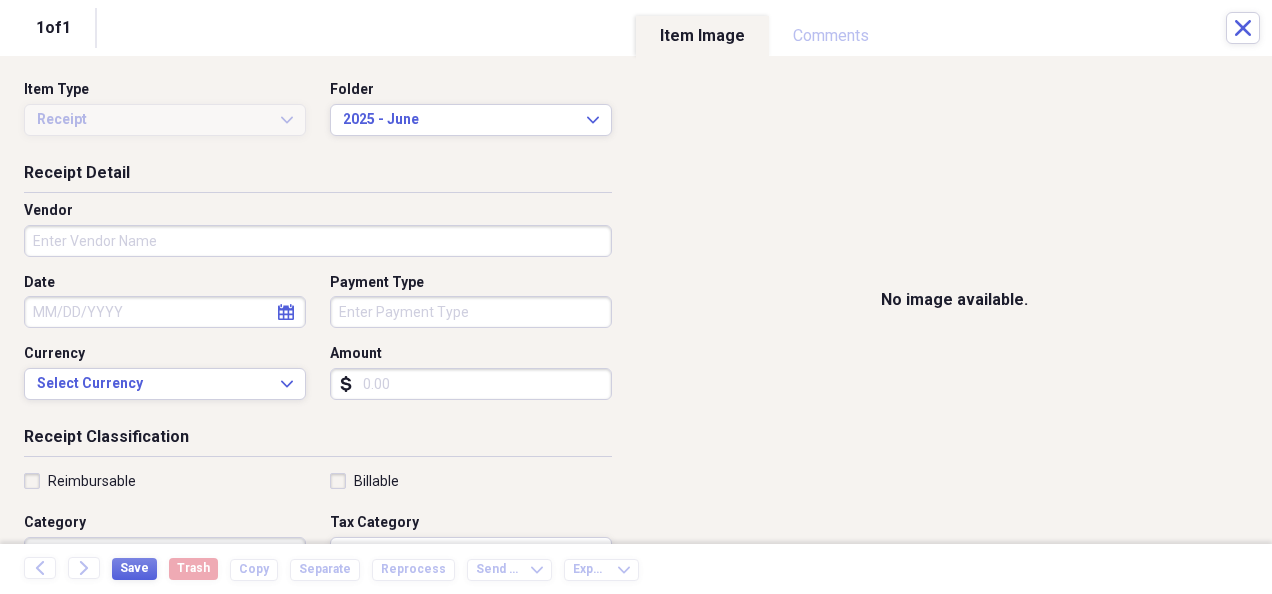 click on "Vendor" at bounding box center (318, 241) 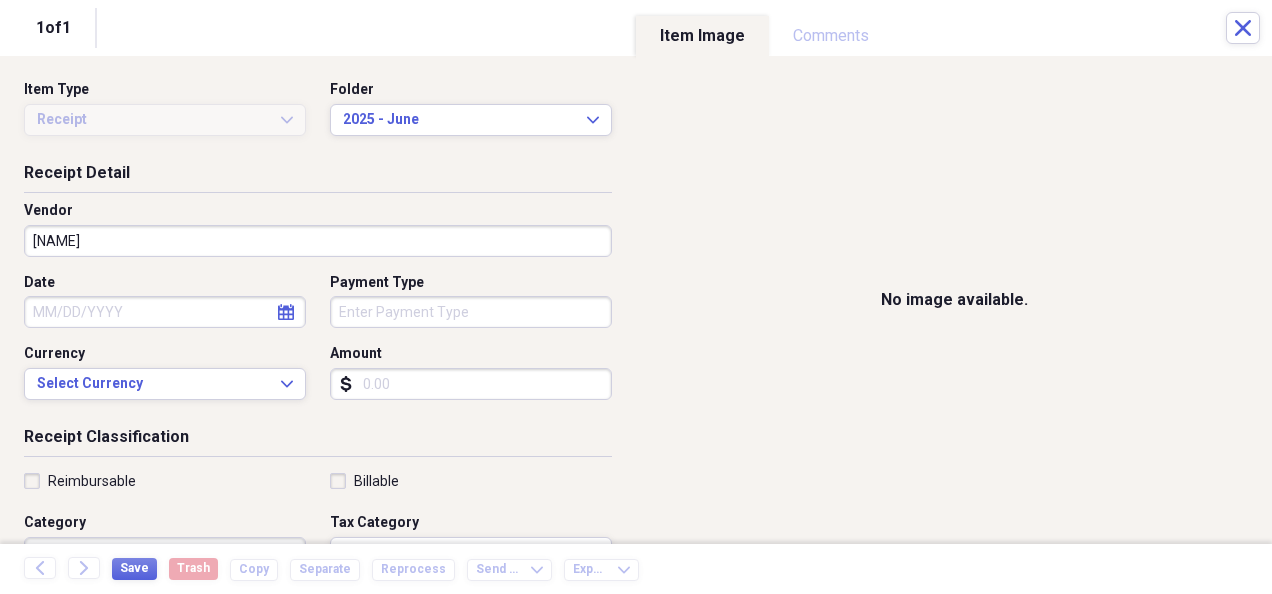 type on "[NAME]" 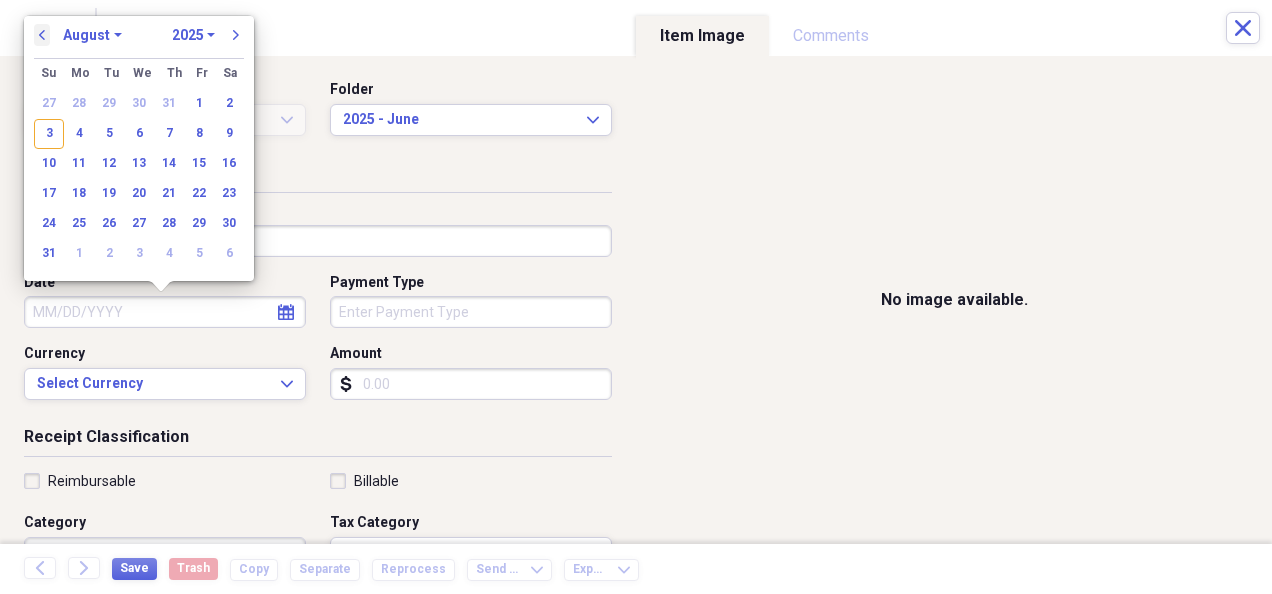 click on "previous" at bounding box center [42, 35] 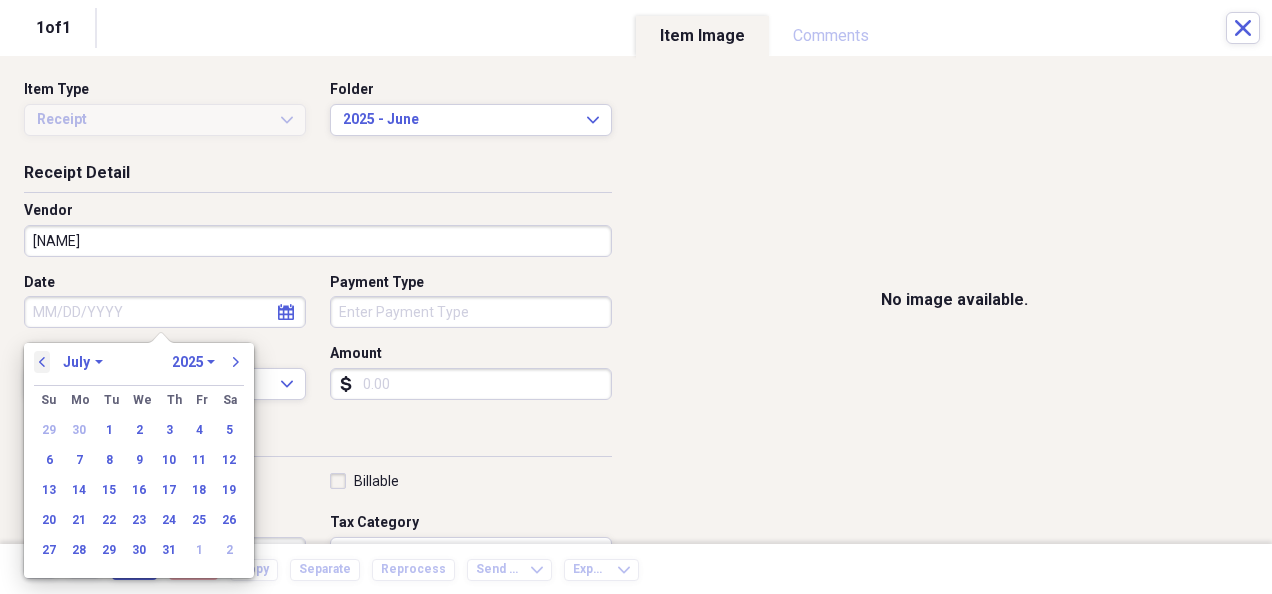 click on "previous" at bounding box center [42, 362] 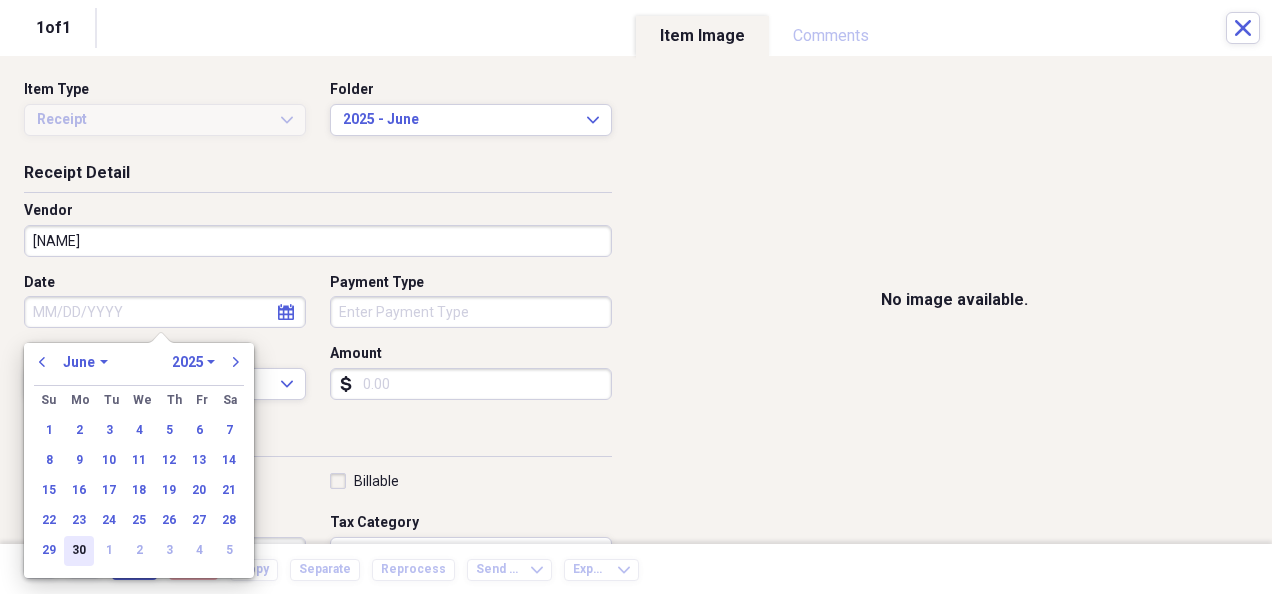 click on "30" at bounding box center (79, 551) 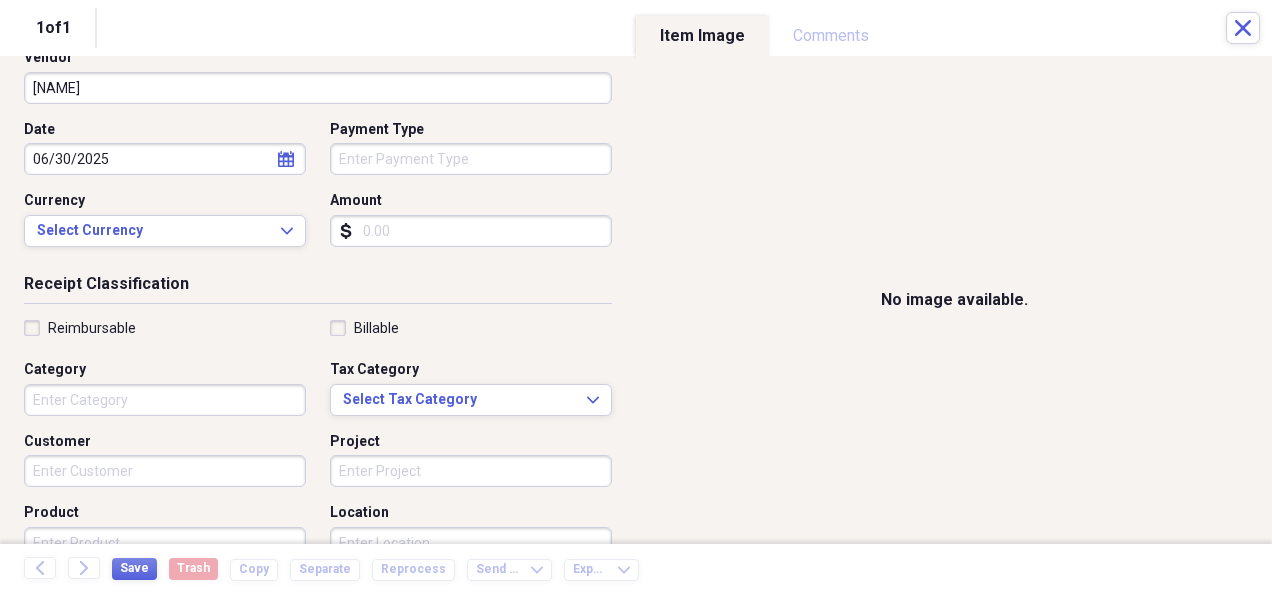 scroll, scrollTop: 171, scrollLeft: 0, axis: vertical 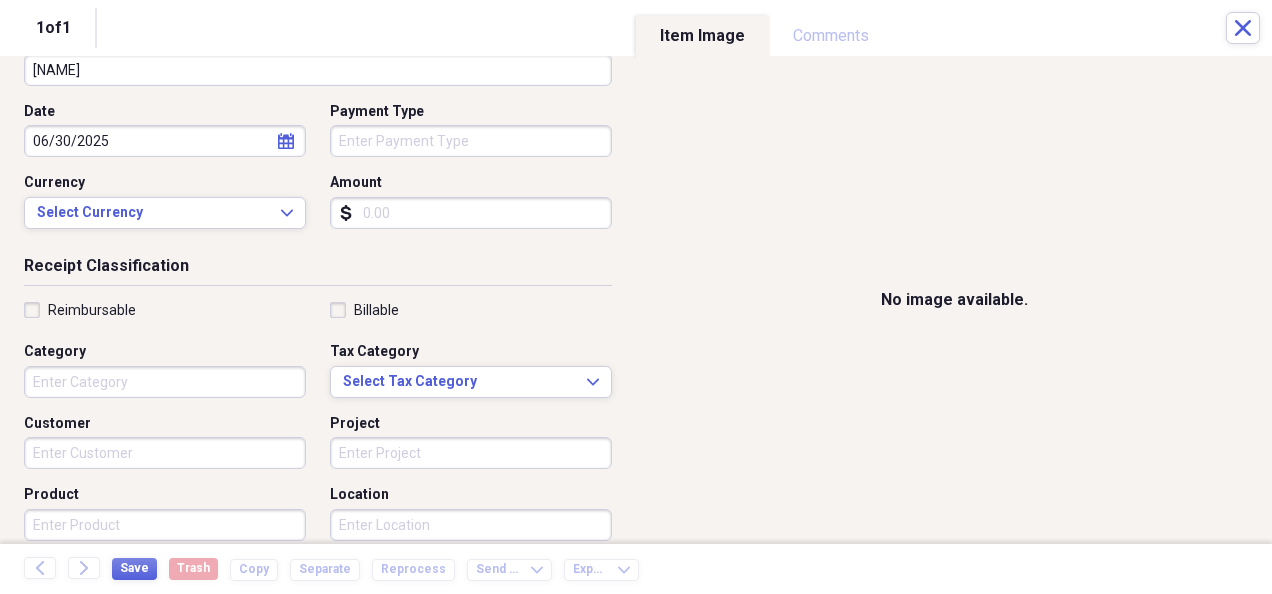 click on "Category" at bounding box center (165, 382) 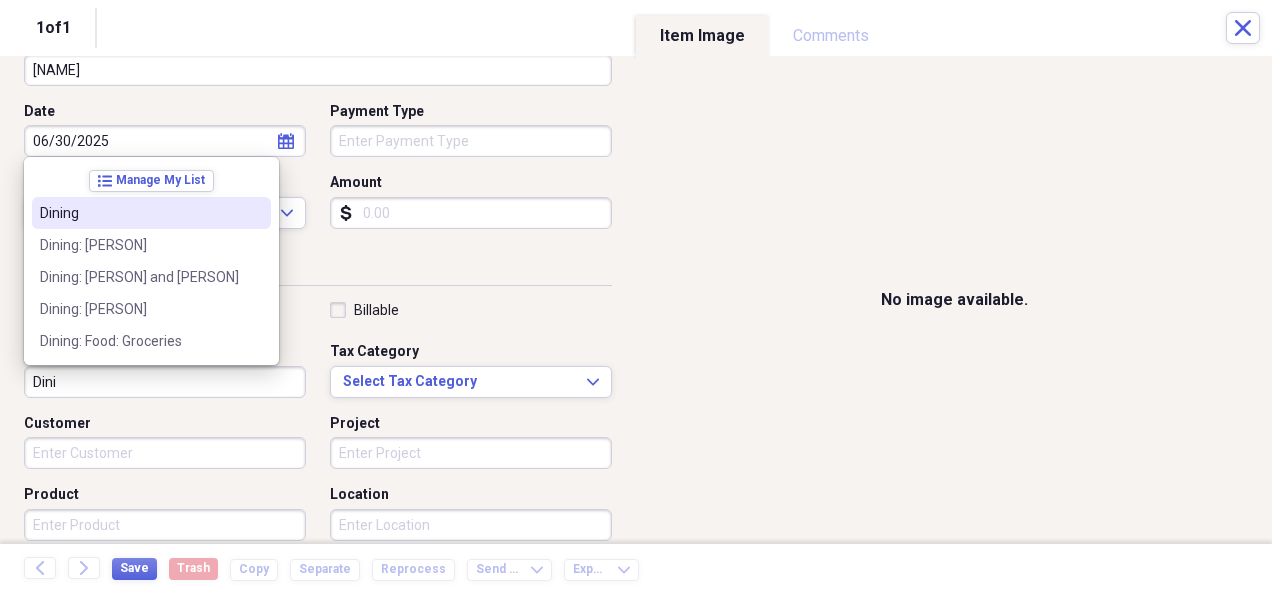 click on "Dining" at bounding box center (139, 213) 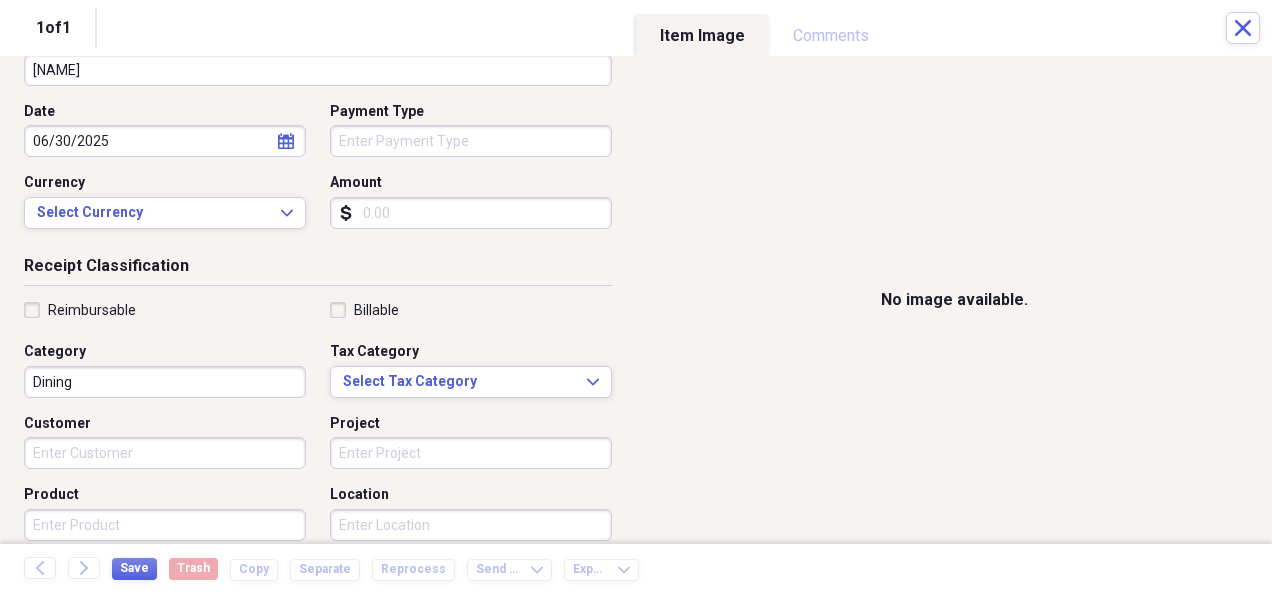 scroll, scrollTop: 46, scrollLeft: 0, axis: vertical 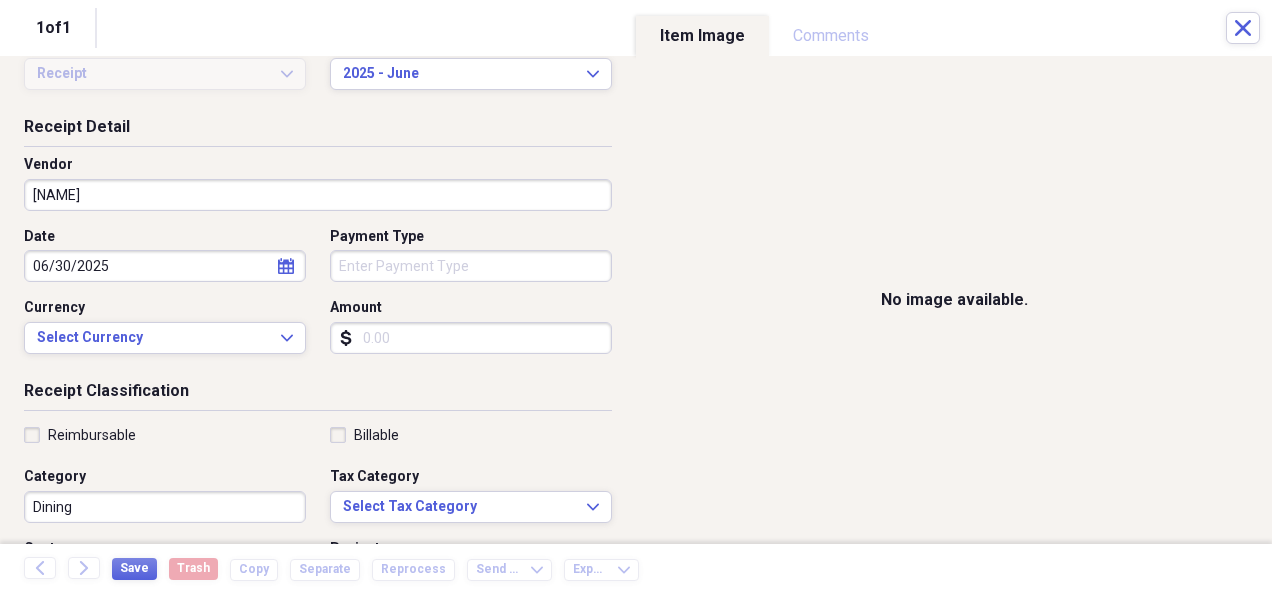 click on "Amount" at bounding box center (471, 338) 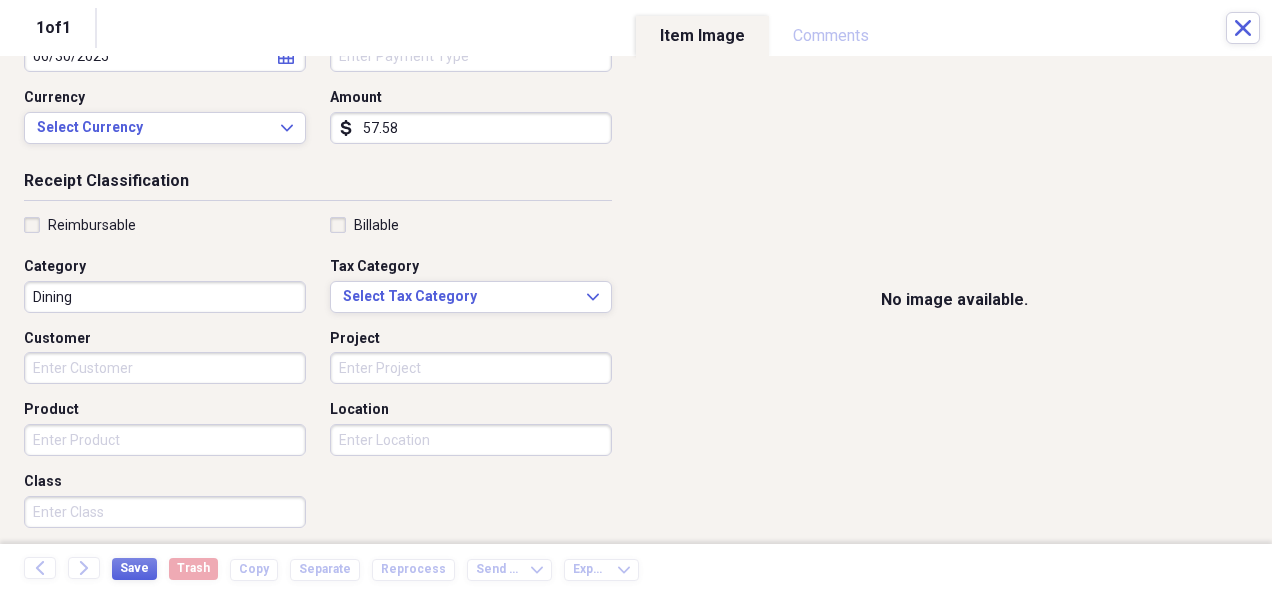 scroll, scrollTop: 384, scrollLeft: 0, axis: vertical 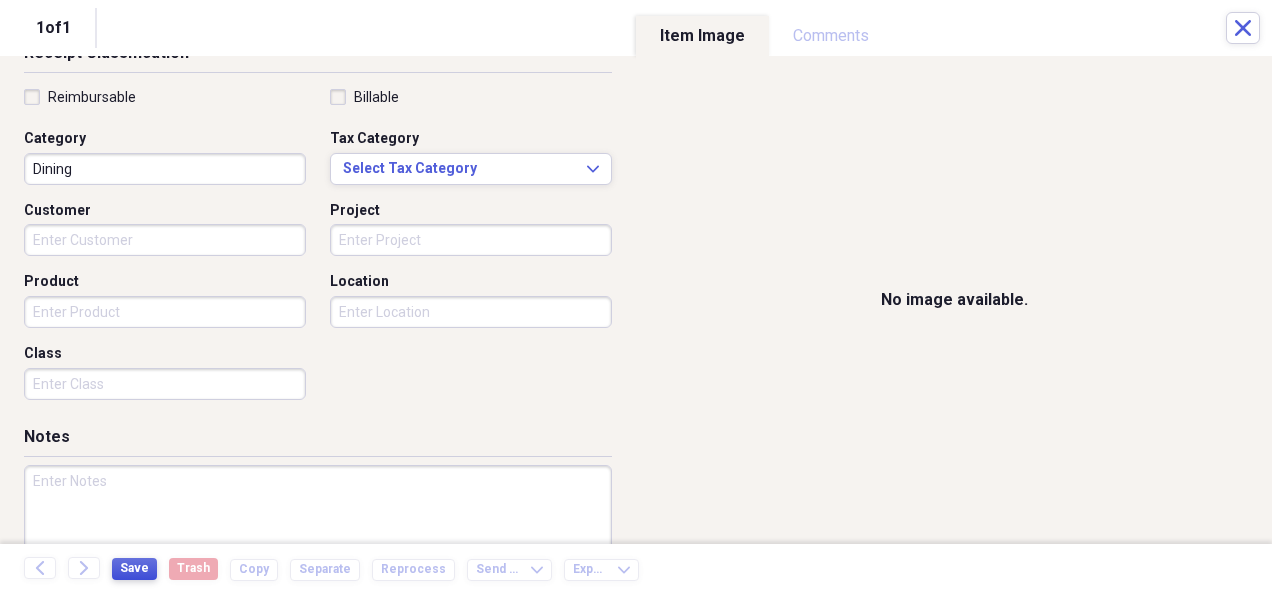type on "57.58" 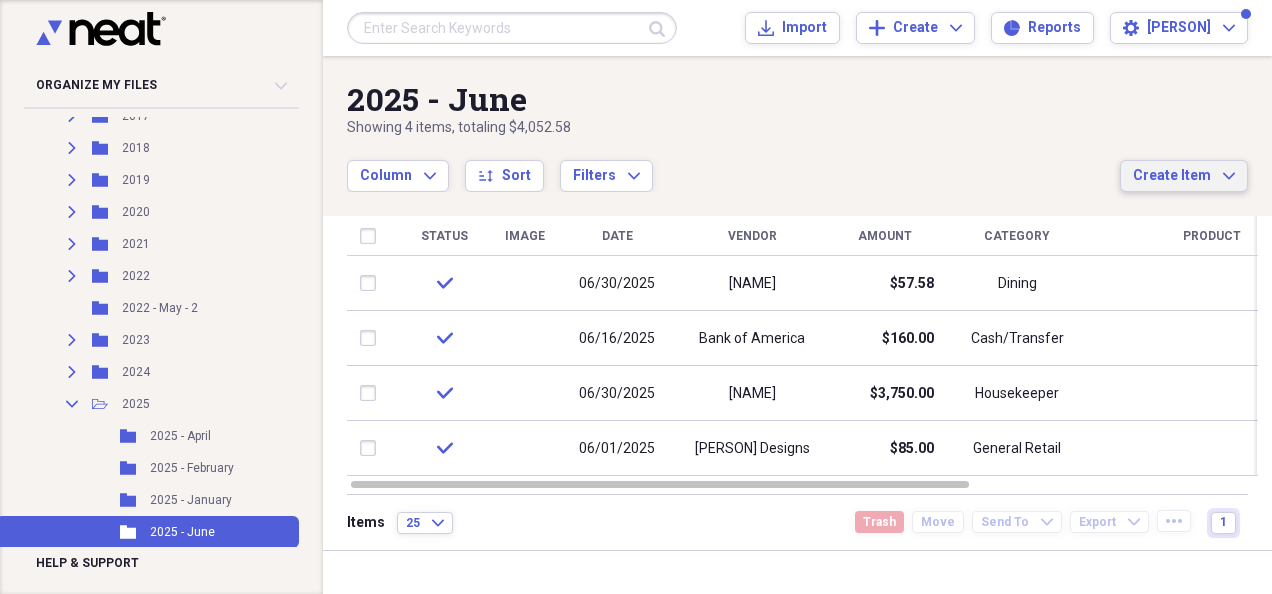 click on "Create Item" at bounding box center (1172, 176) 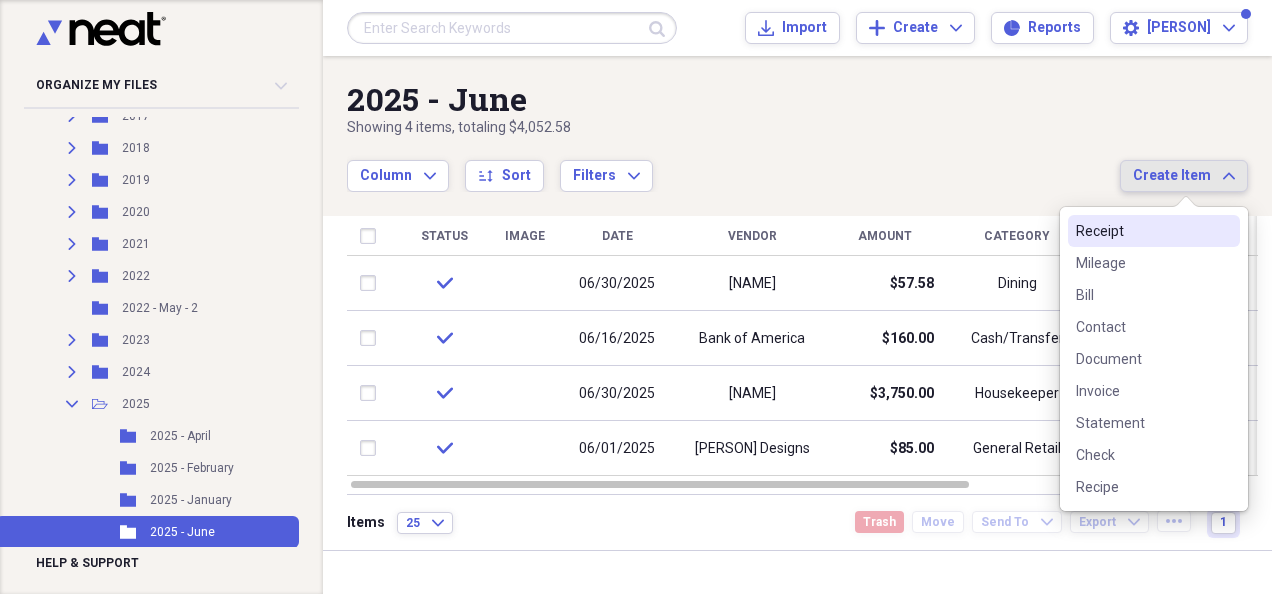 click on "Receipt" at bounding box center [1142, 231] 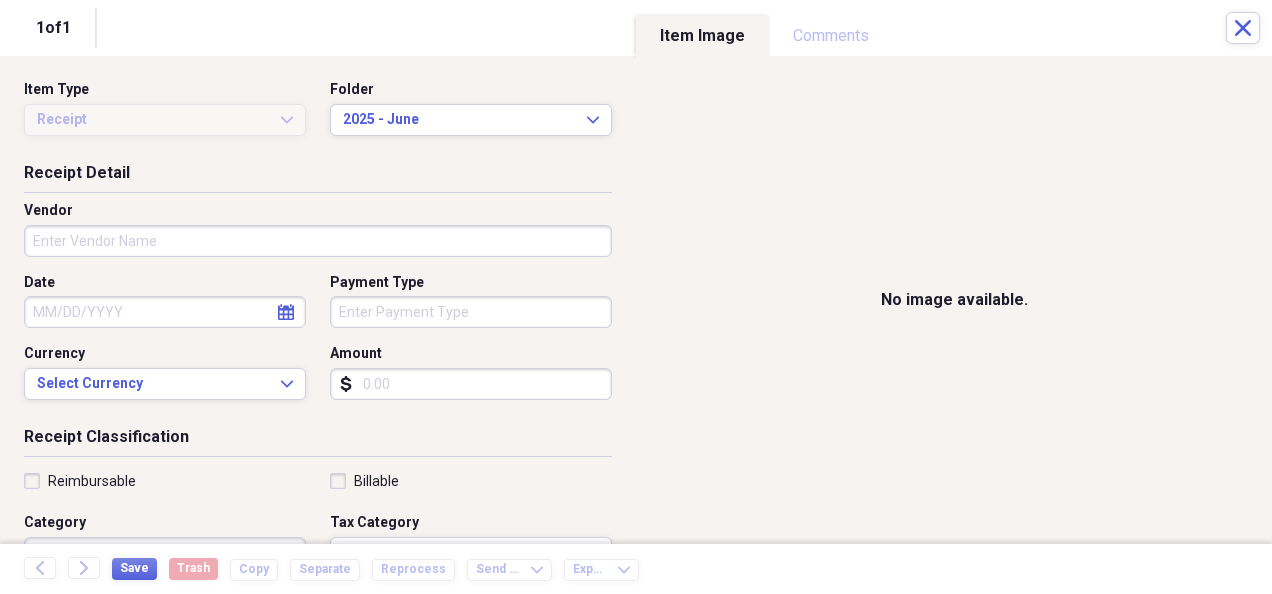 click on "Vendor" at bounding box center [318, 241] 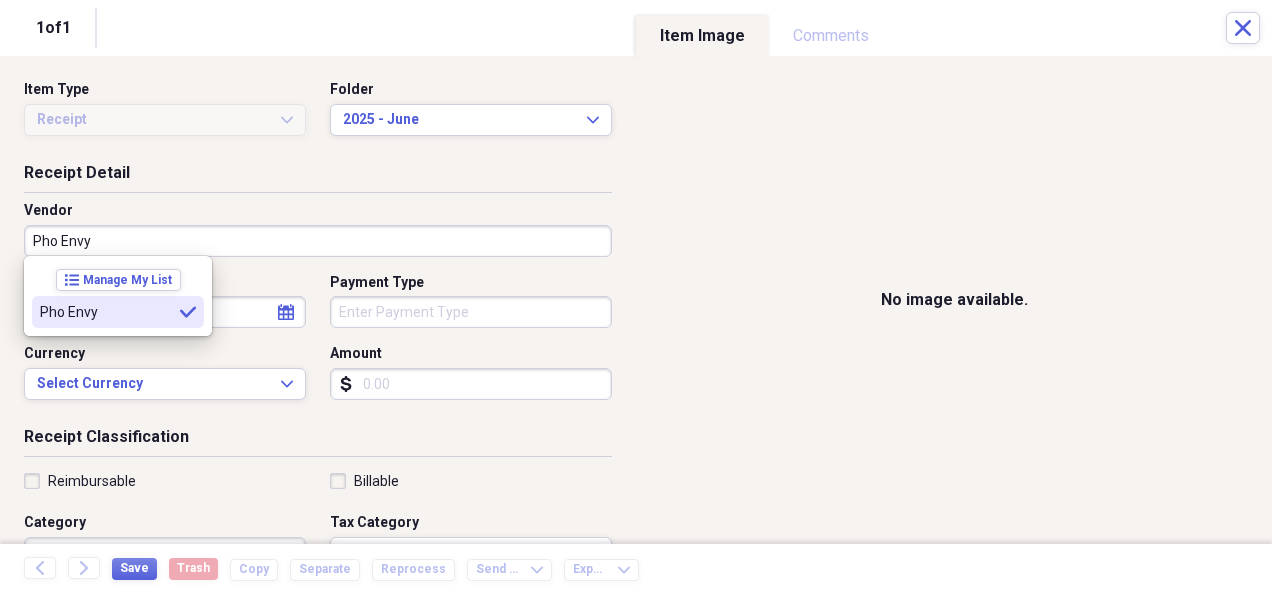 type on "Pho Envy" 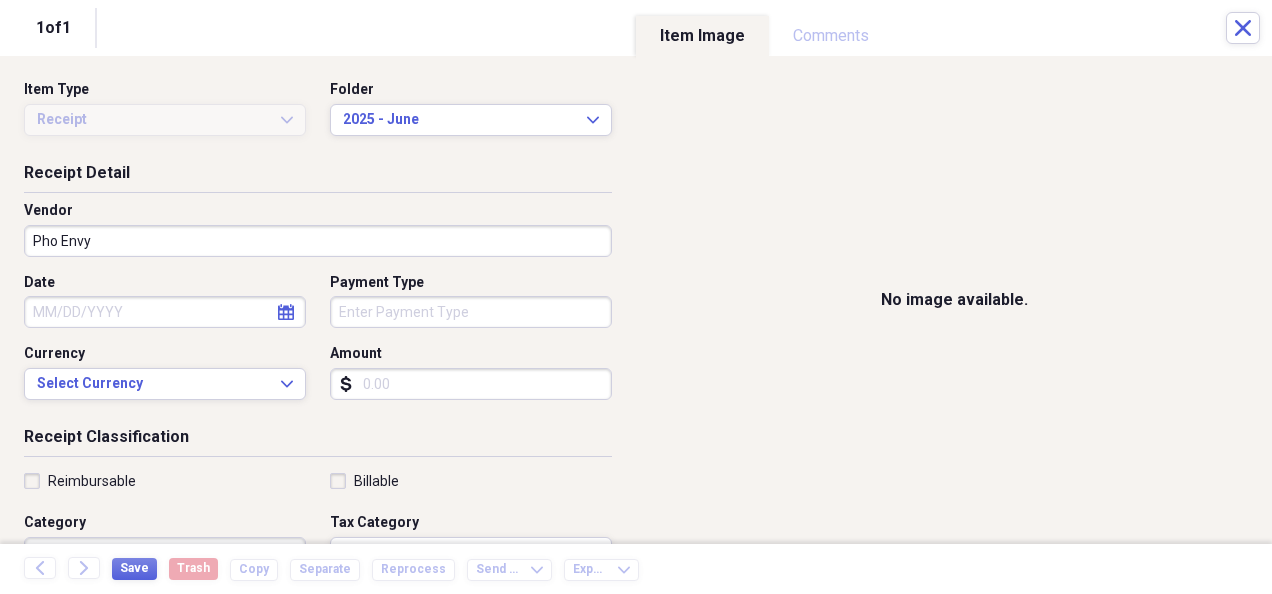 click 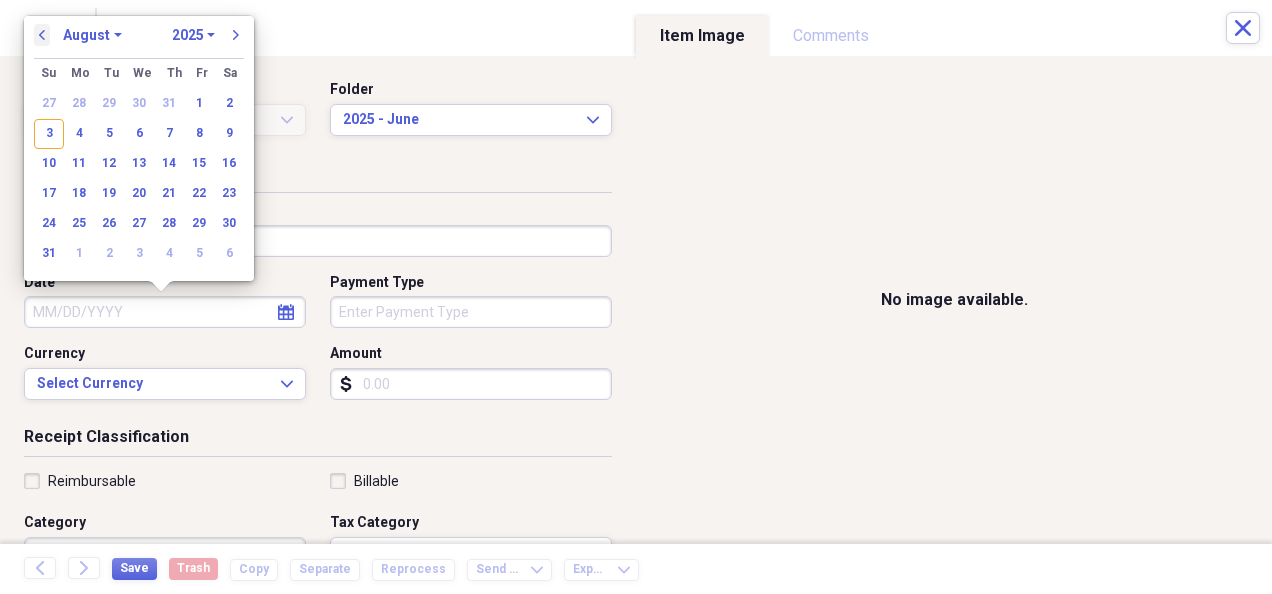 click on "previous" at bounding box center (42, 35) 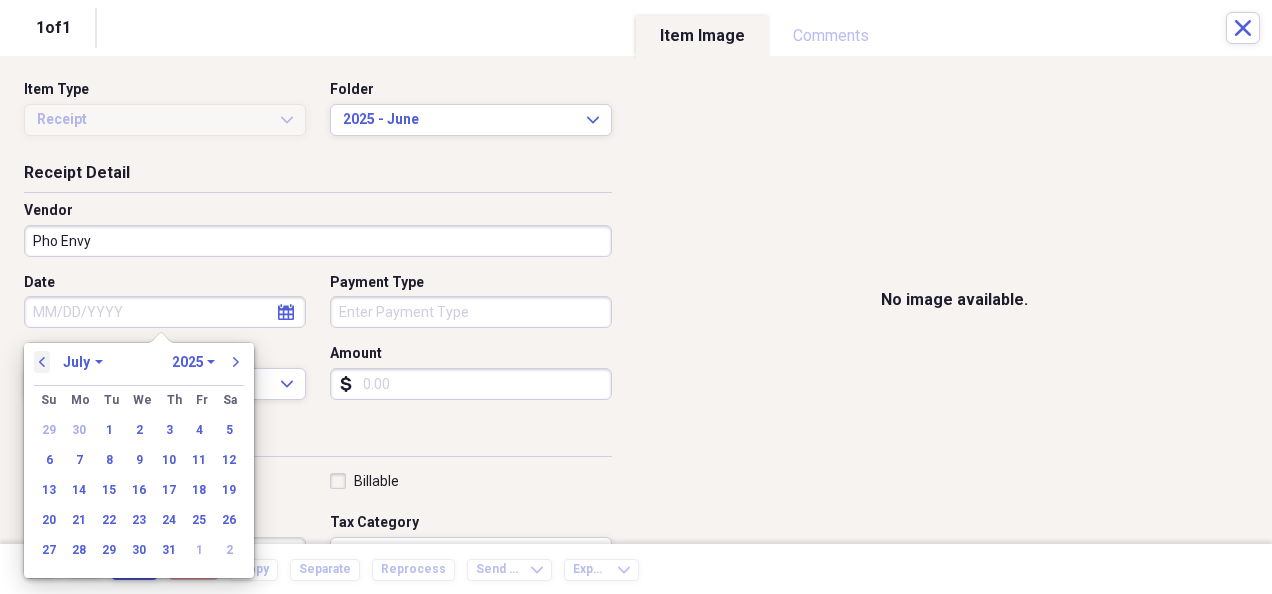 click on "1 of 1" at bounding box center [53, 28] 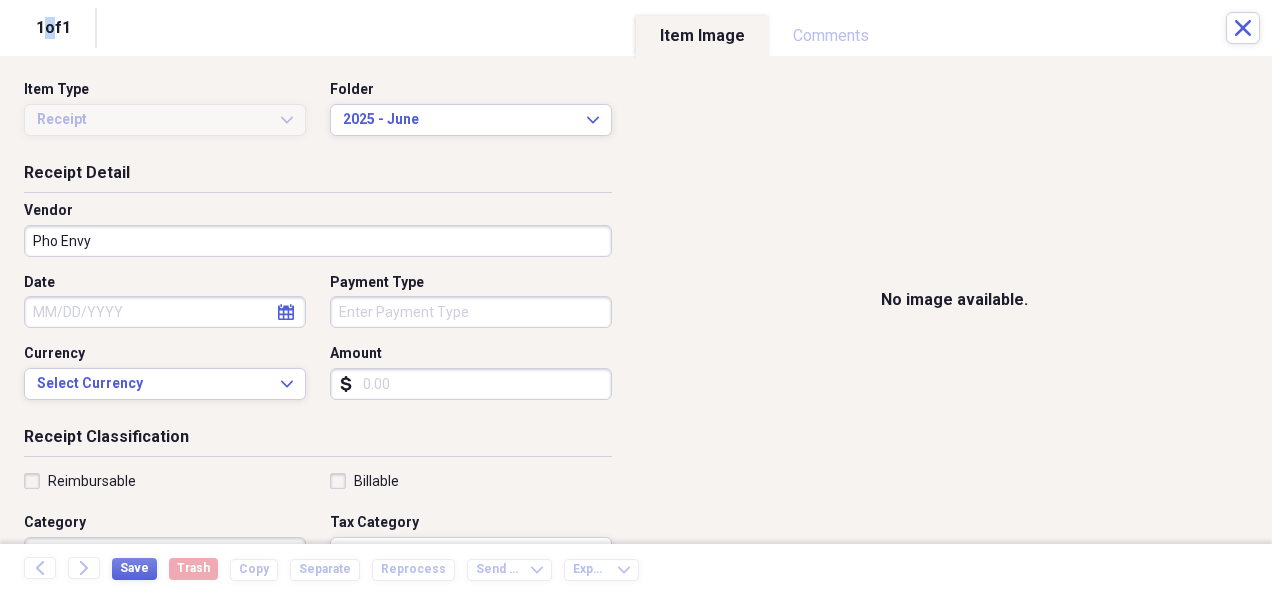 select on "7" 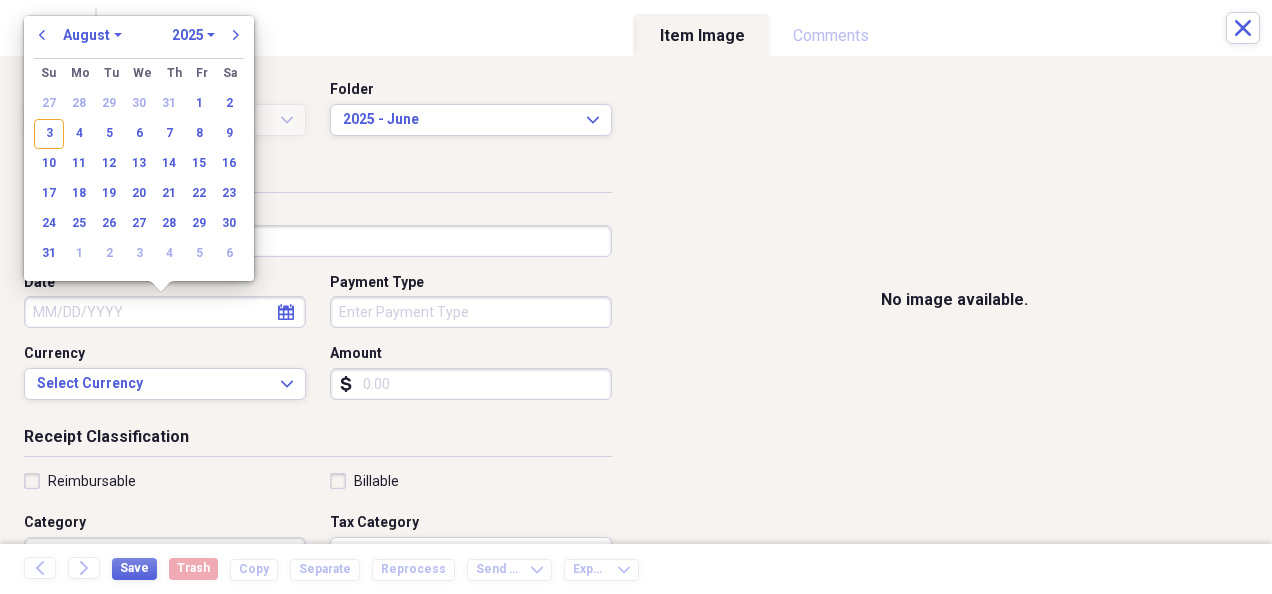 click on "Date" at bounding box center (165, 312) 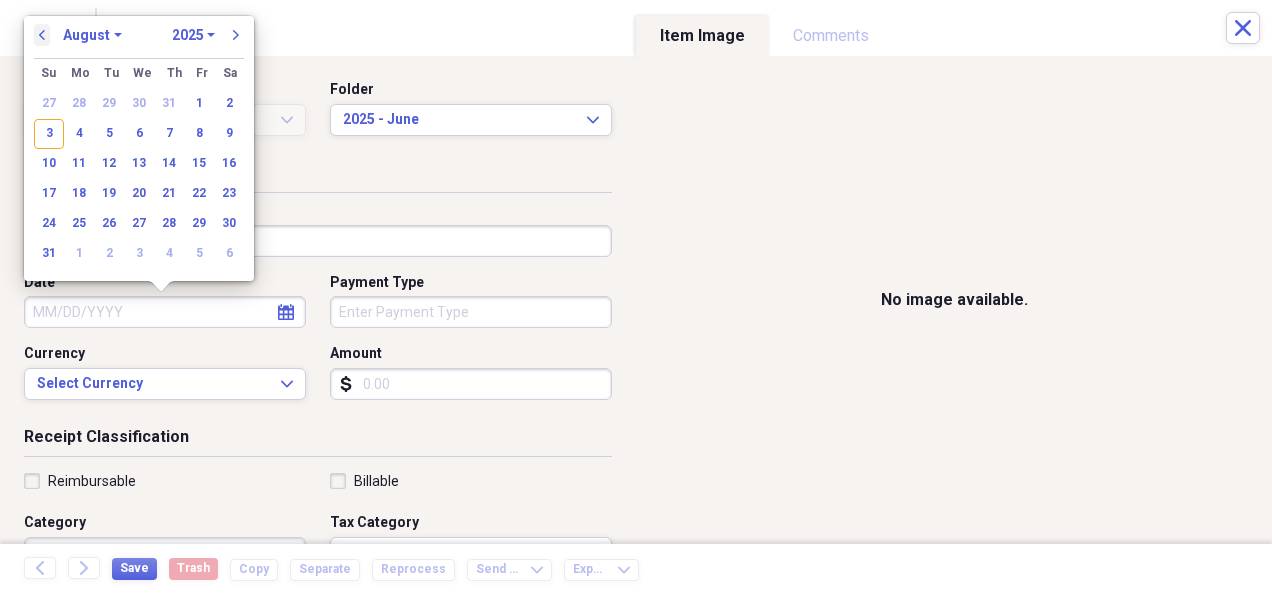 click on "previous" at bounding box center (42, 35) 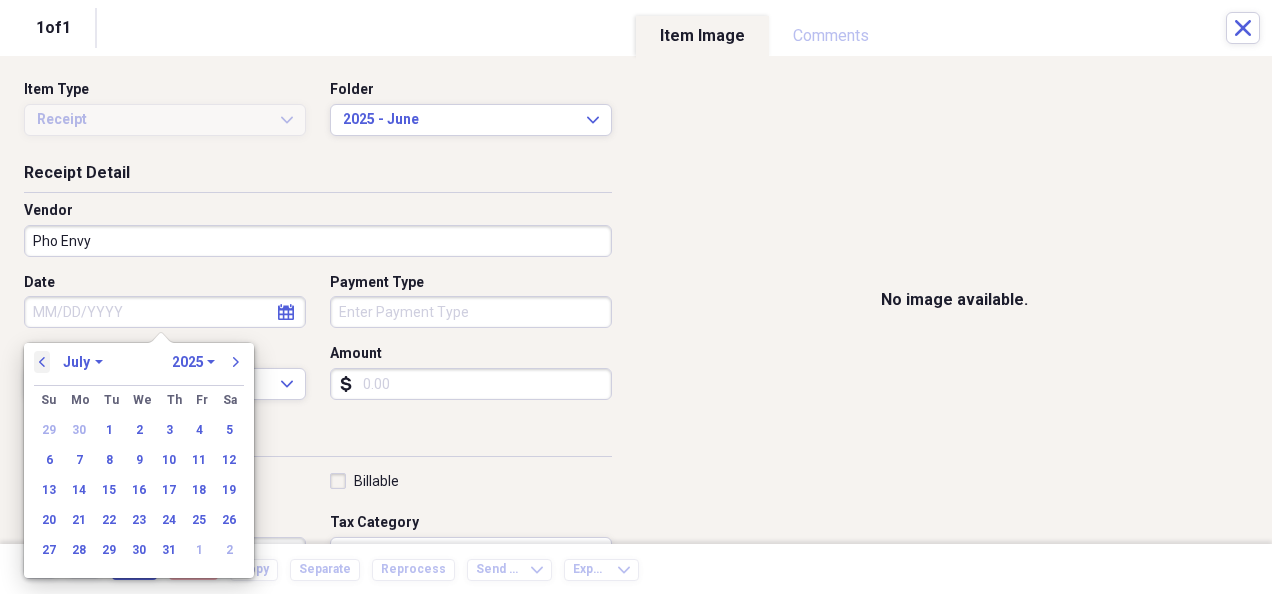 click on "previous" at bounding box center [42, 362] 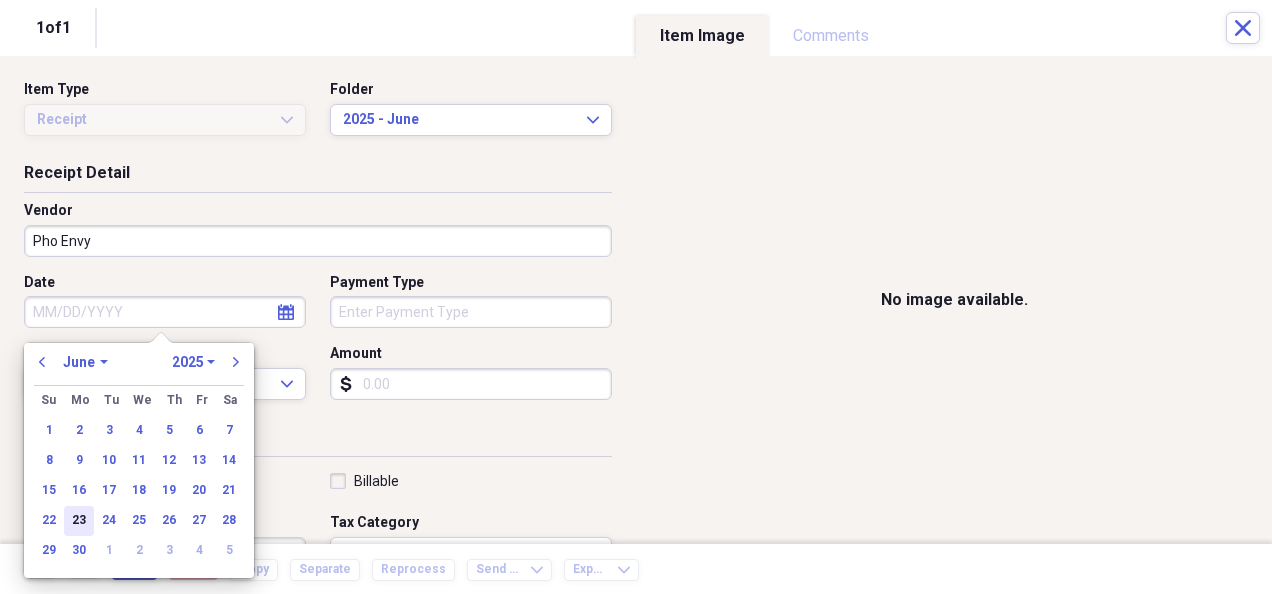 click on "23" at bounding box center (79, 521) 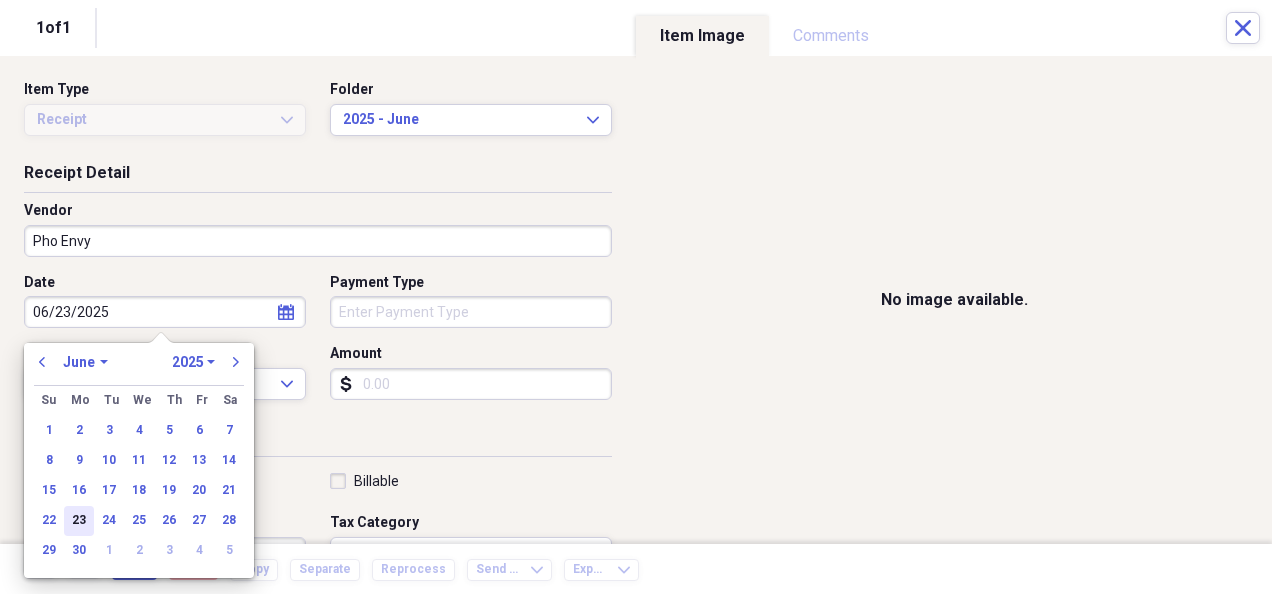 type on "06/23/2025" 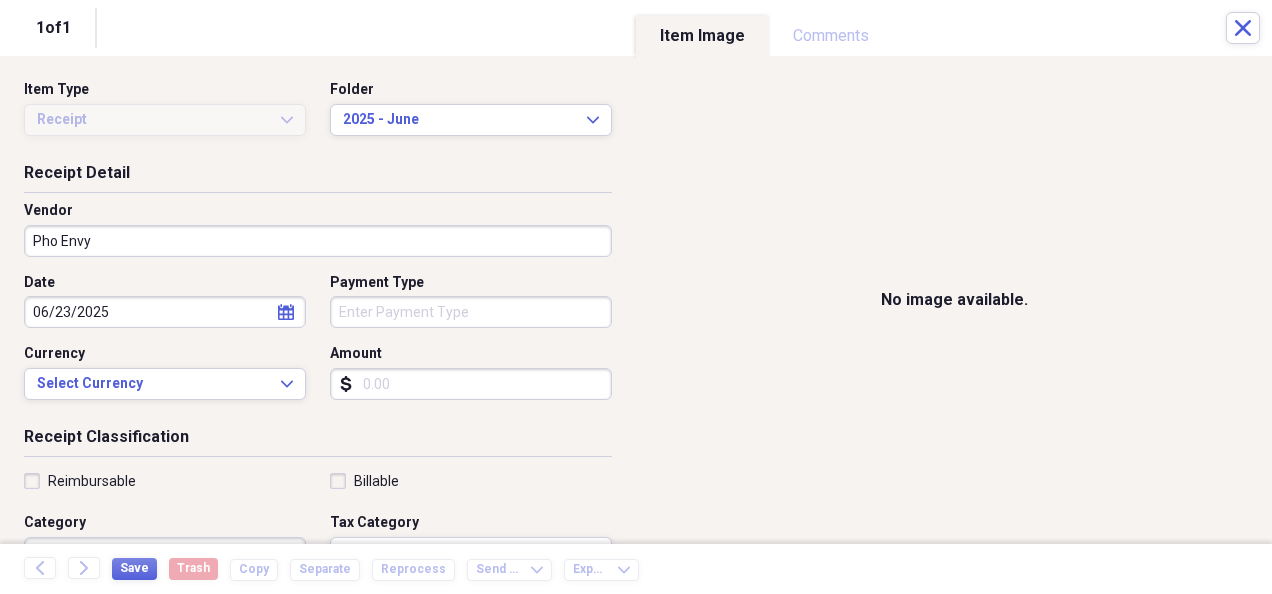 click on "Amount" at bounding box center (471, 384) 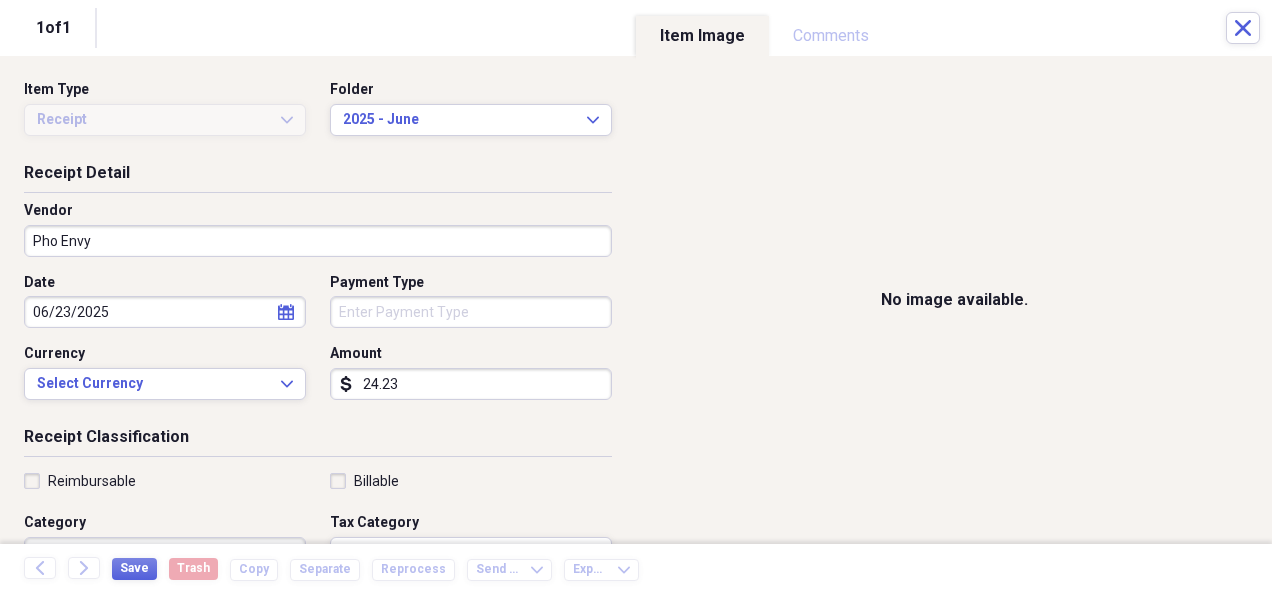 scroll, scrollTop: 88, scrollLeft: 0, axis: vertical 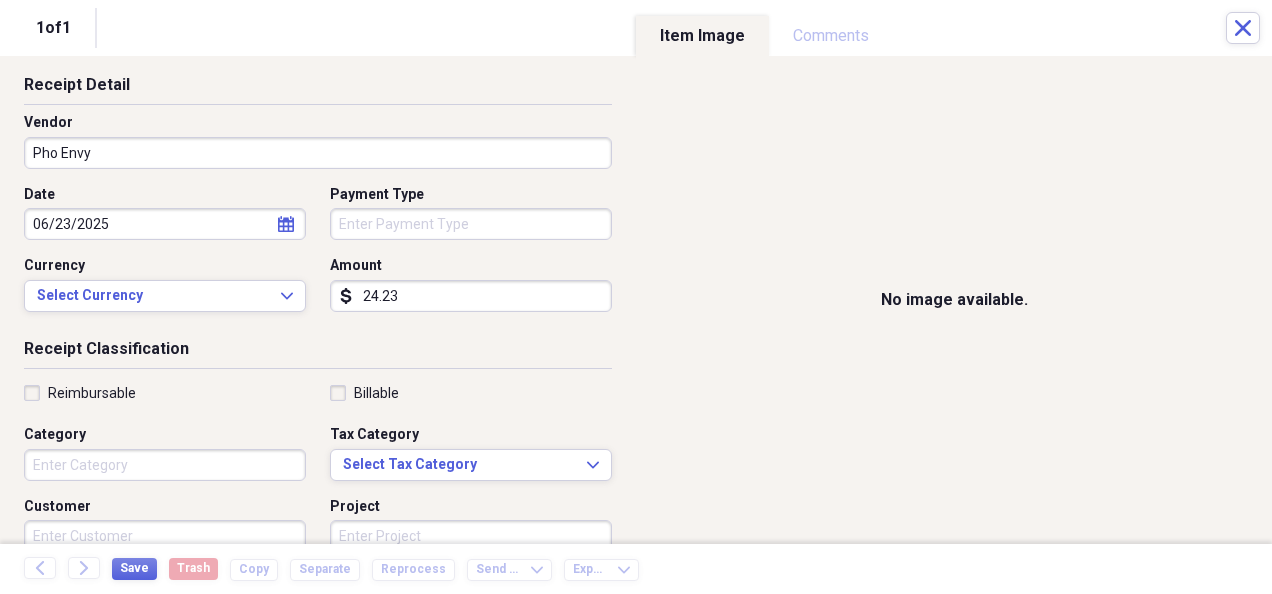 type on "24.23" 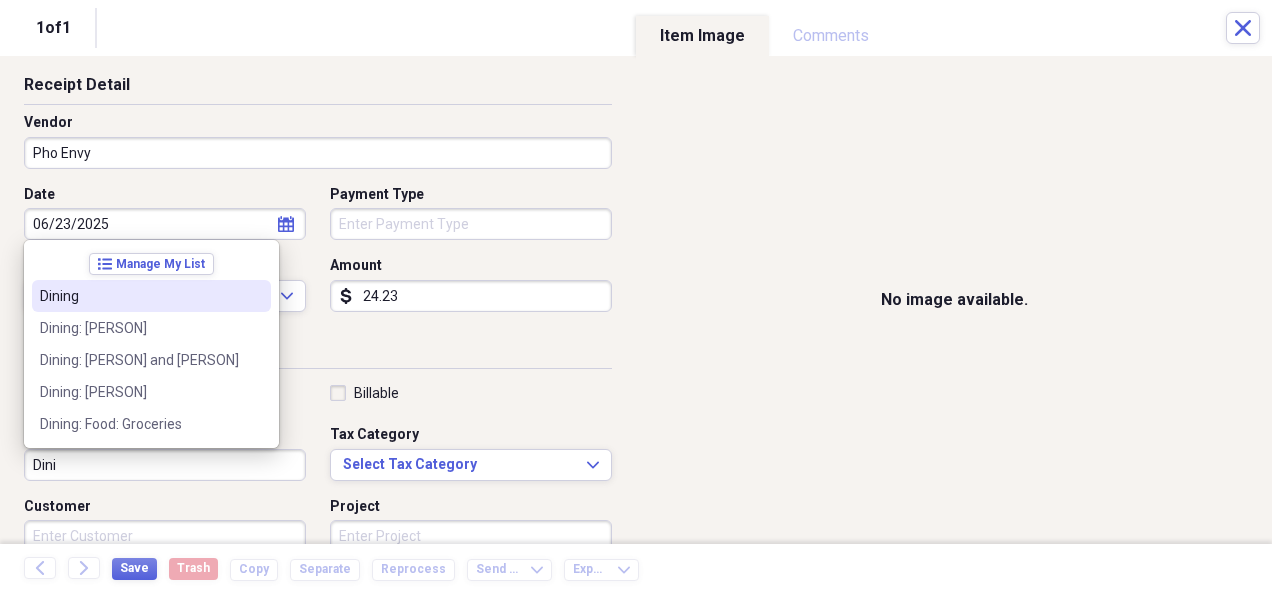 click on "Dining" at bounding box center [139, 296] 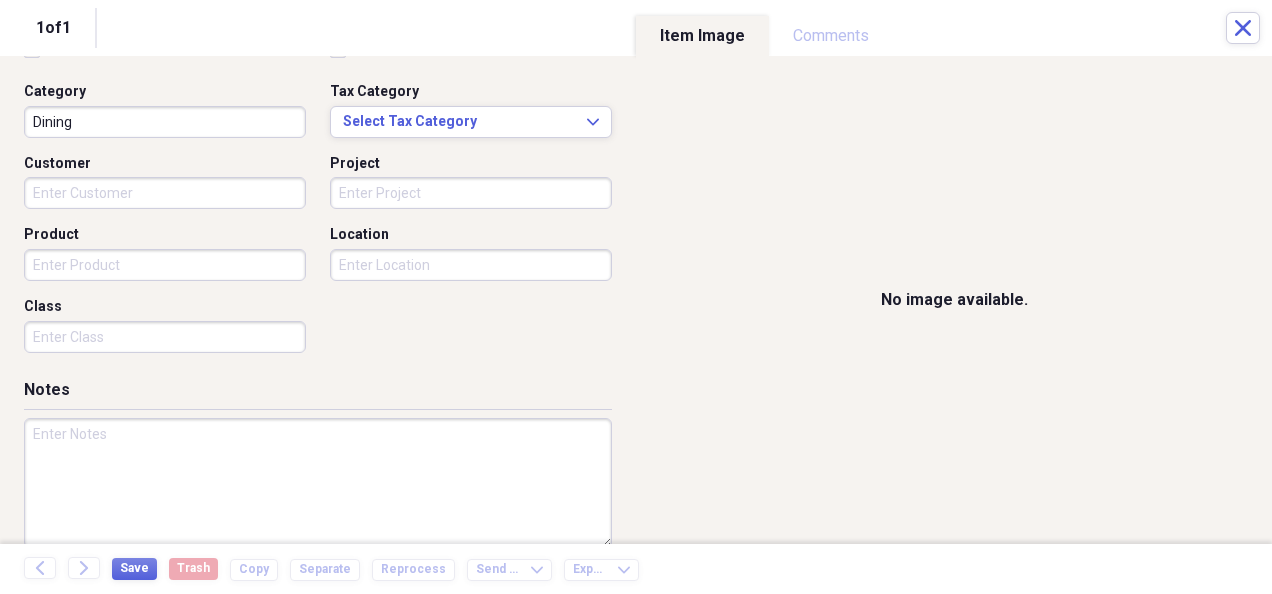 scroll, scrollTop: 439, scrollLeft: 0, axis: vertical 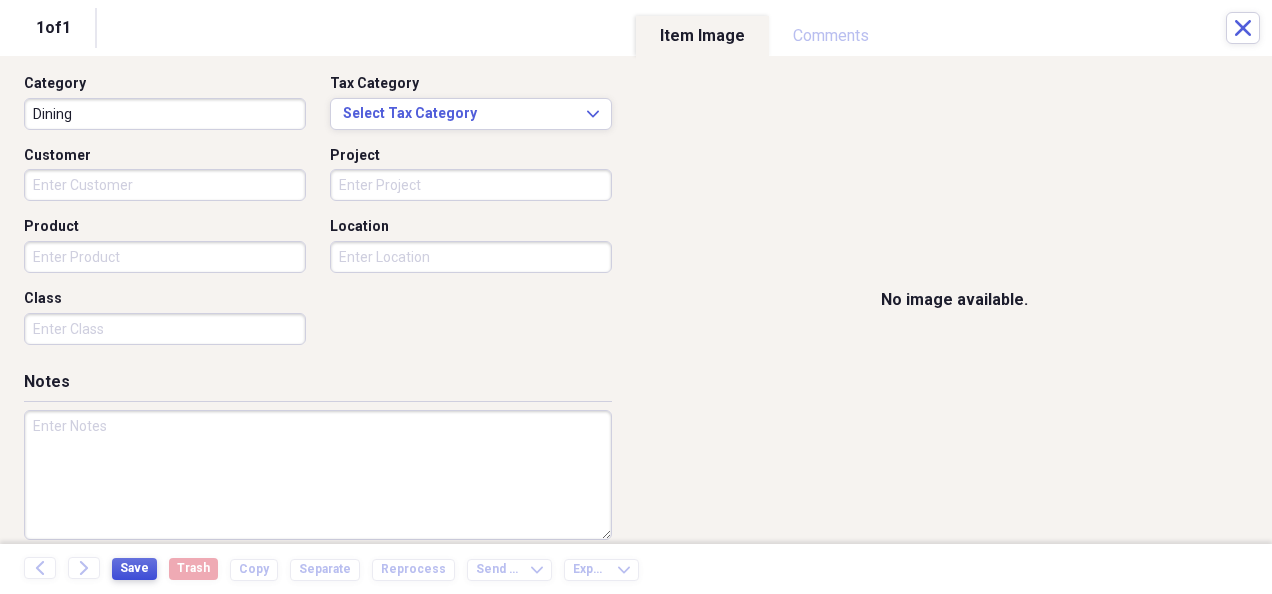 click on "Save" at bounding box center (134, 568) 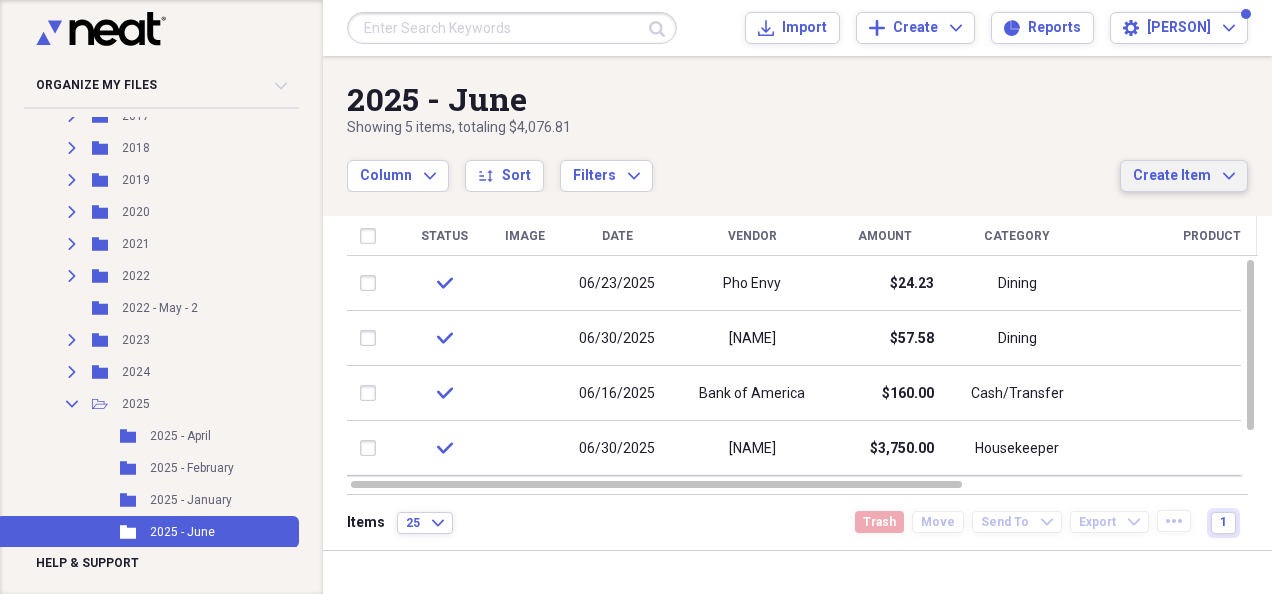 click on "Create Item" at bounding box center (1172, 176) 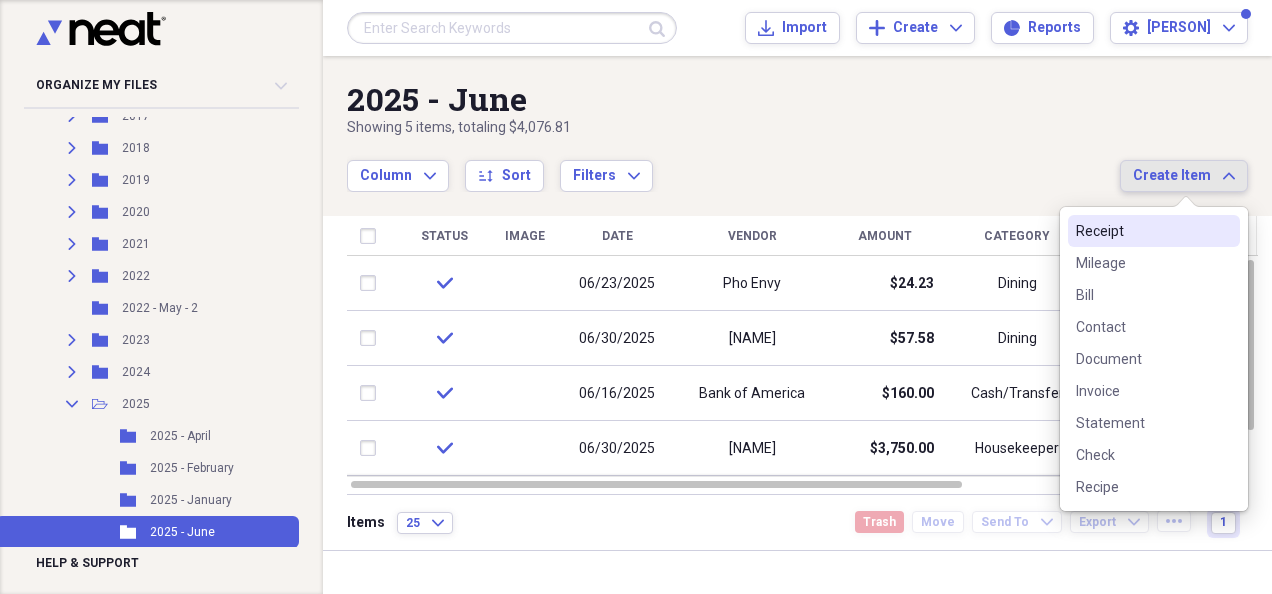 click on "Receipt" at bounding box center [1142, 231] 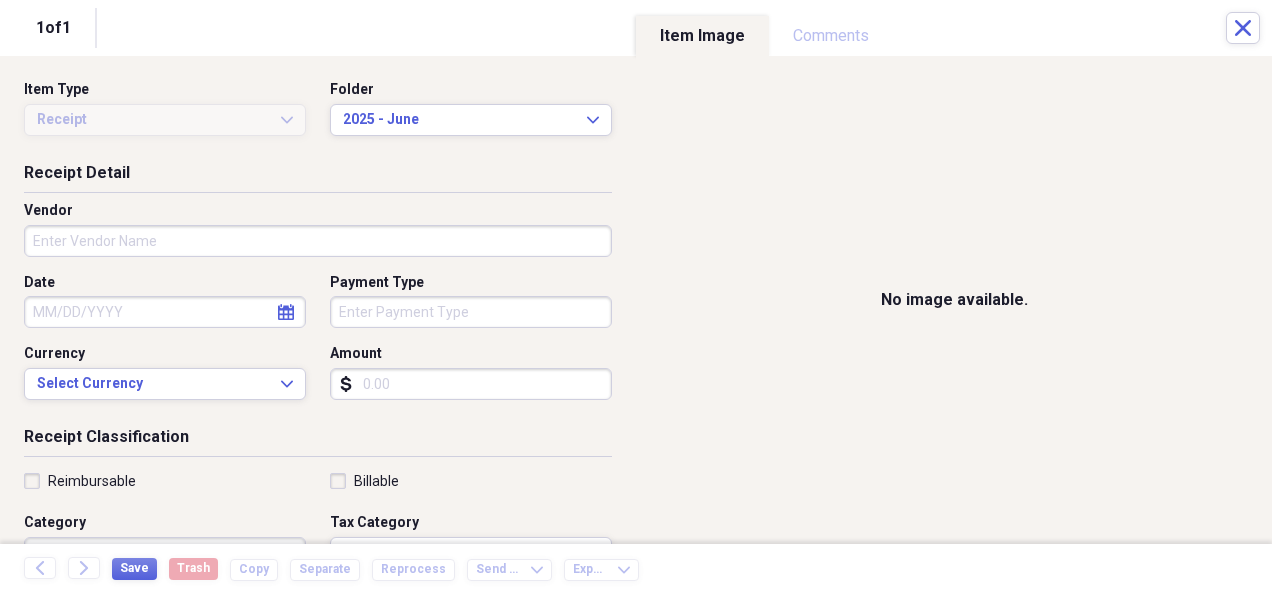 click on "Vendor" at bounding box center [318, 241] 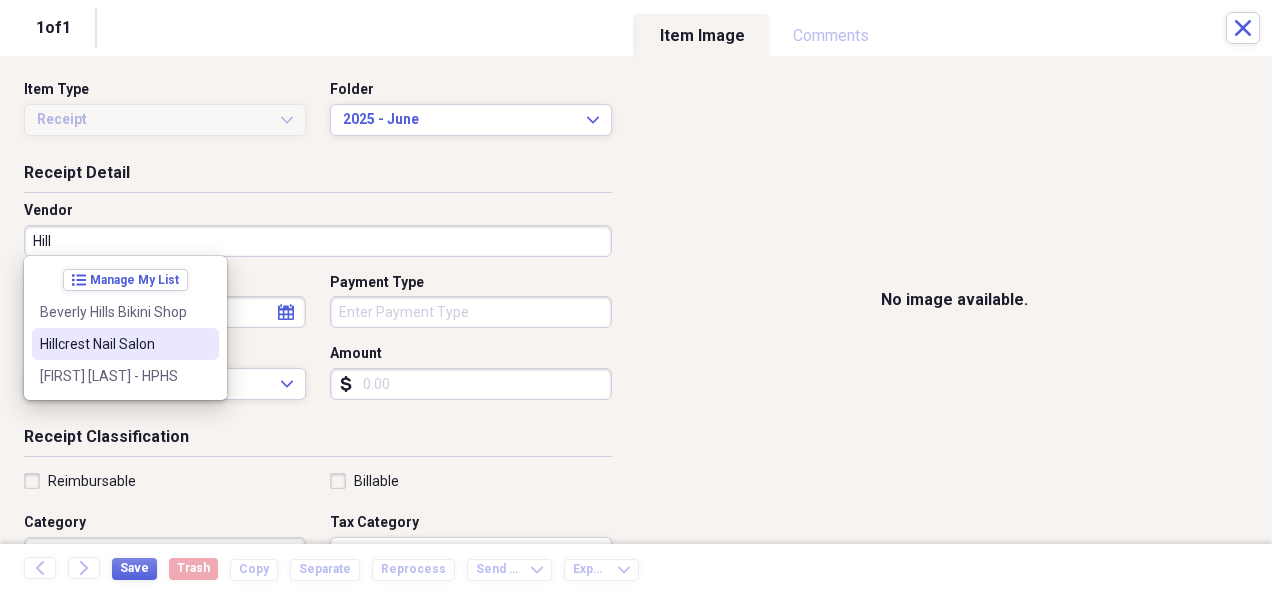 click on "Hillcrest Nail Salon" at bounding box center [113, 344] 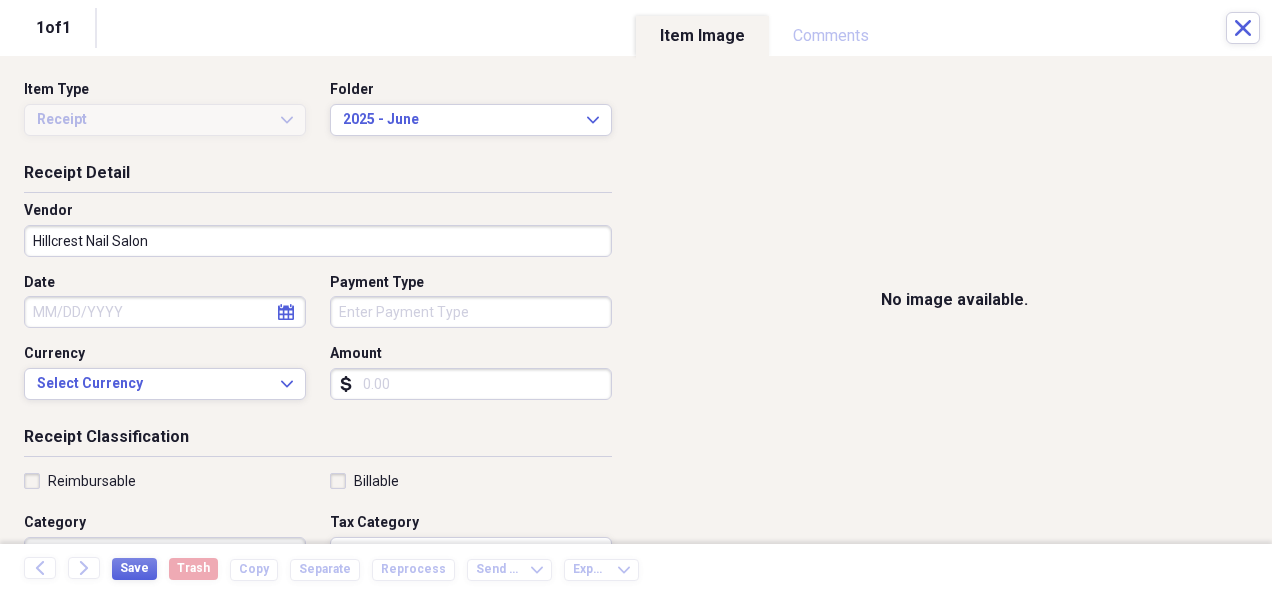 click on "Amount" at bounding box center [471, 384] 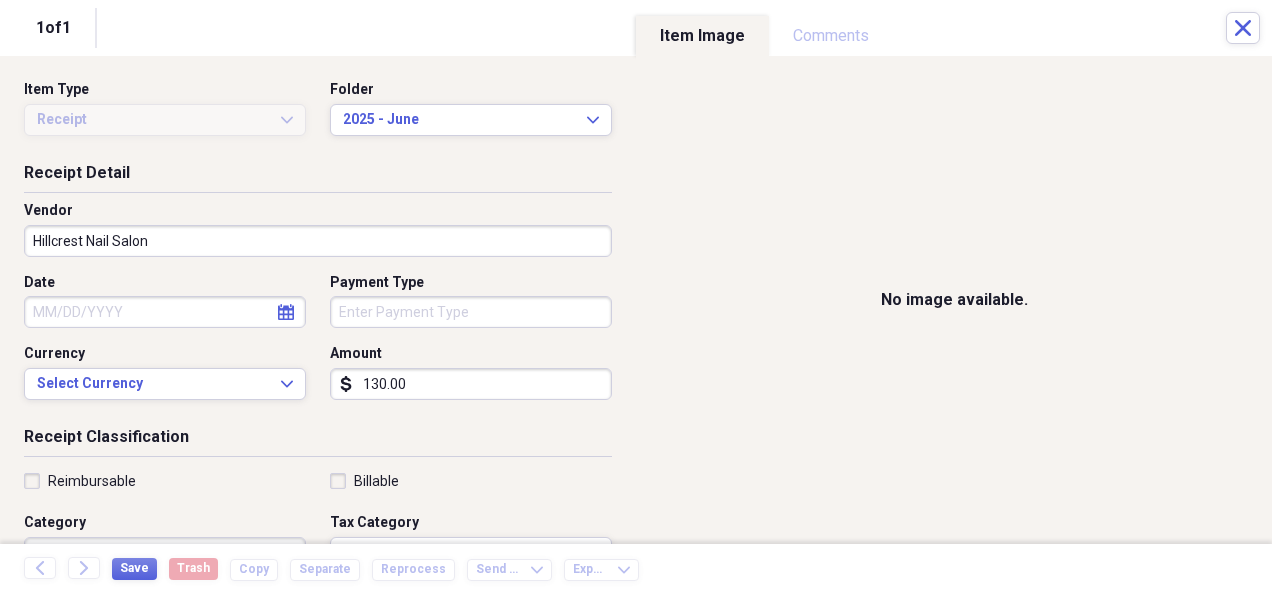 type on "130.00" 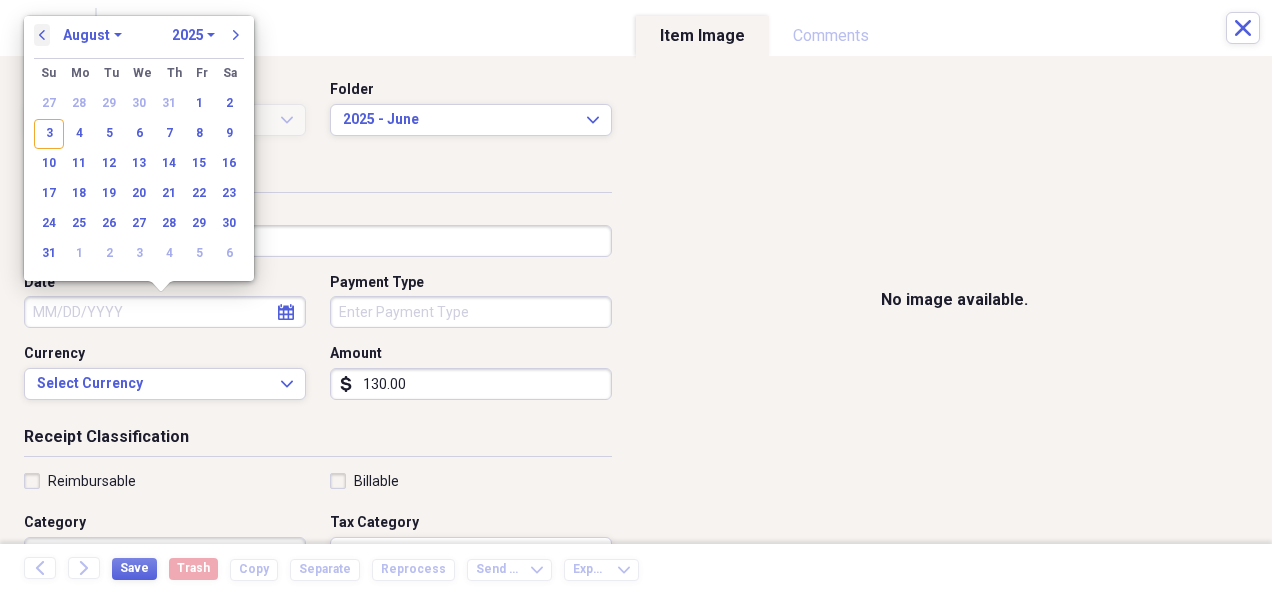click on "previous" at bounding box center (42, 35) 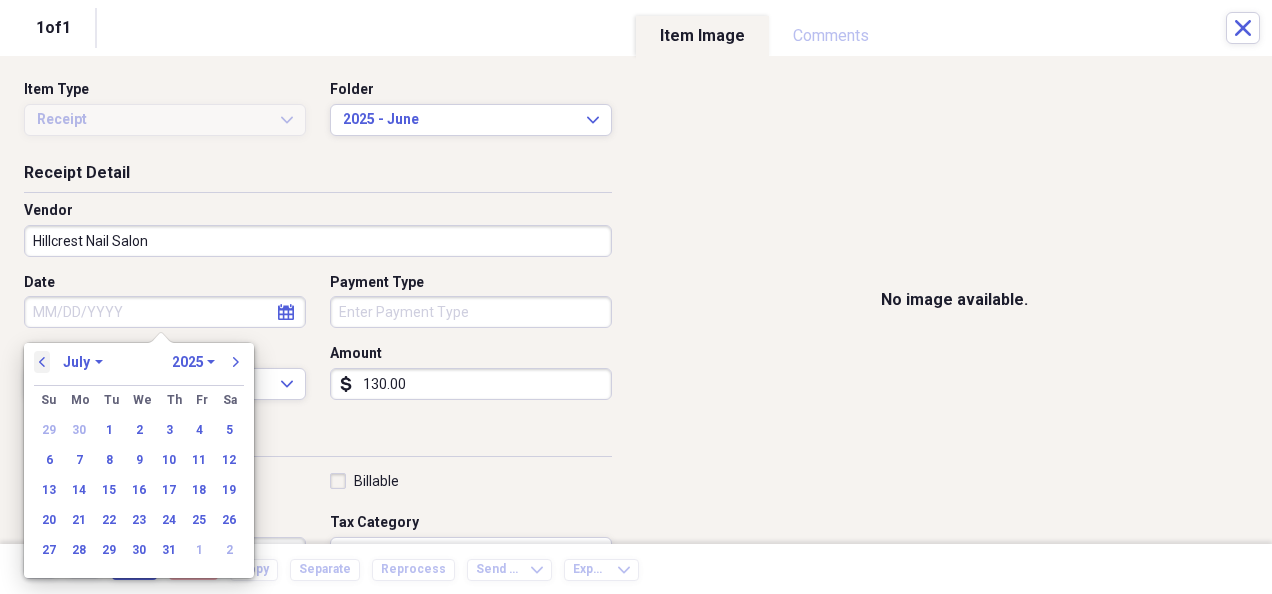 click on "previous" at bounding box center (42, 362) 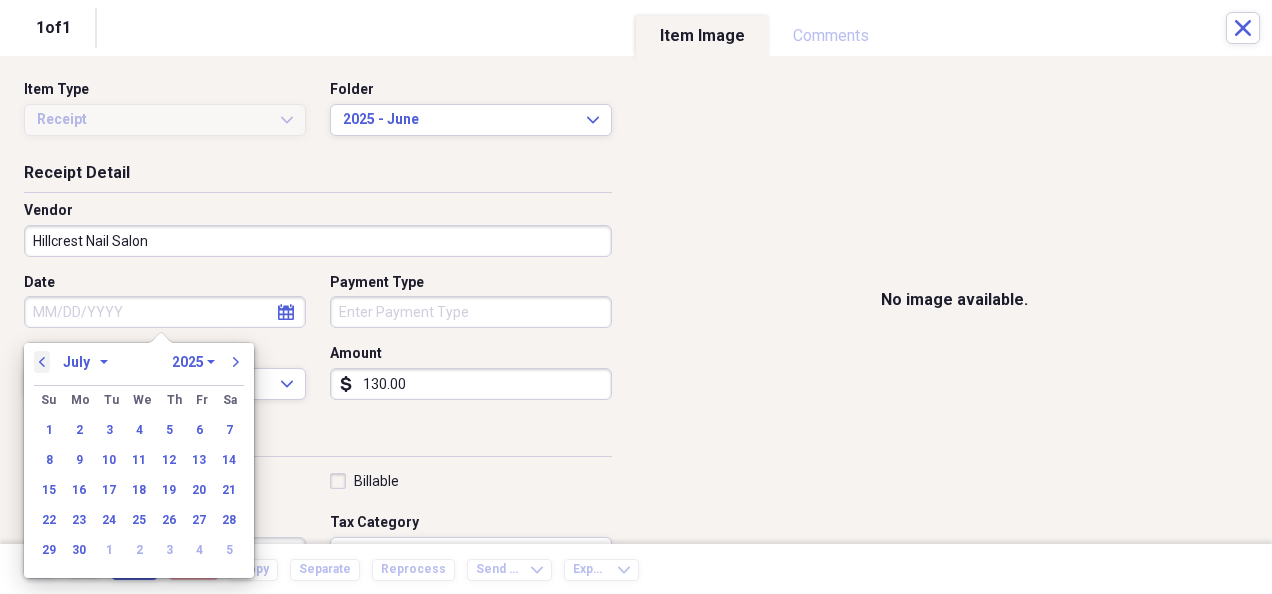 select on "5" 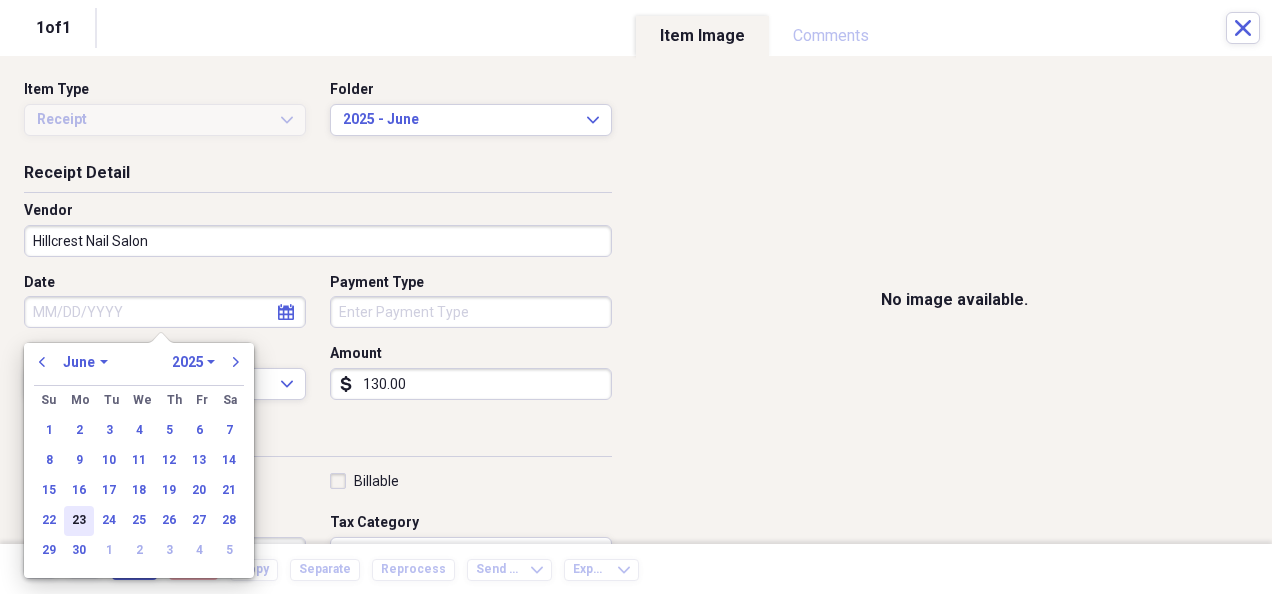 click on "23" at bounding box center (79, 521) 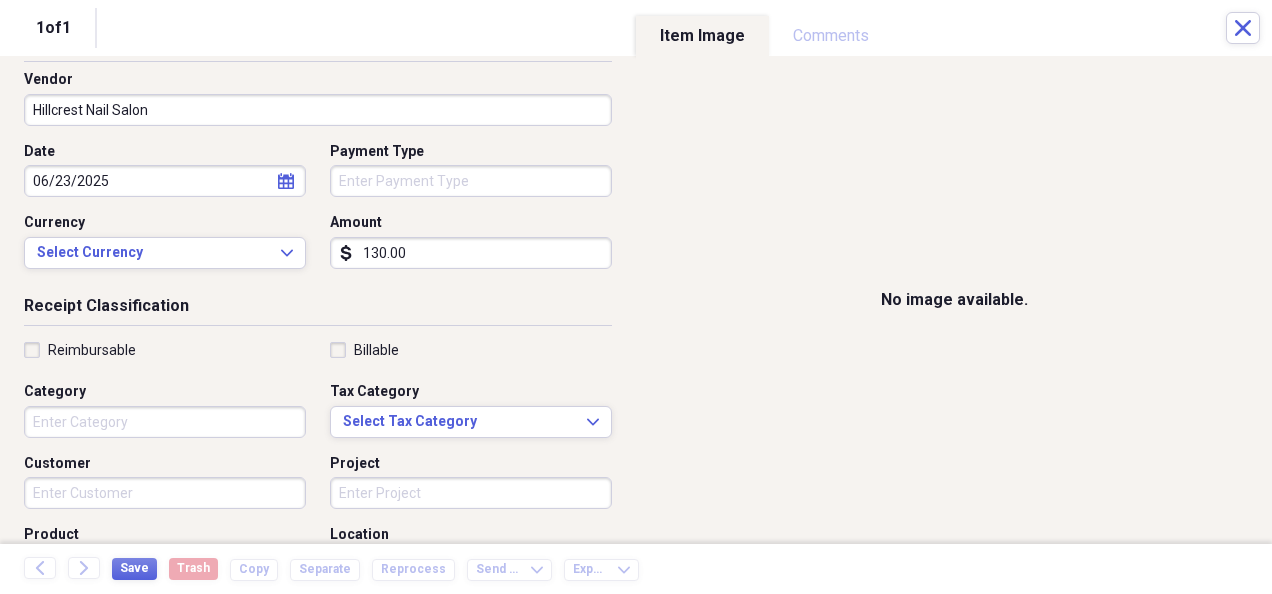 scroll, scrollTop: 132, scrollLeft: 0, axis: vertical 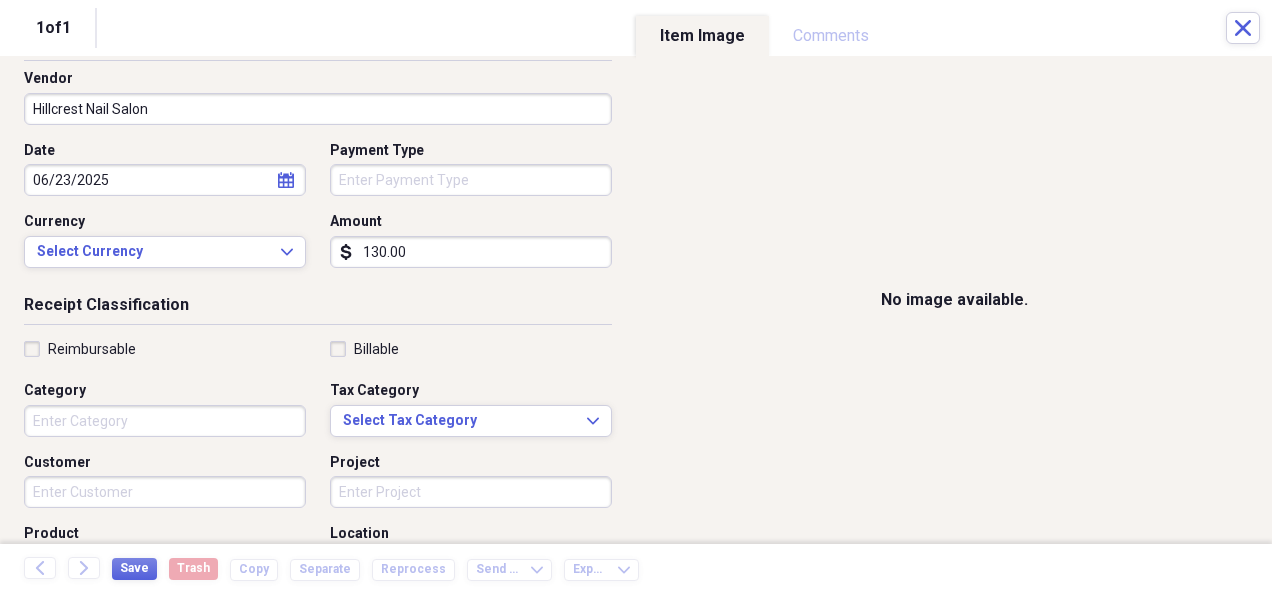 click on "Category" at bounding box center (165, 421) 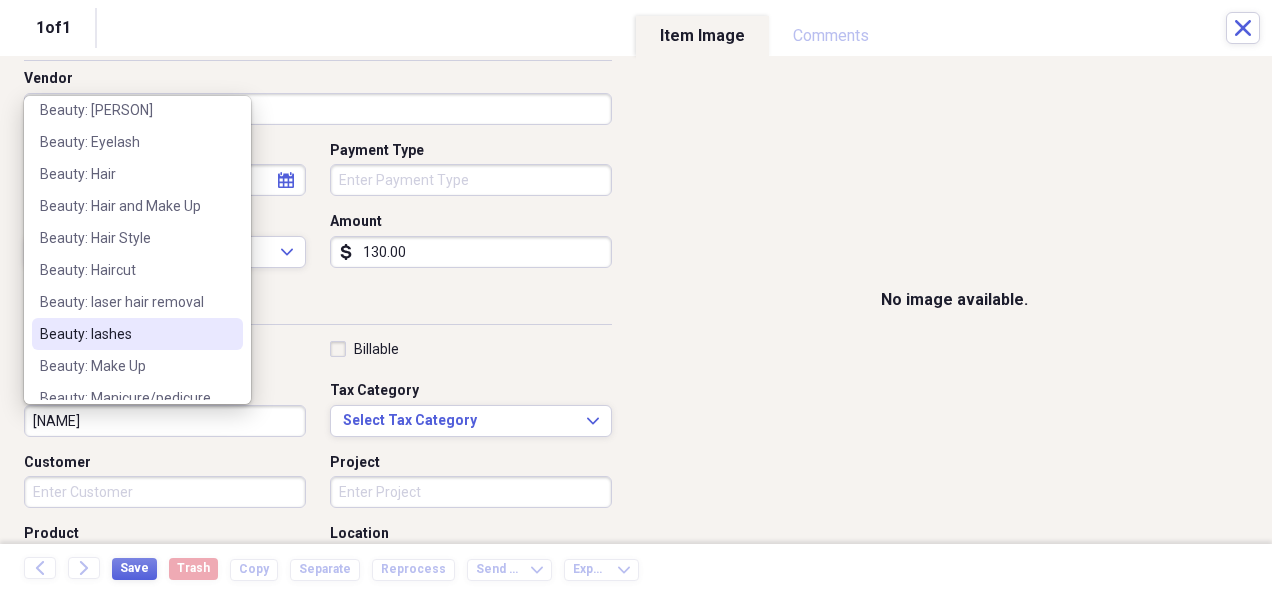 scroll, scrollTop: 280, scrollLeft: 0, axis: vertical 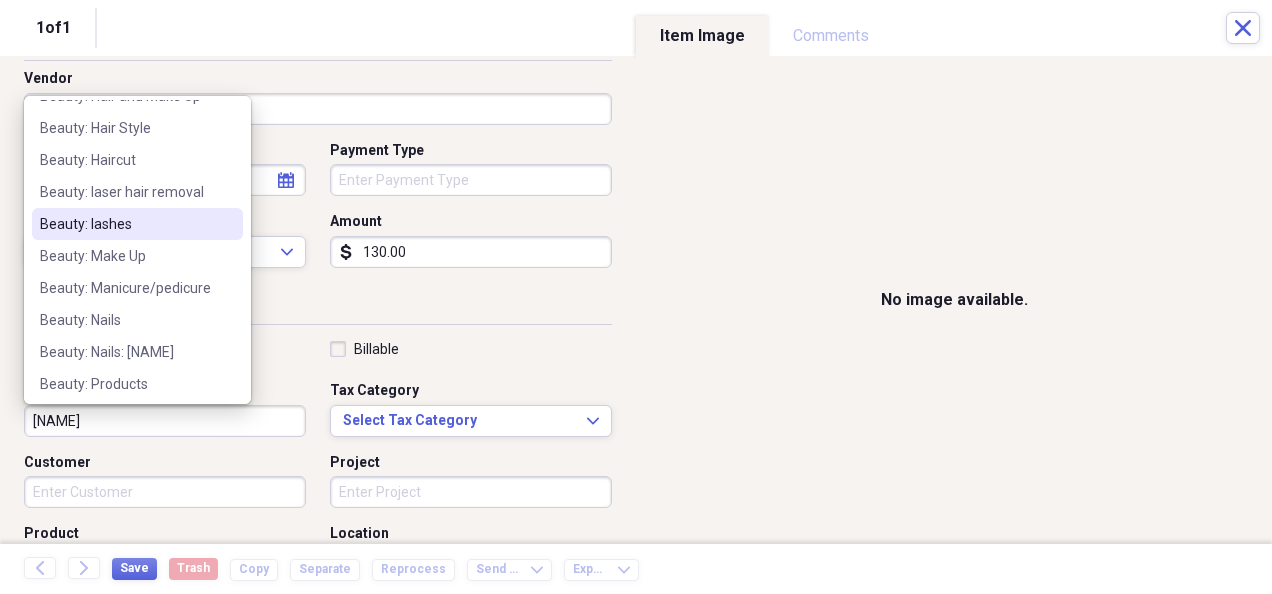 click on "Beauty: Nails" at bounding box center (137, 320) 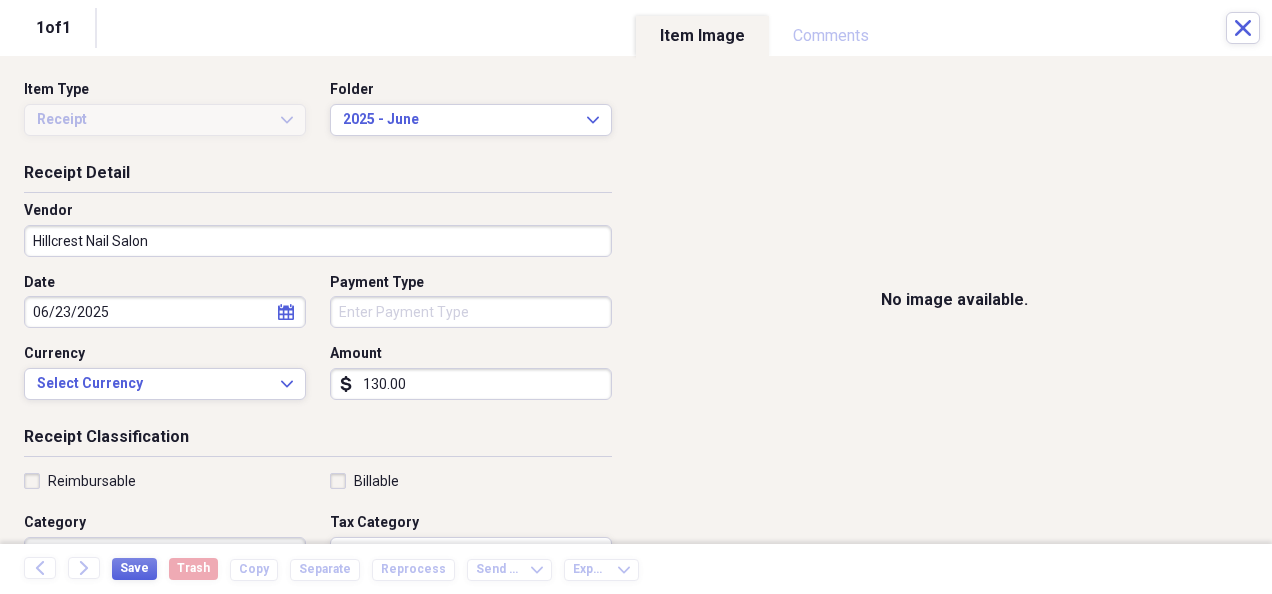 scroll, scrollTop: 97, scrollLeft: 0, axis: vertical 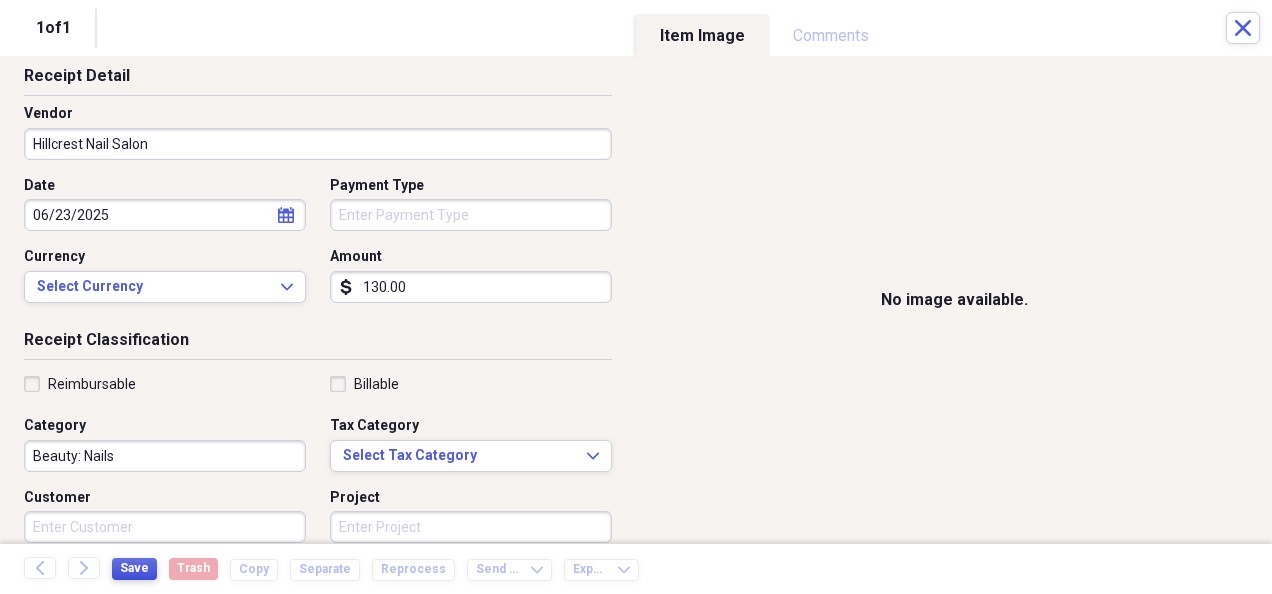 click on "Save" at bounding box center (134, 568) 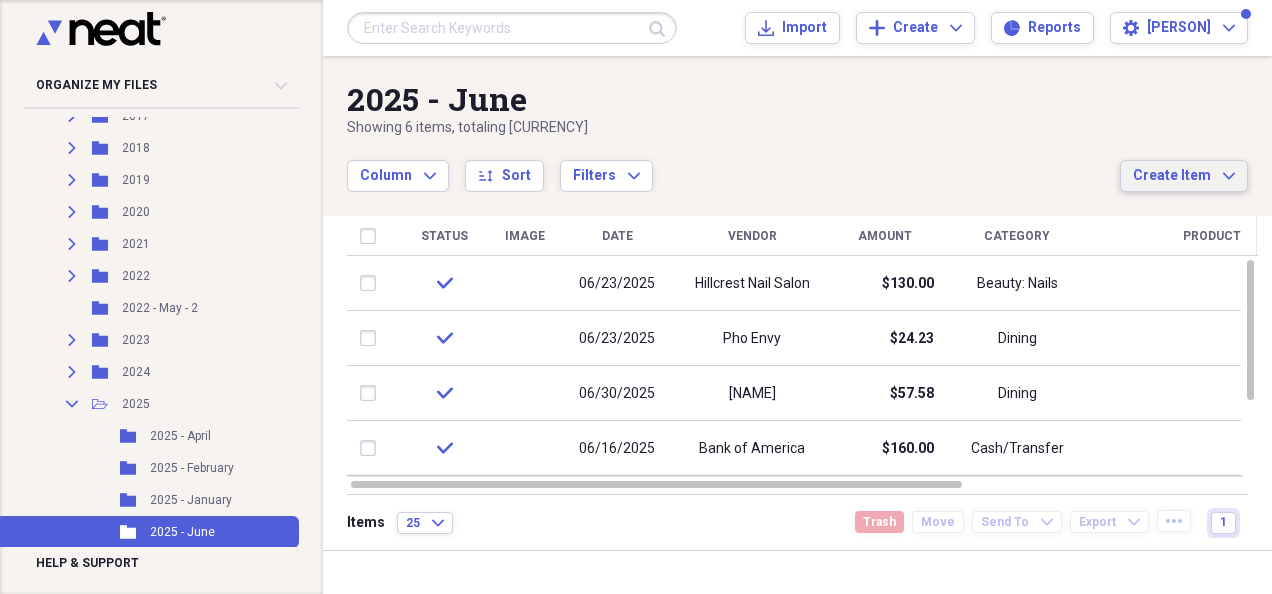 click on "Create Item" at bounding box center [1172, 176] 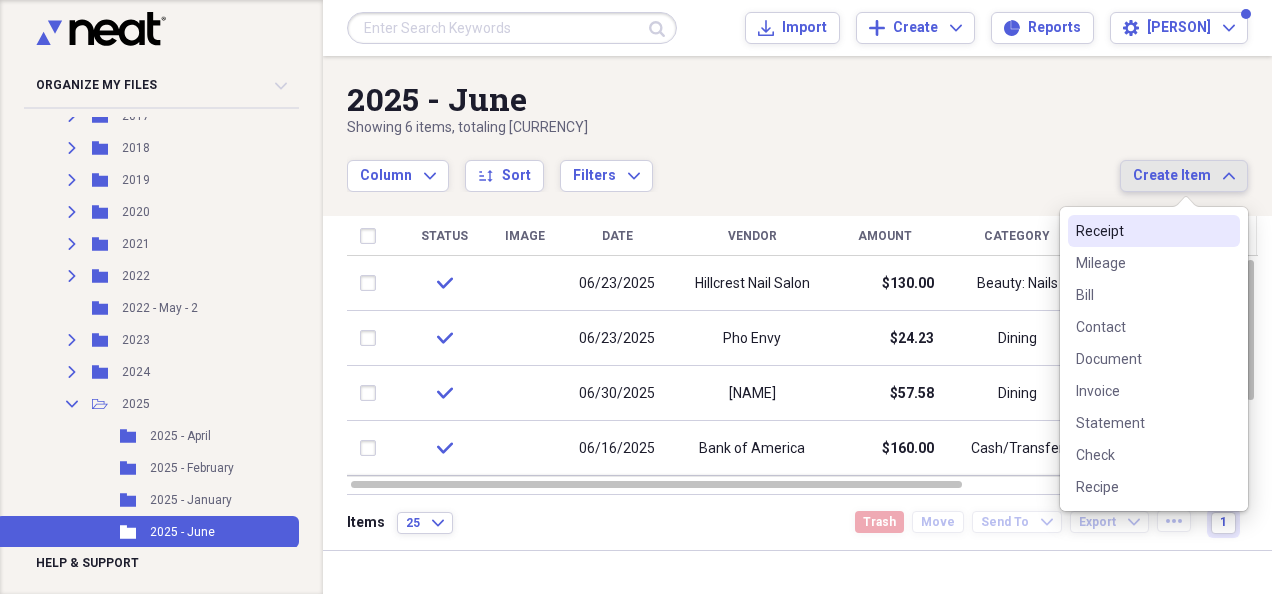 click on "Receipt" at bounding box center [1142, 231] 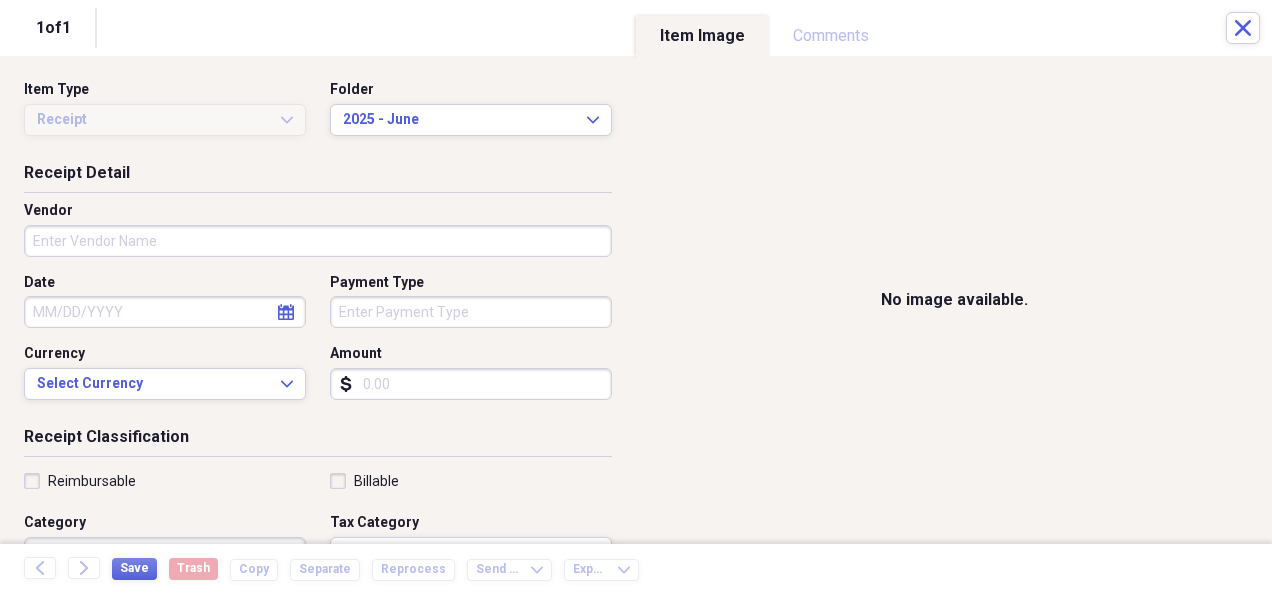 click on "Vendor" at bounding box center [318, 241] 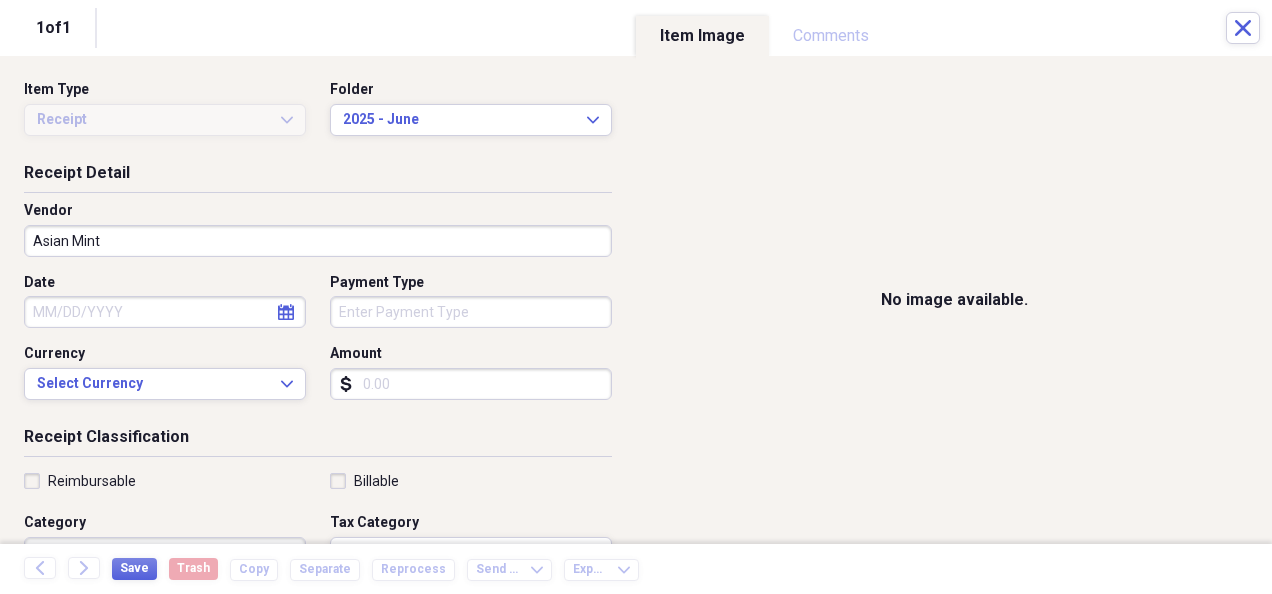 type on "Asian Mint" 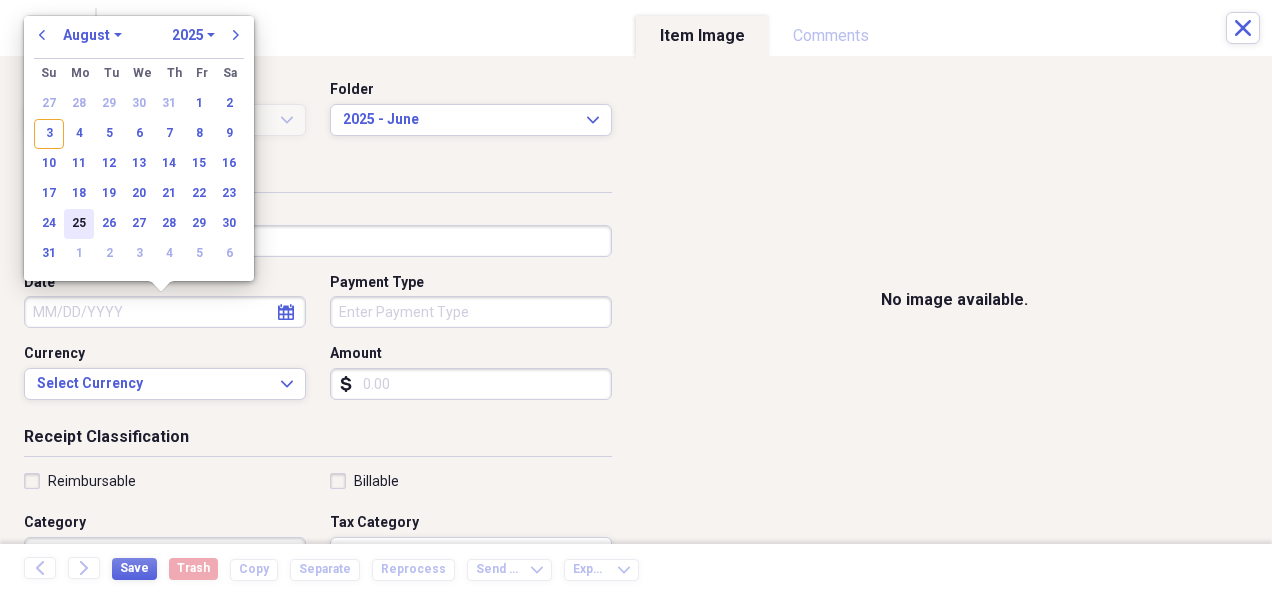 click on "25" at bounding box center (79, 224) 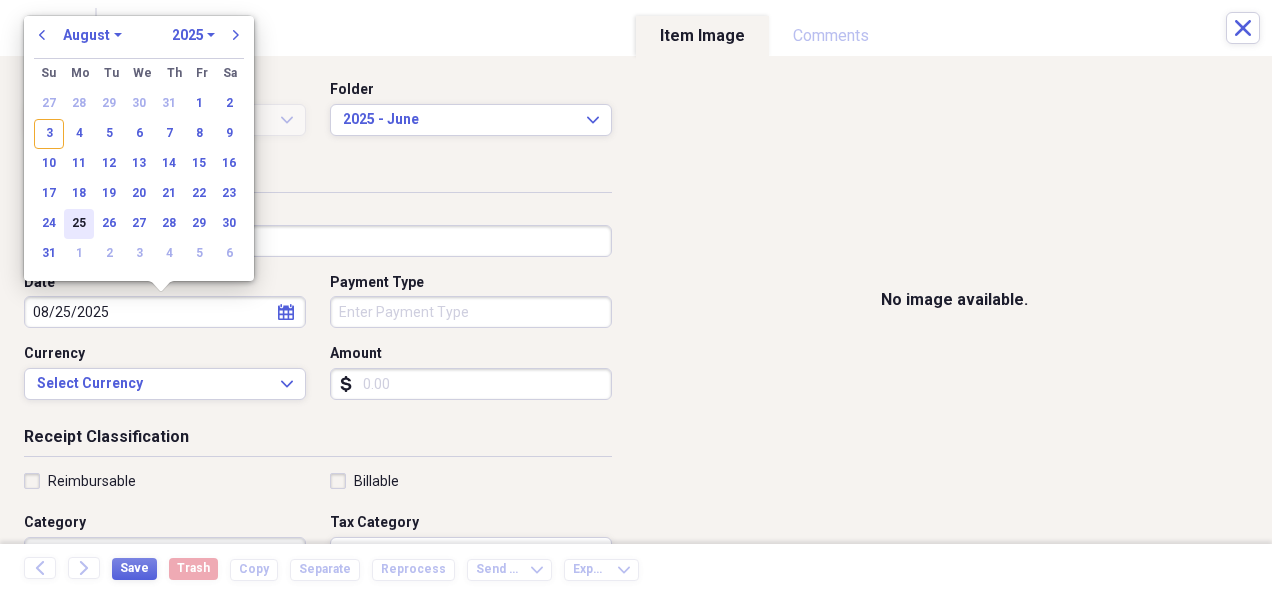 type on "08/25/2025" 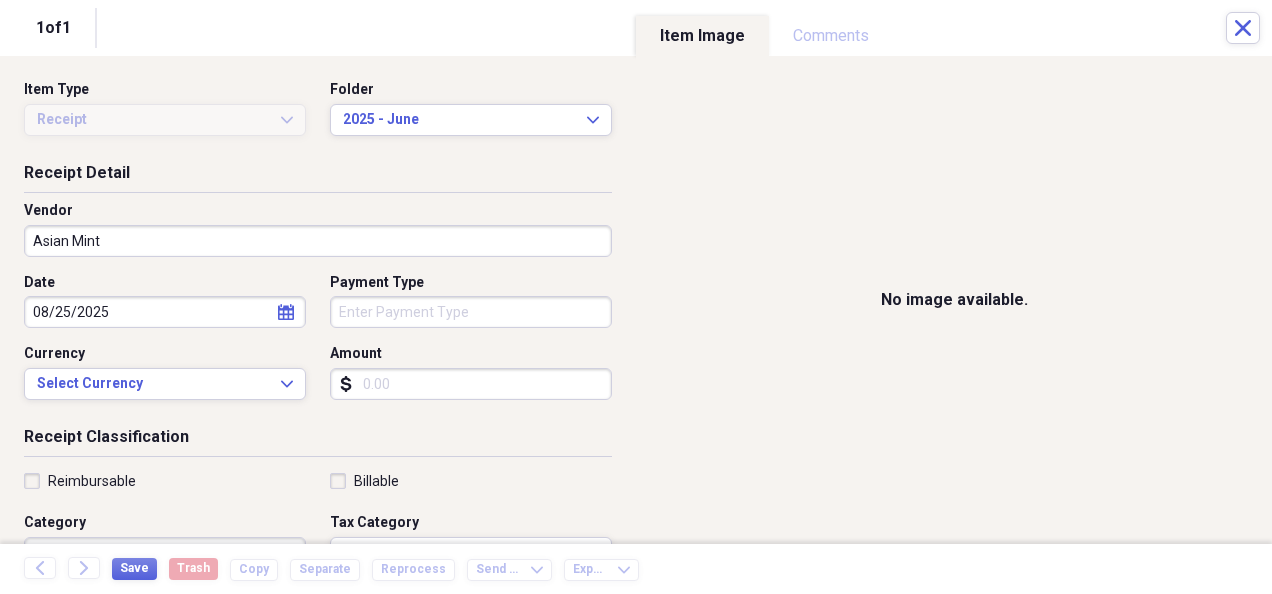 click on "calendar" 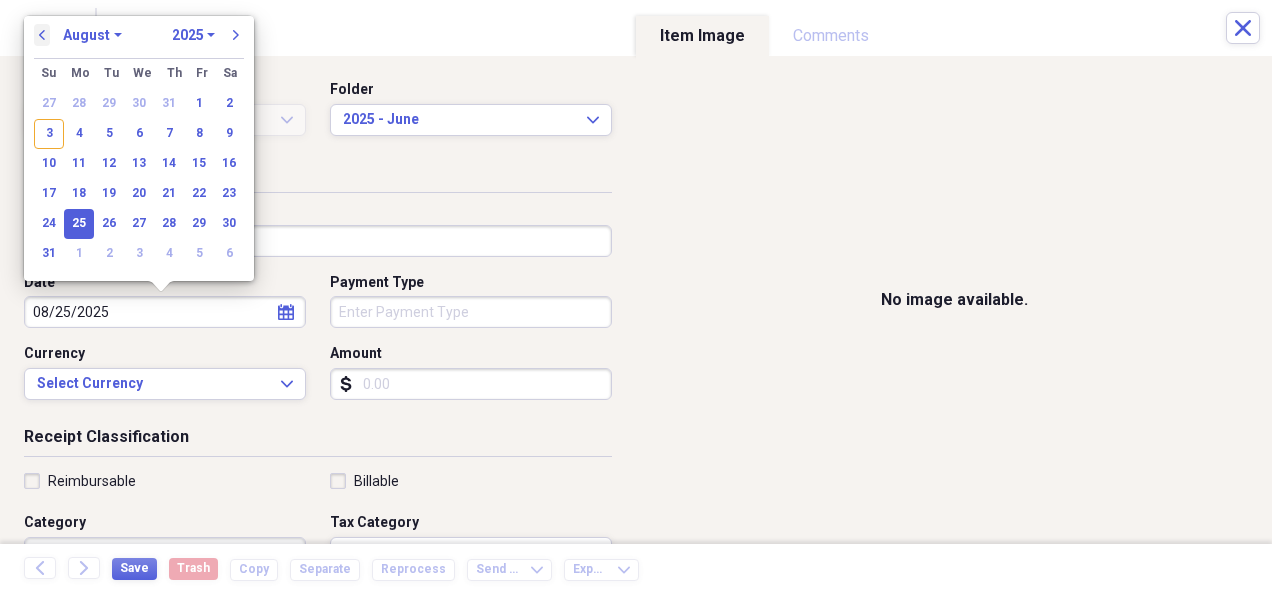 click on "previous" at bounding box center (42, 35) 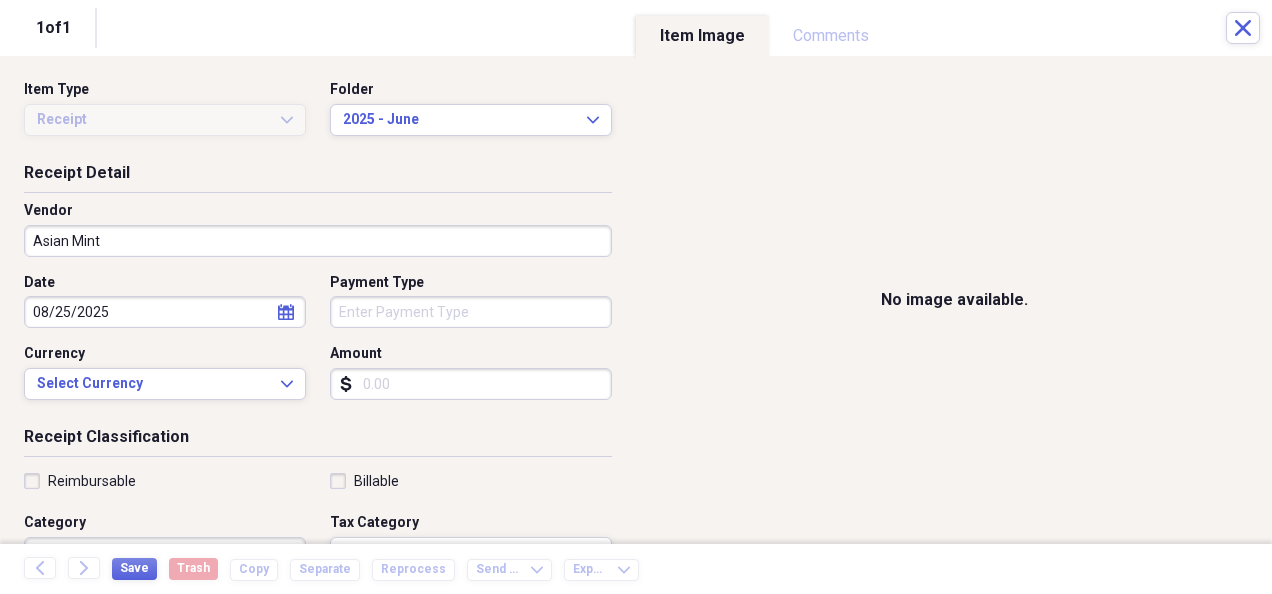 click on "1 of 1" at bounding box center (53, 28) 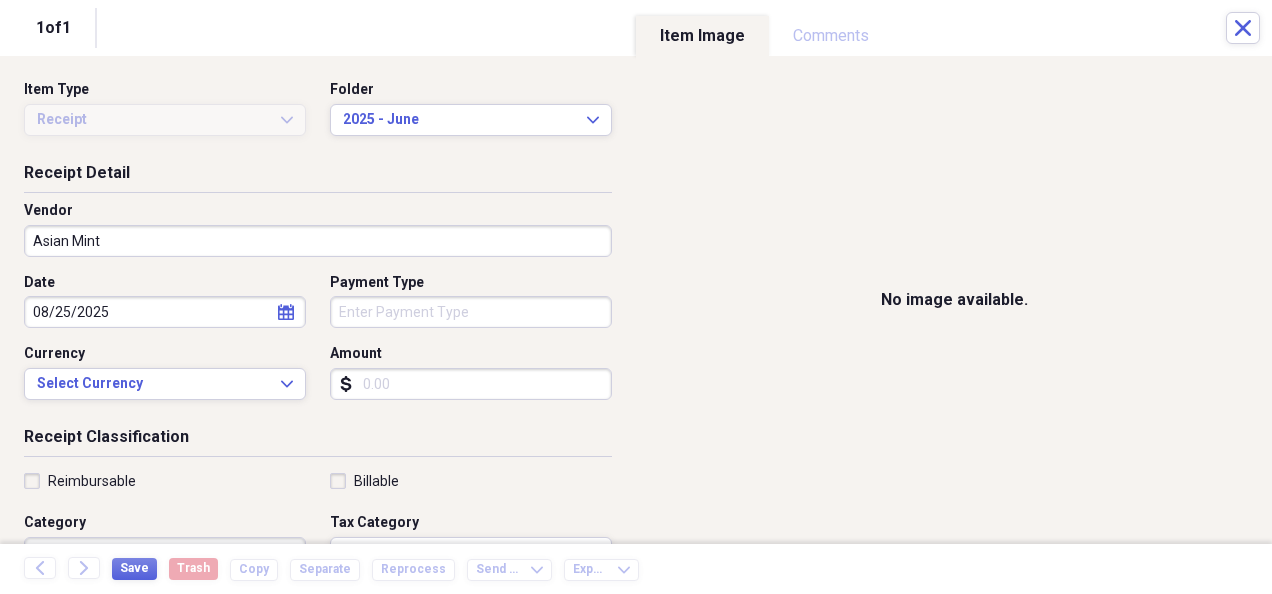 click on "calendar" 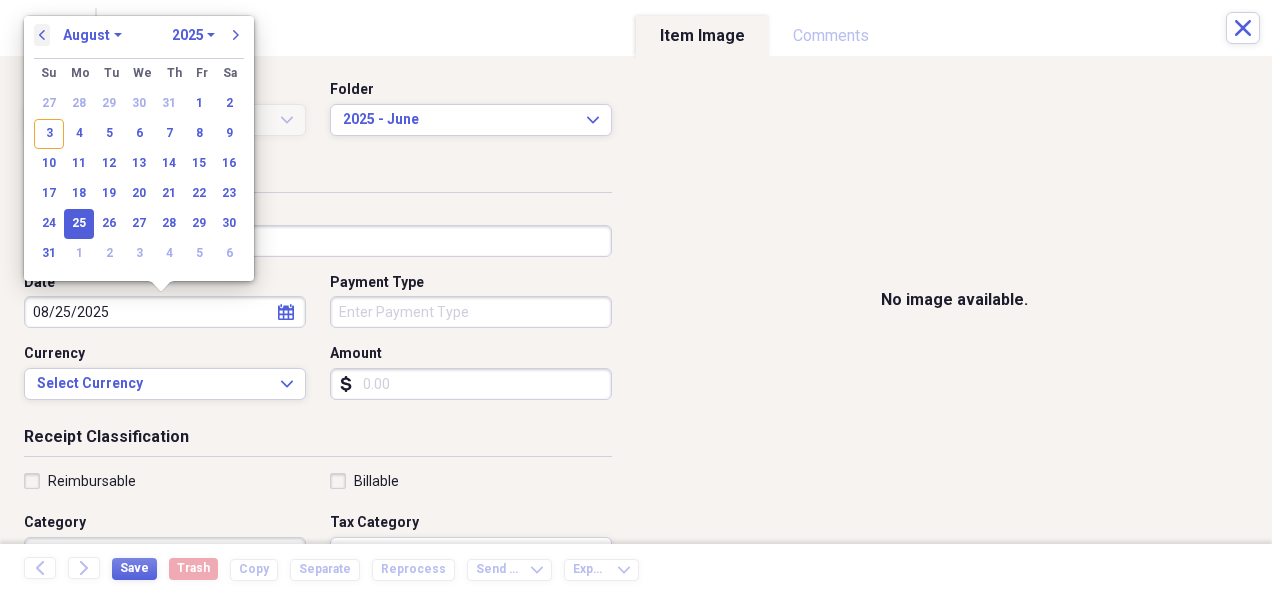 click on "previous" at bounding box center (42, 35) 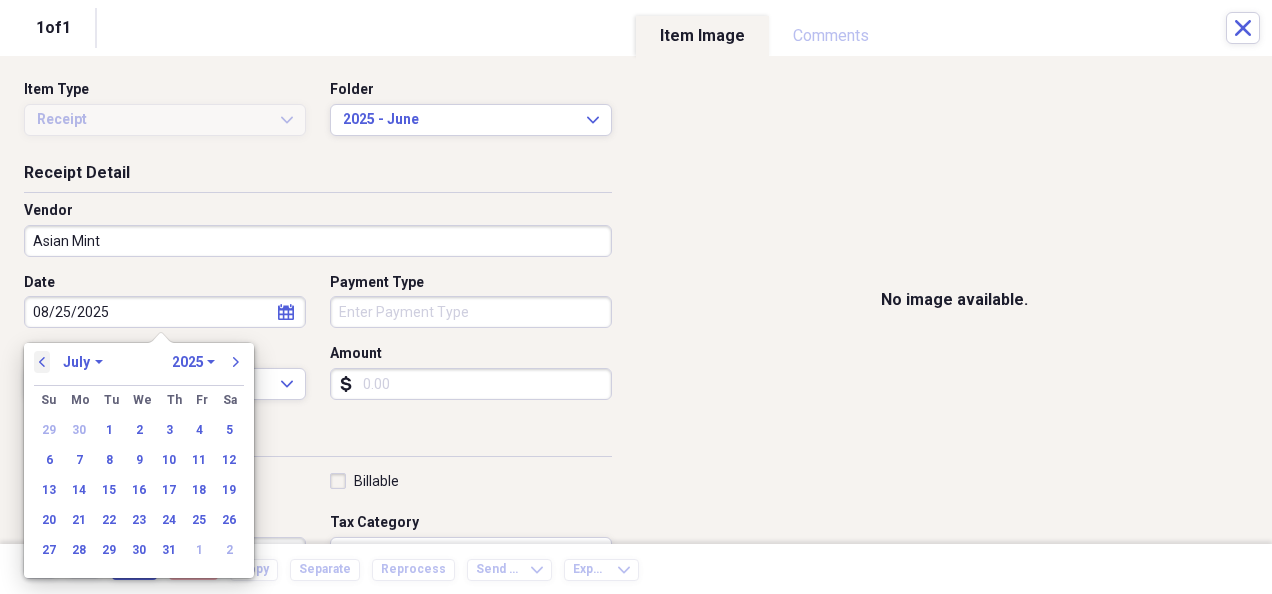 click on "previous" at bounding box center [42, 362] 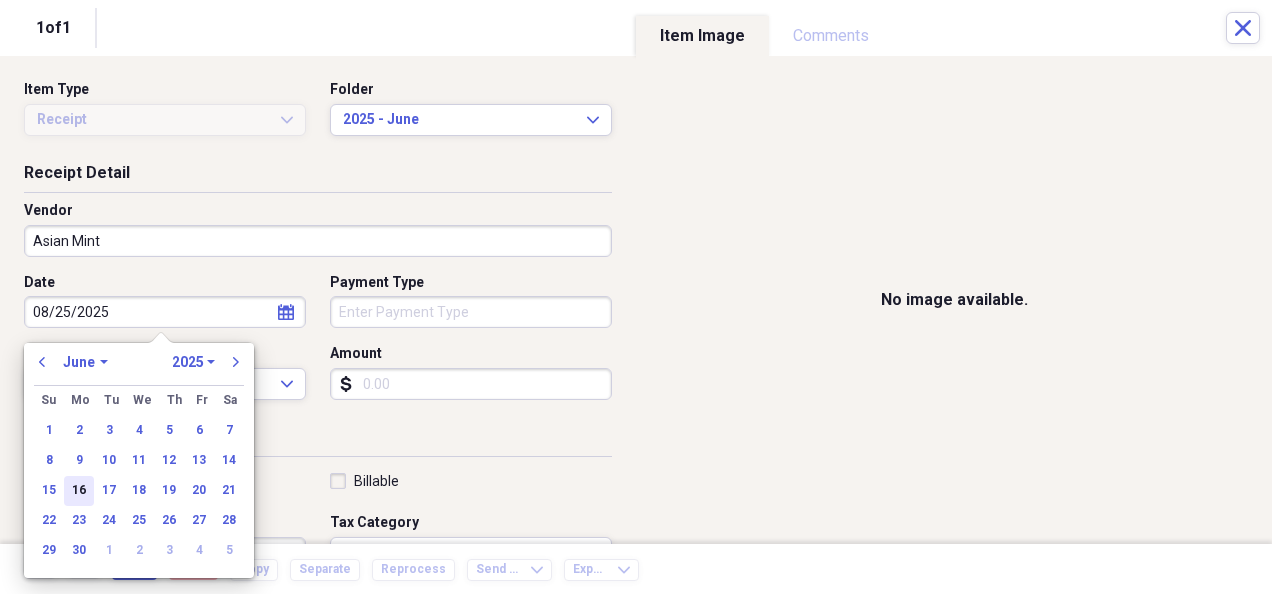 click on "16" at bounding box center [79, 491] 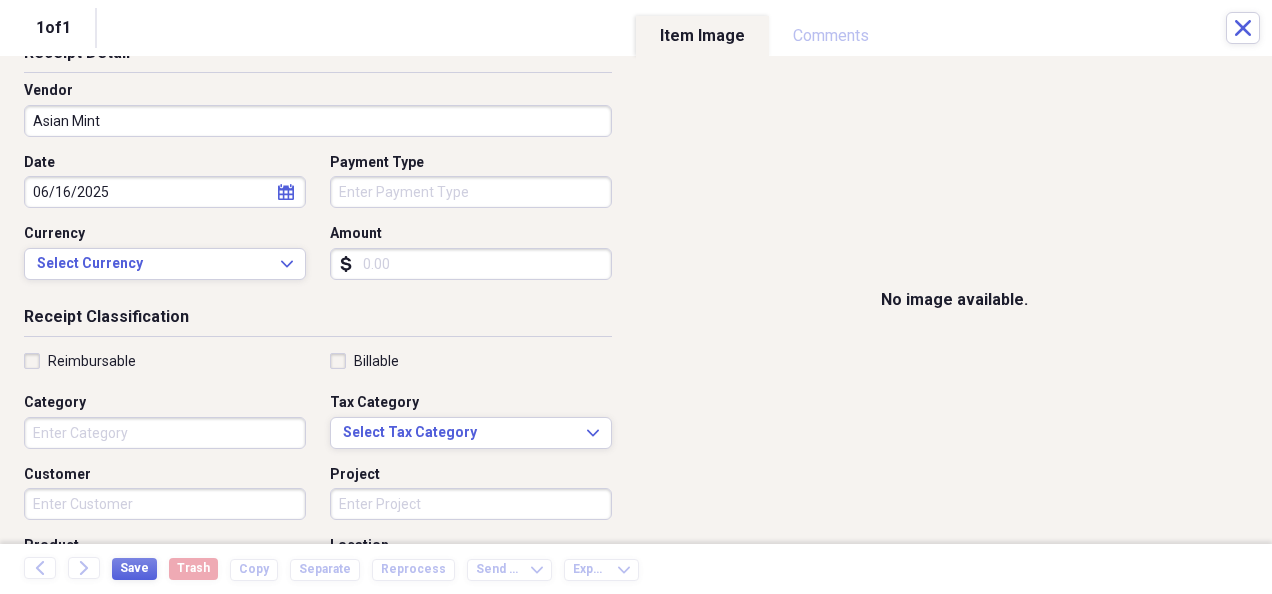 scroll, scrollTop: 121, scrollLeft: 0, axis: vertical 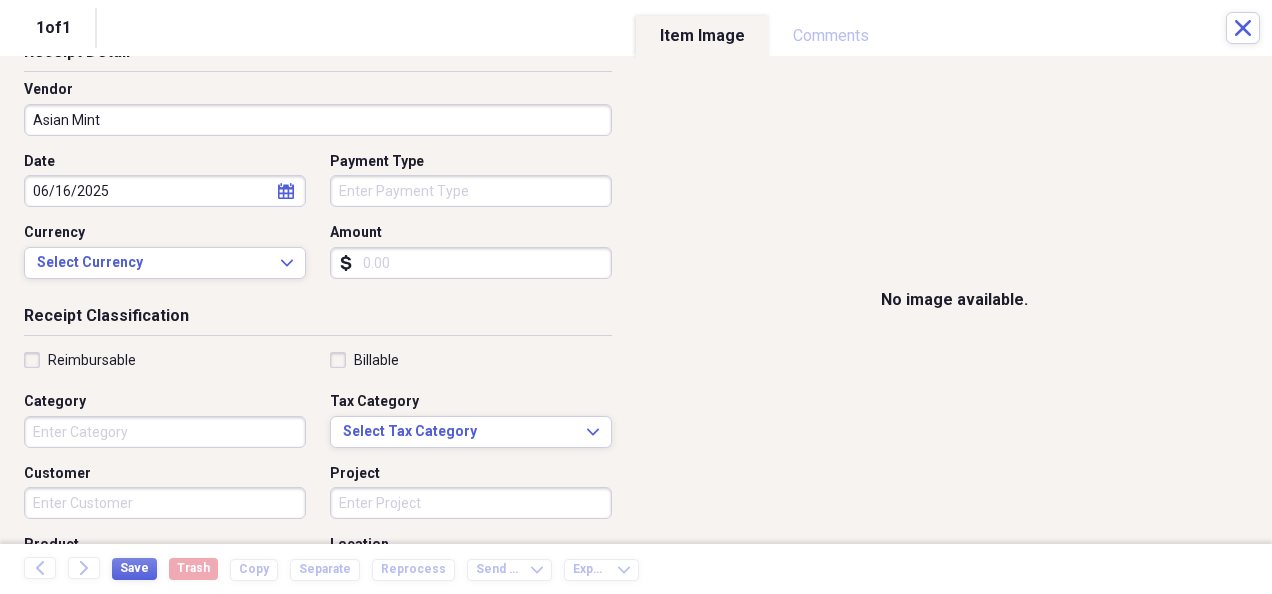 click on "Amount" at bounding box center (471, 263) 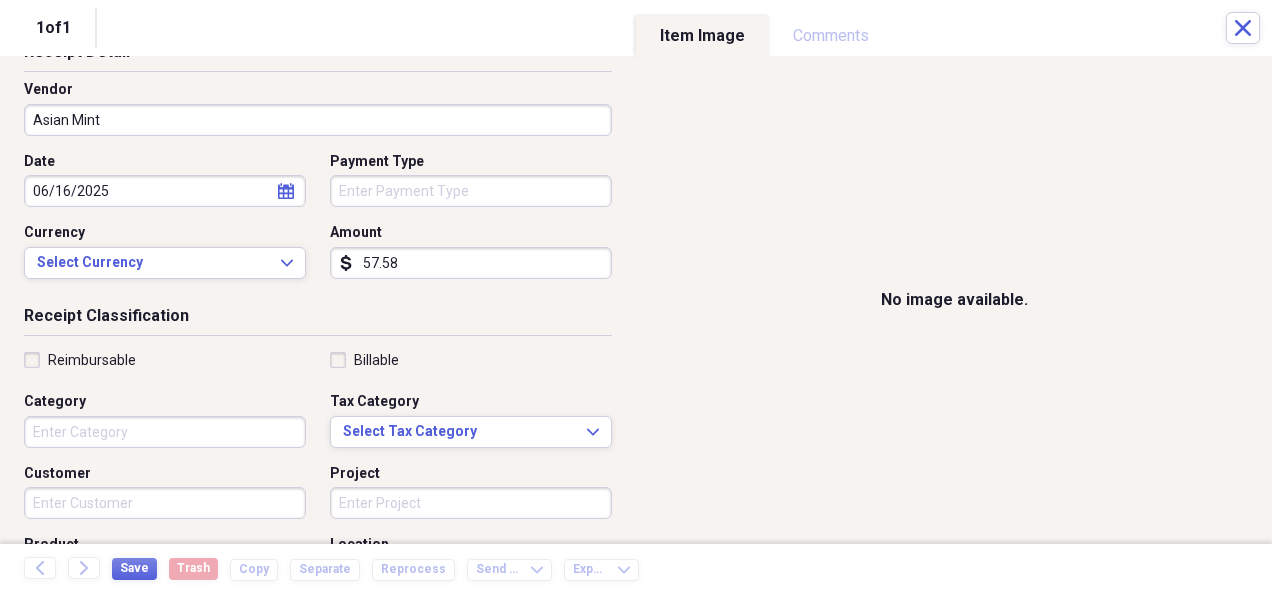 type on "57.58" 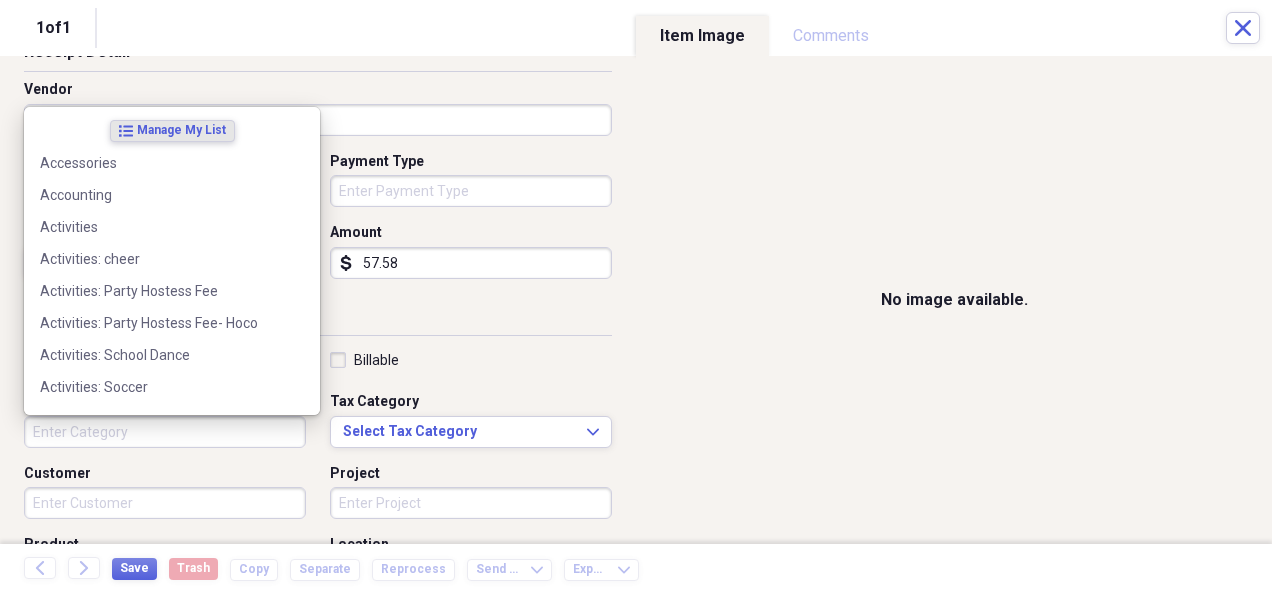 click on "Category" at bounding box center [165, 432] 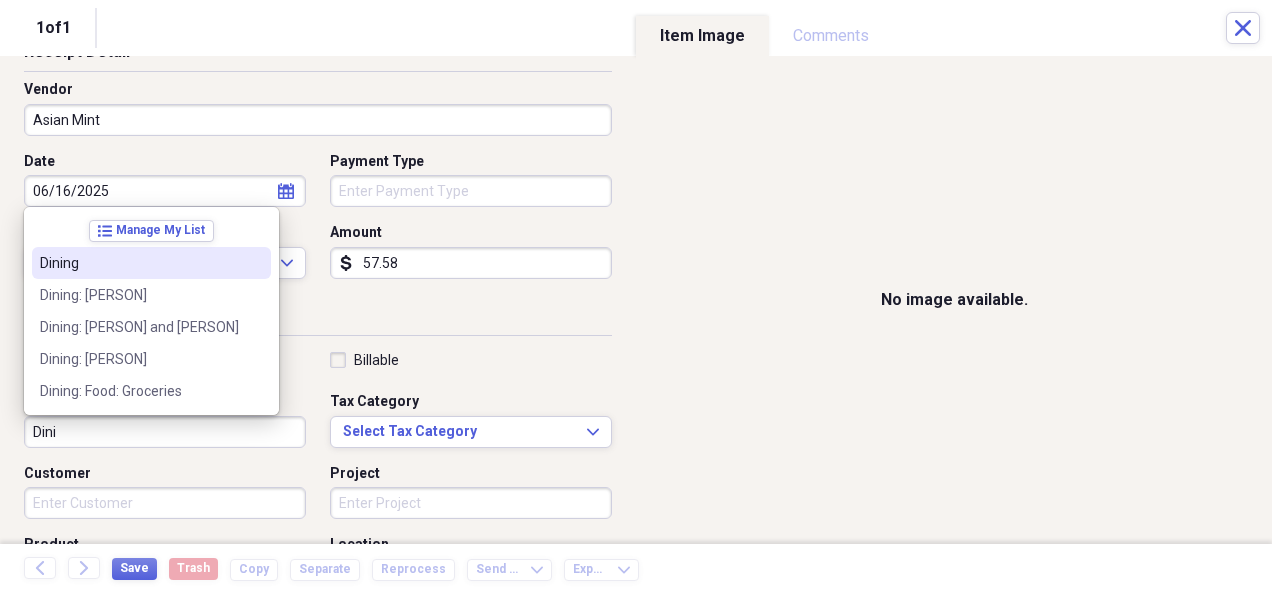 click on "Dining" at bounding box center (151, 263) 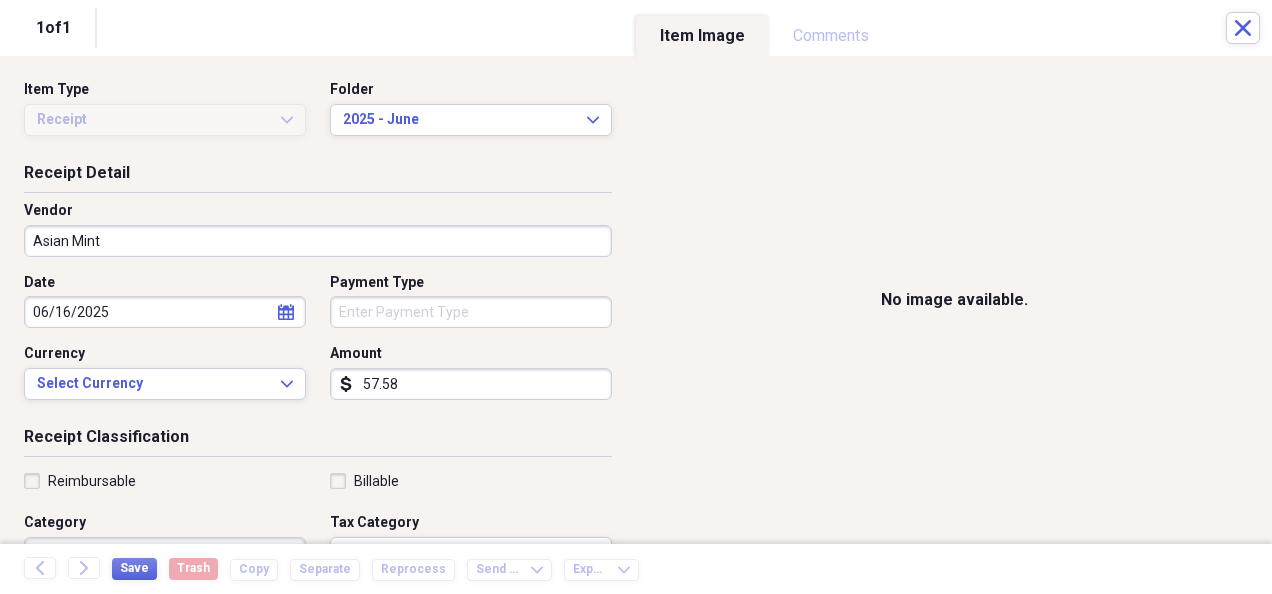 scroll, scrollTop: 459, scrollLeft: 0, axis: vertical 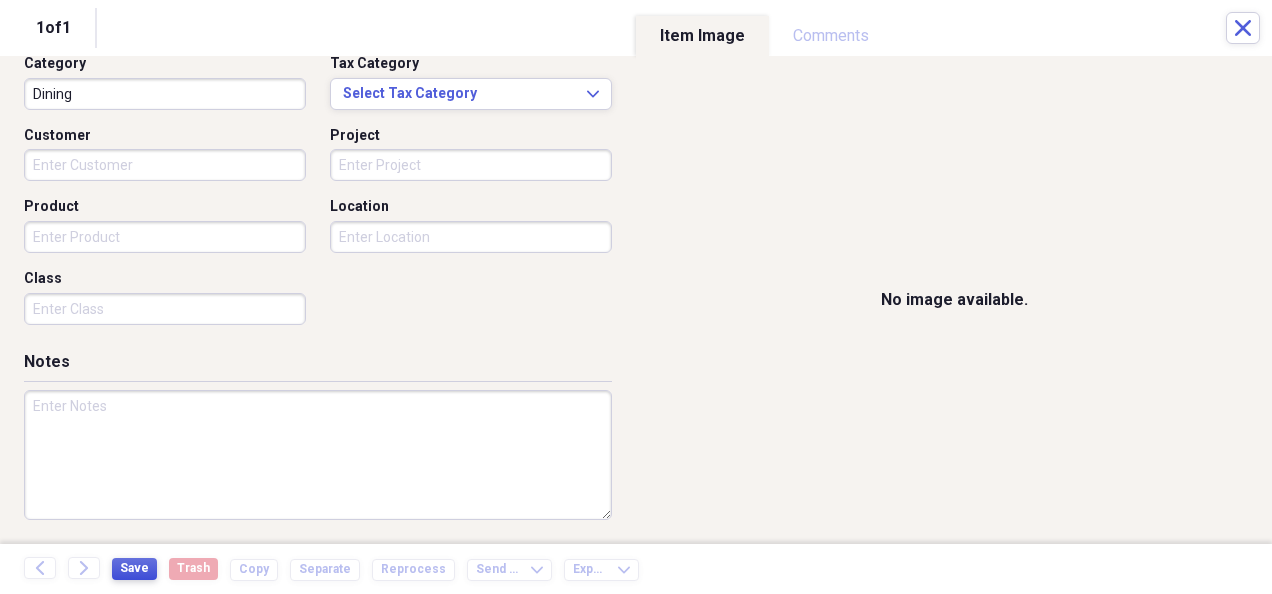 click on "Save" at bounding box center [134, 568] 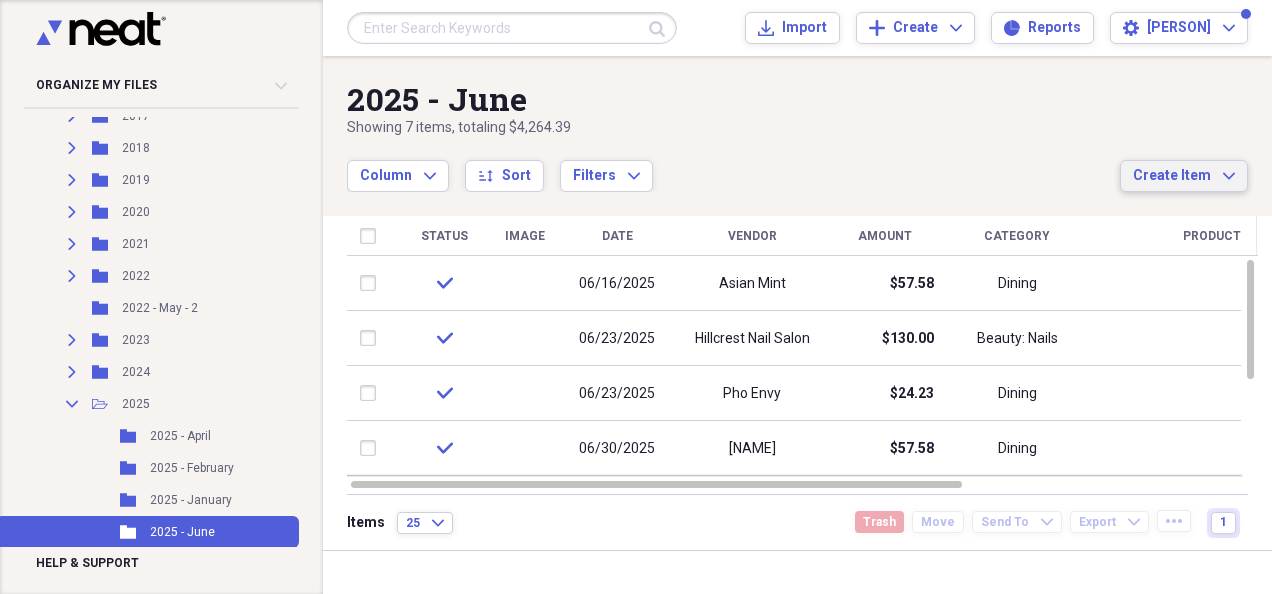 click on "Create Item" at bounding box center [1172, 176] 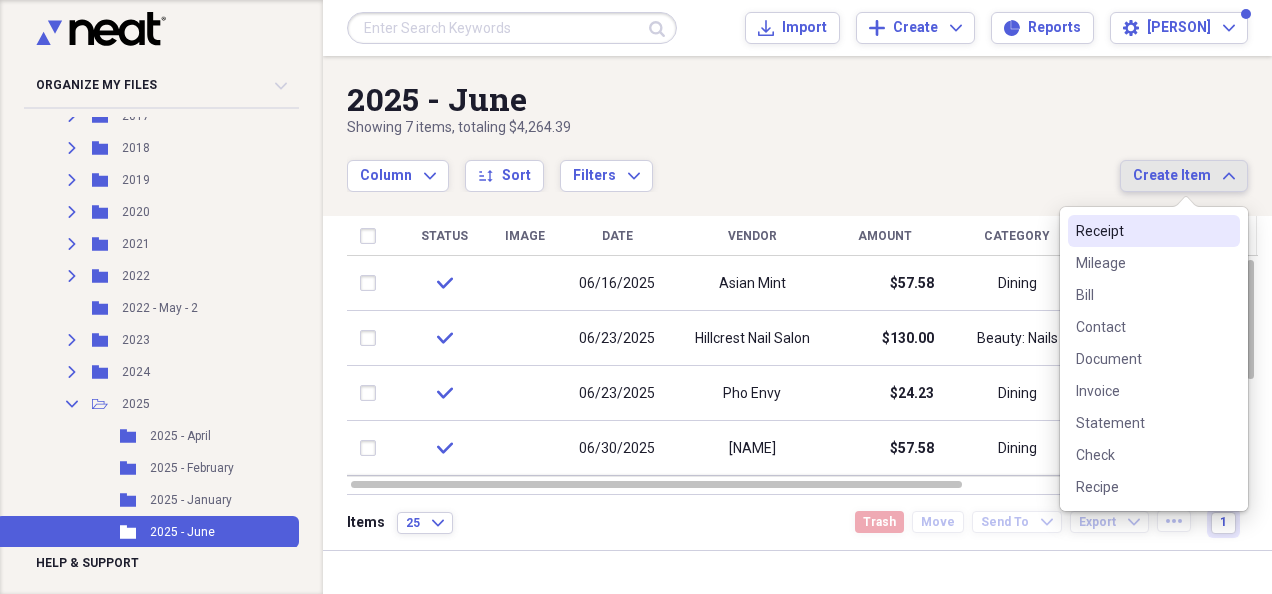 click on "Receipt" at bounding box center (1154, 231) 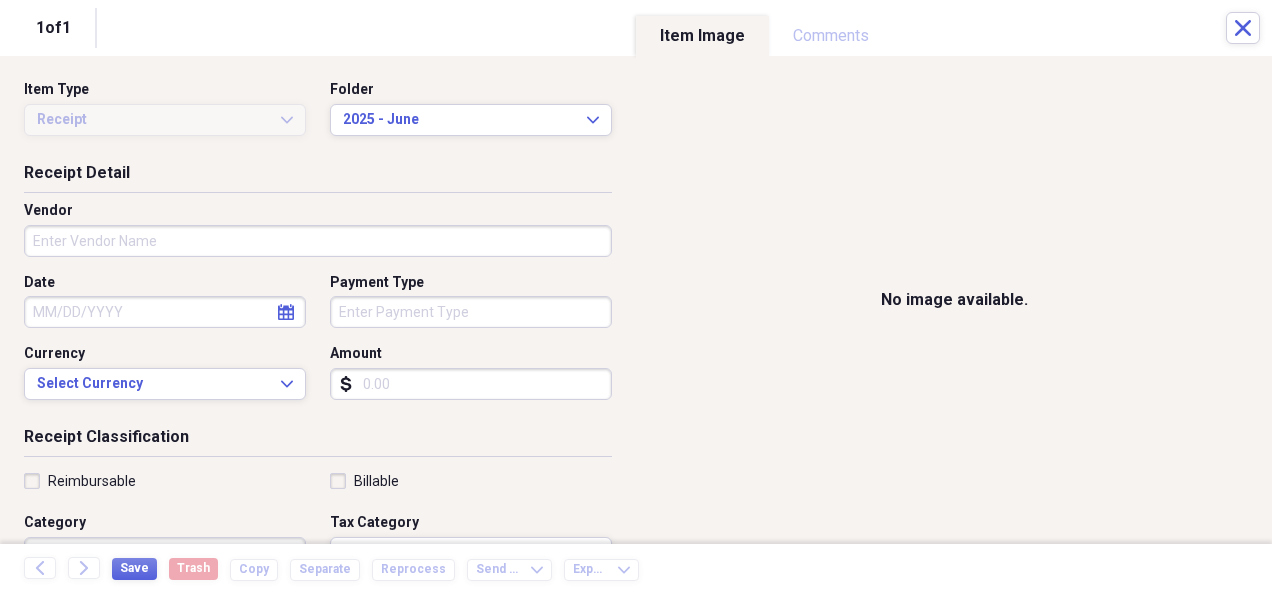 click on "Amount" at bounding box center [471, 384] 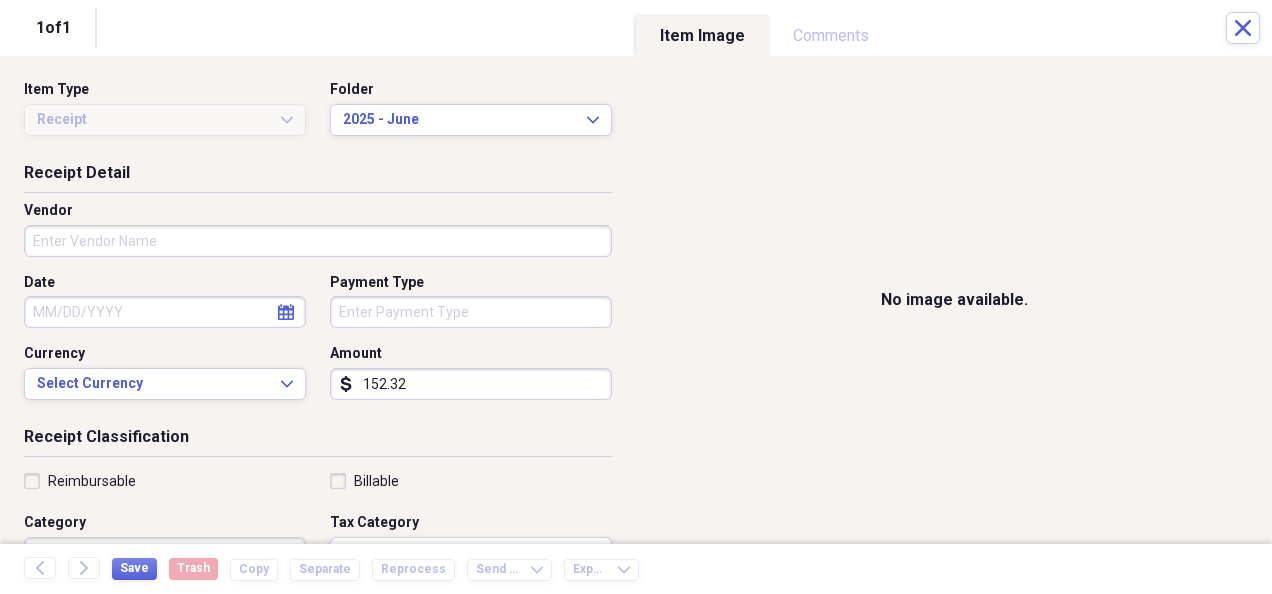 type on "152.32" 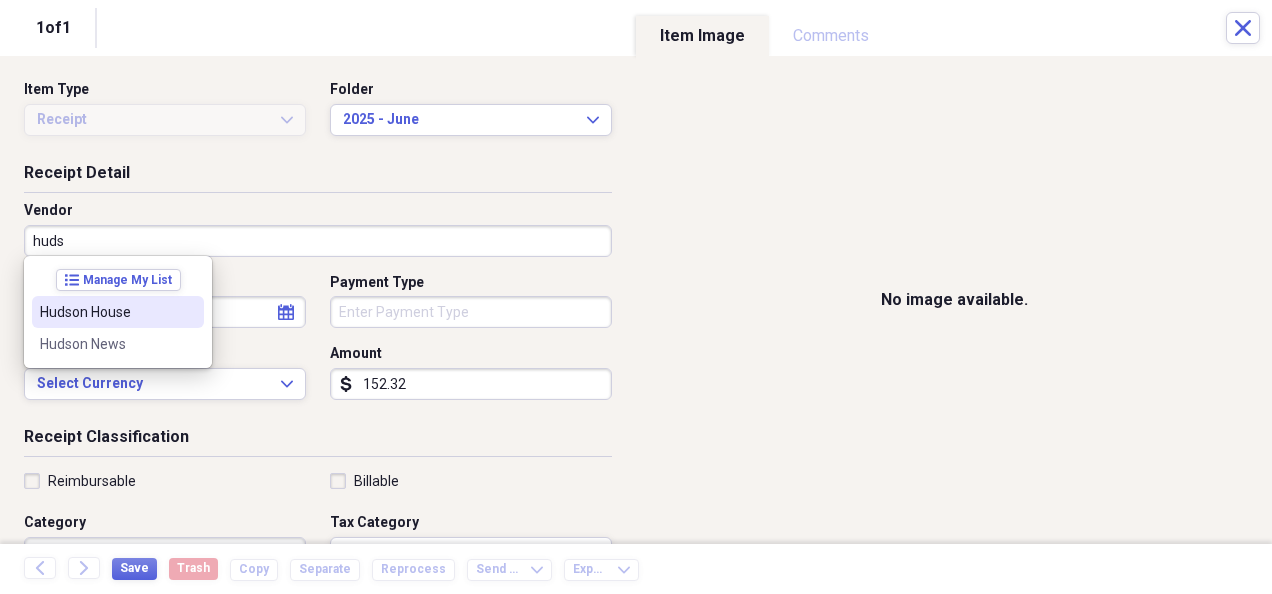 click on "Hudson House" at bounding box center (118, 312) 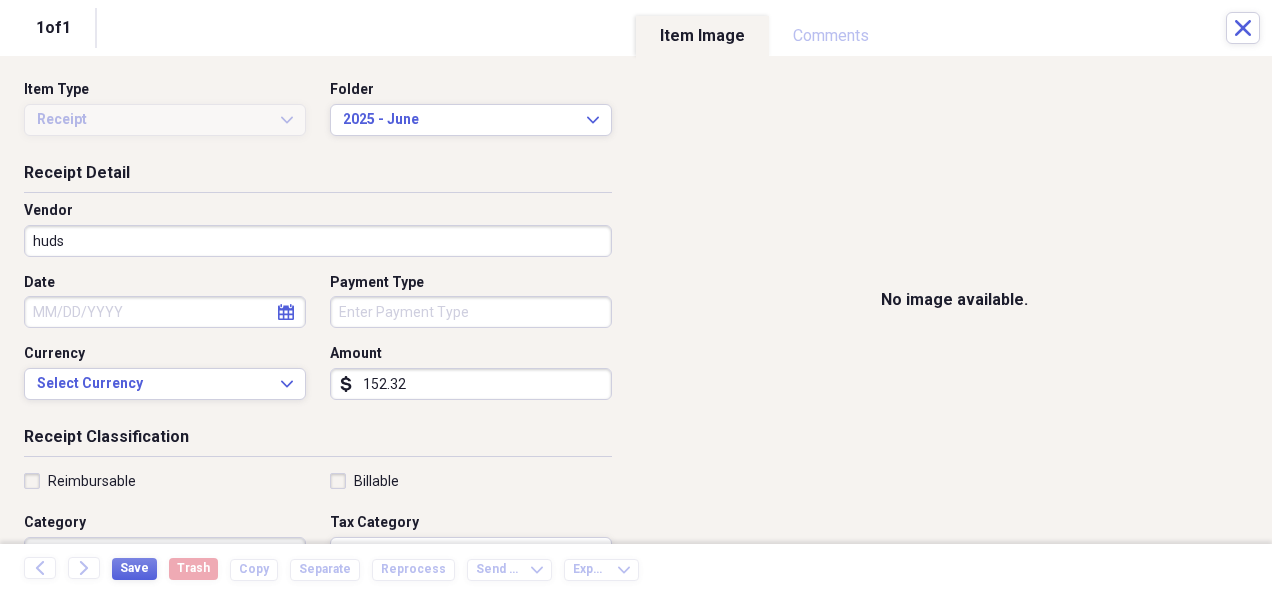 type on "Hudson House" 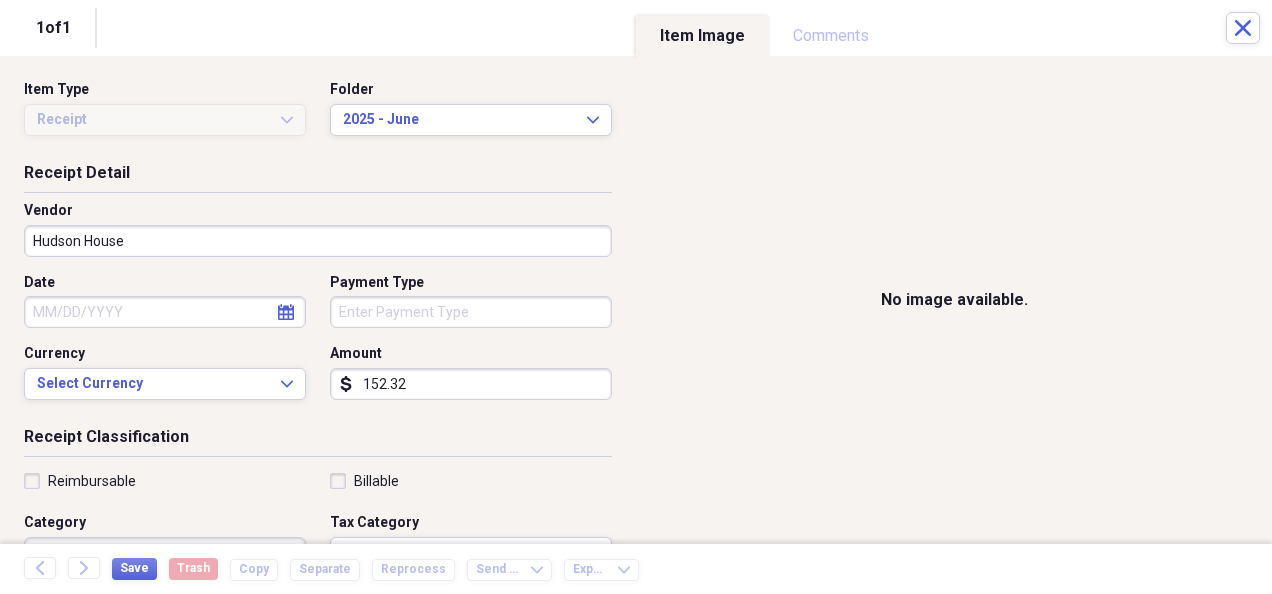click 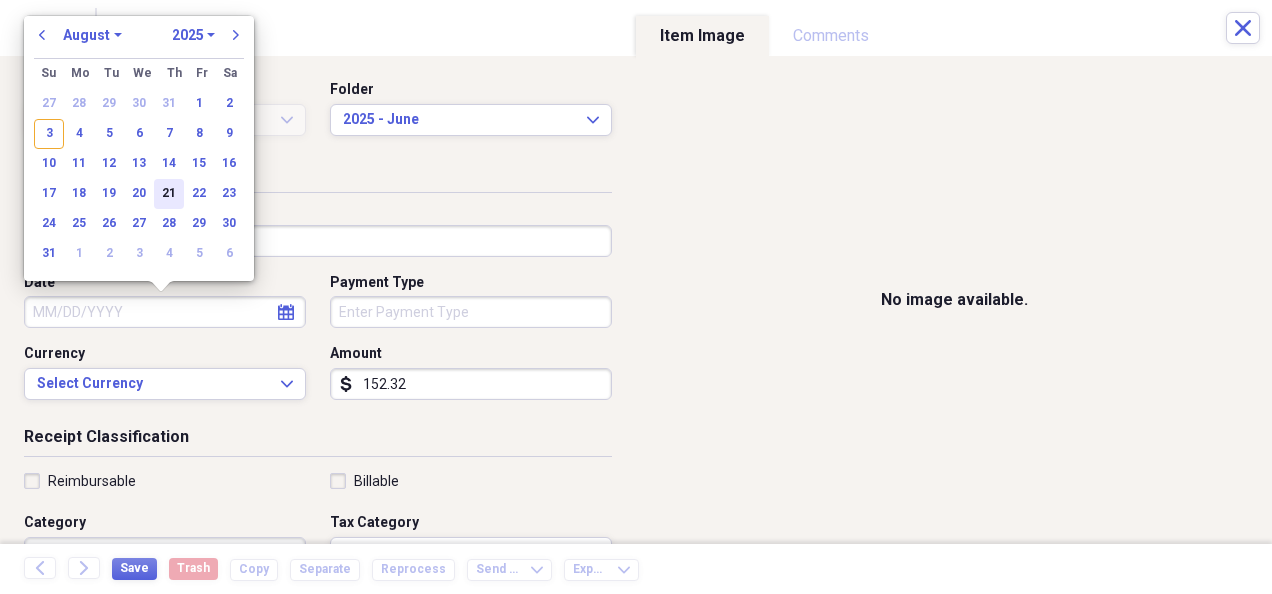 click on "21" at bounding box center (169, 194) 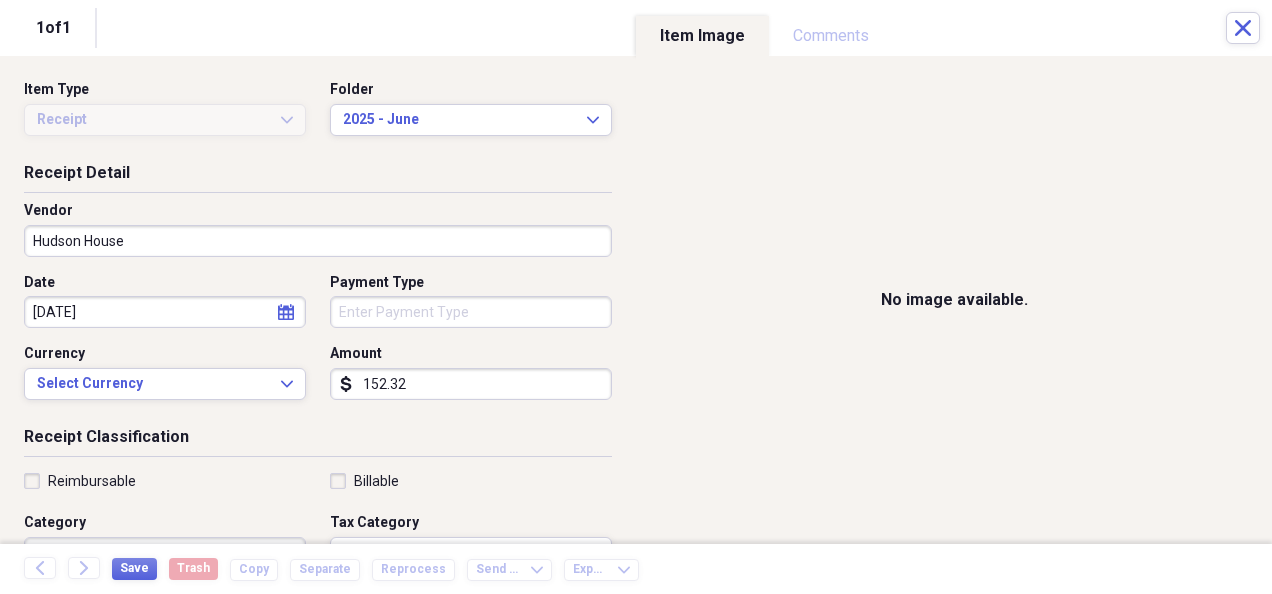 scroll, scrollTop: 84, scrollLeft: 0, axis: vertical 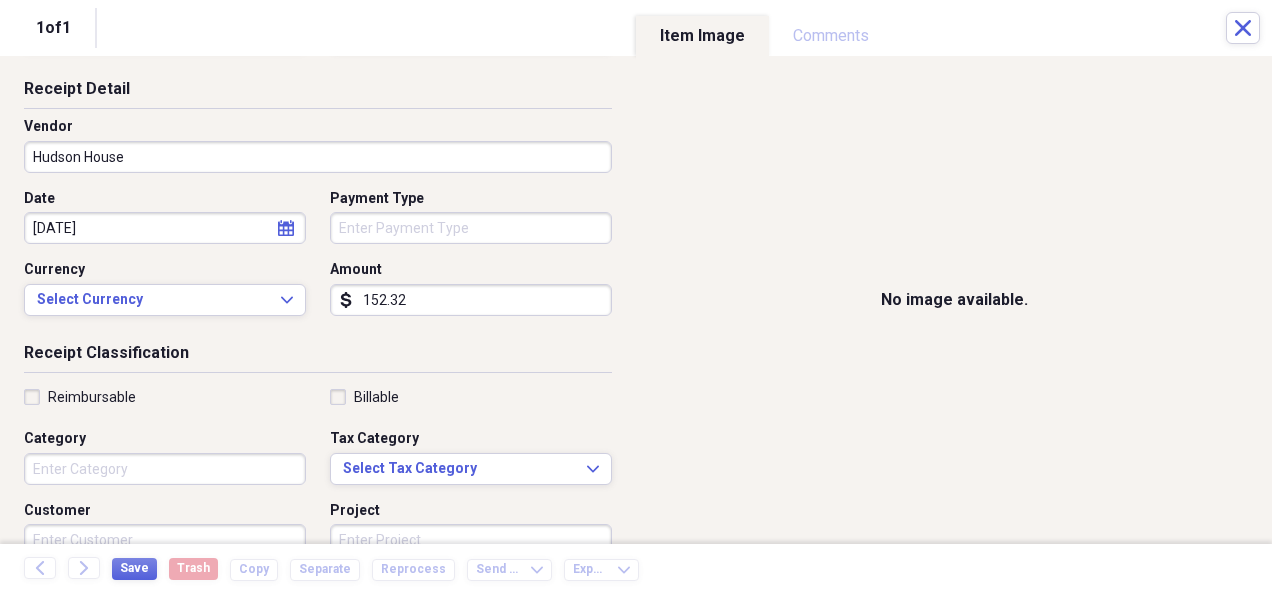click 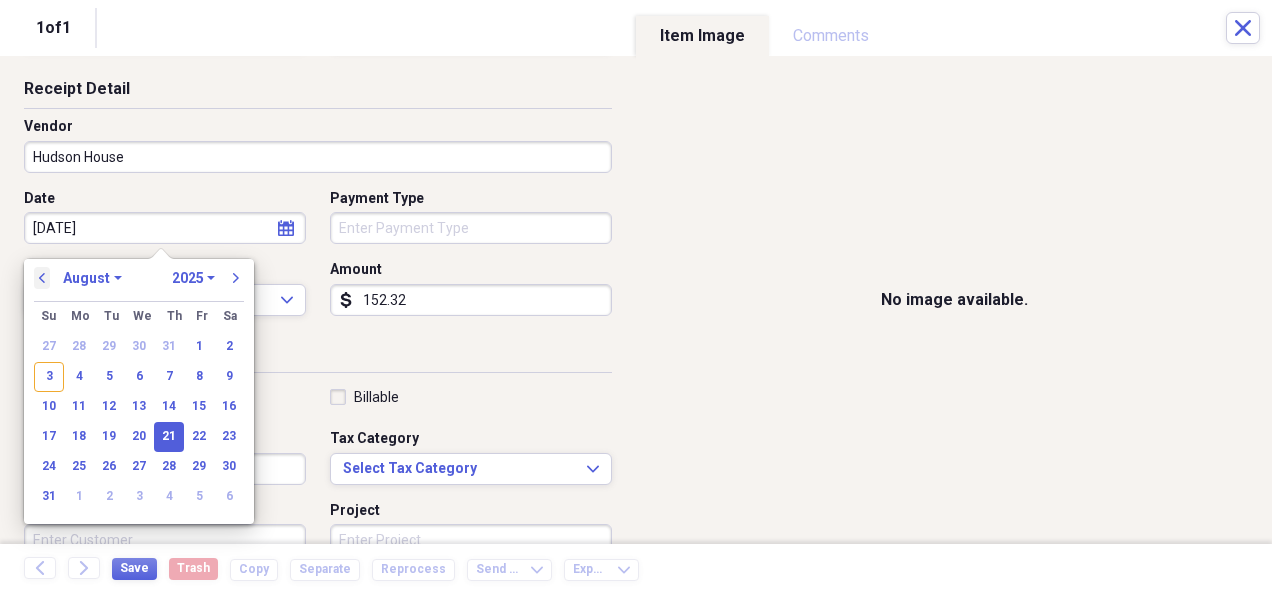 click on "previous" at bounding box center (42, 278) 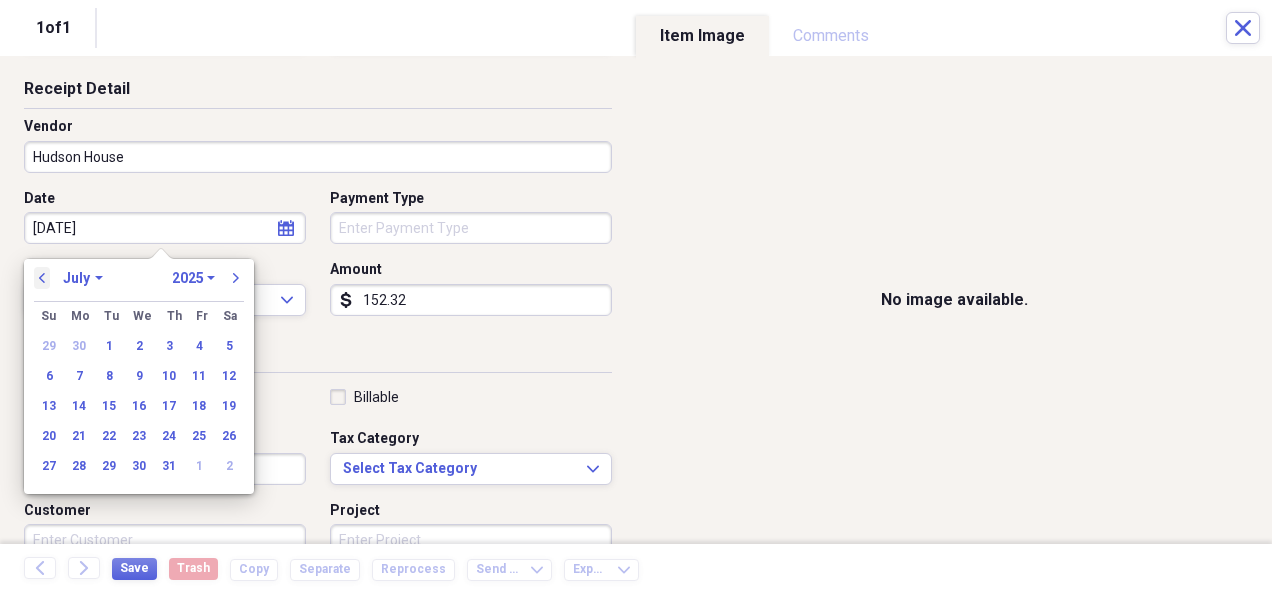 click on "previous" at bounding box center (42, 278) 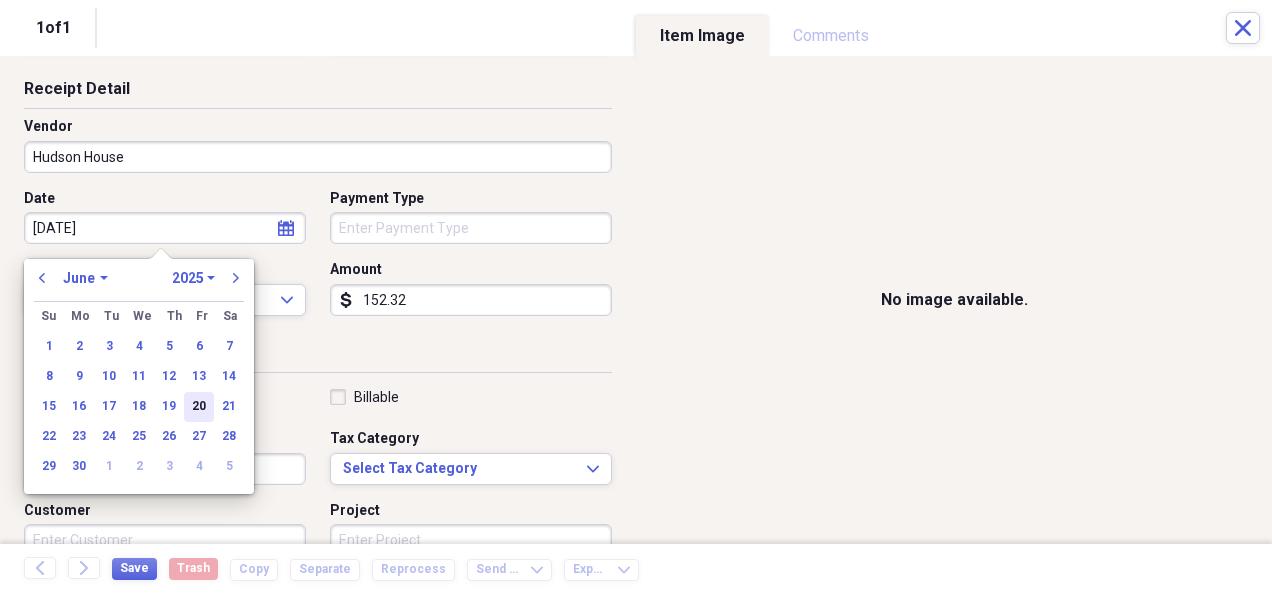 click on "20" at bounding box center (199, 407) 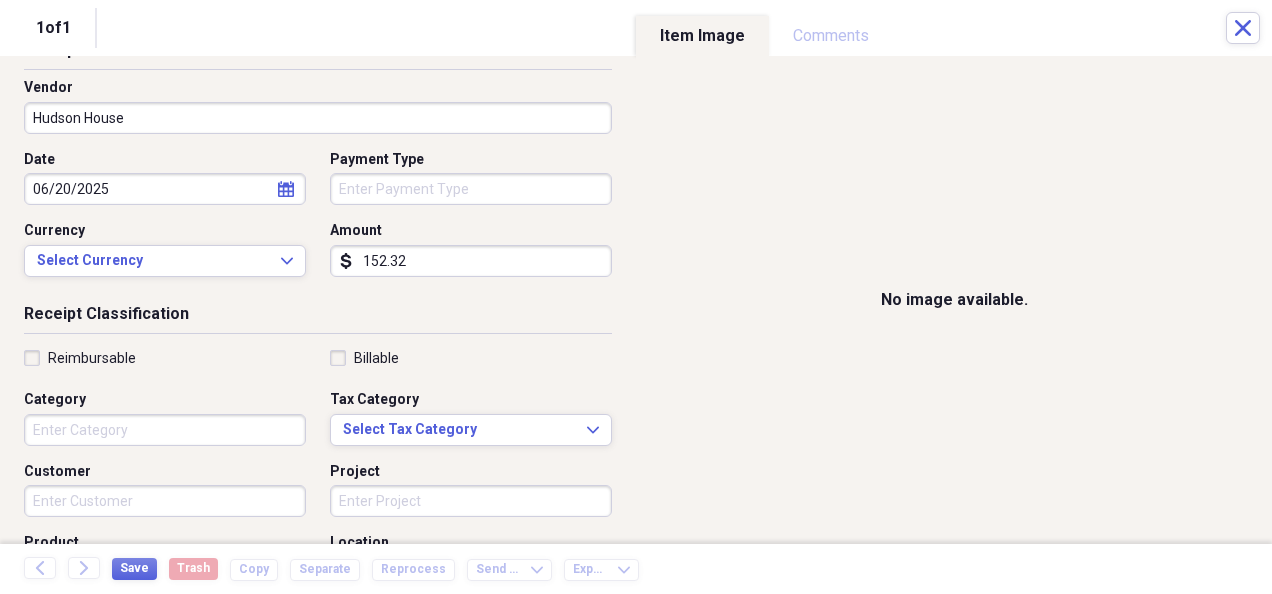 scroll, scrollTop: 125, scrollLeft: 0, axis: vertical 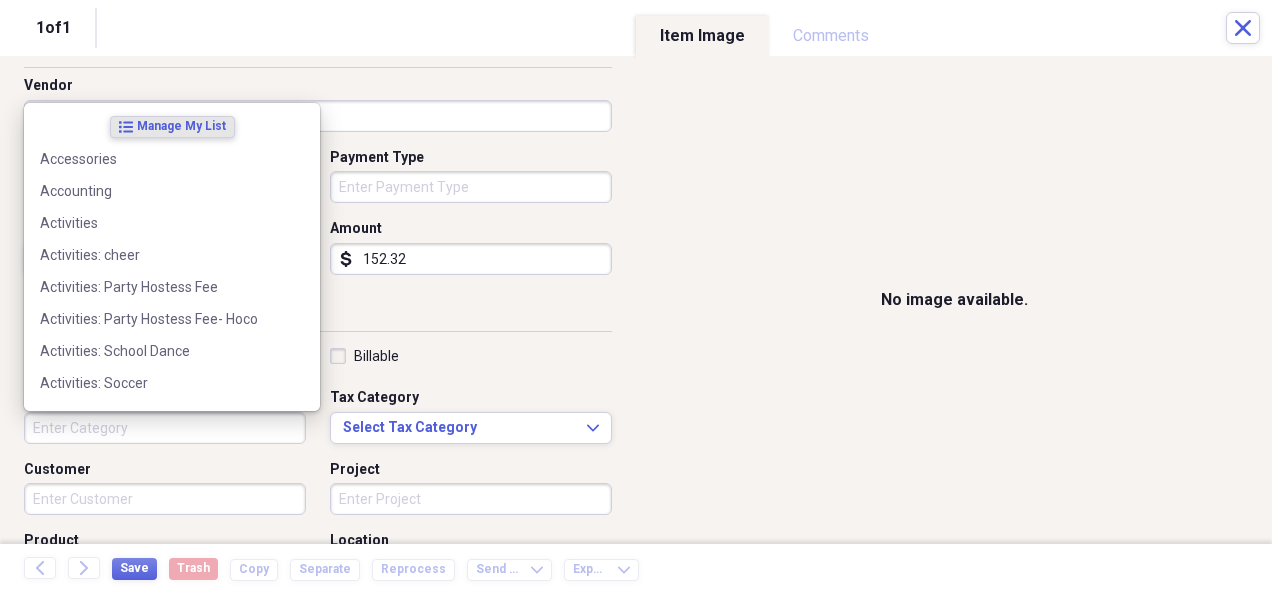 click on "Category" at bounding box center (165, 428) 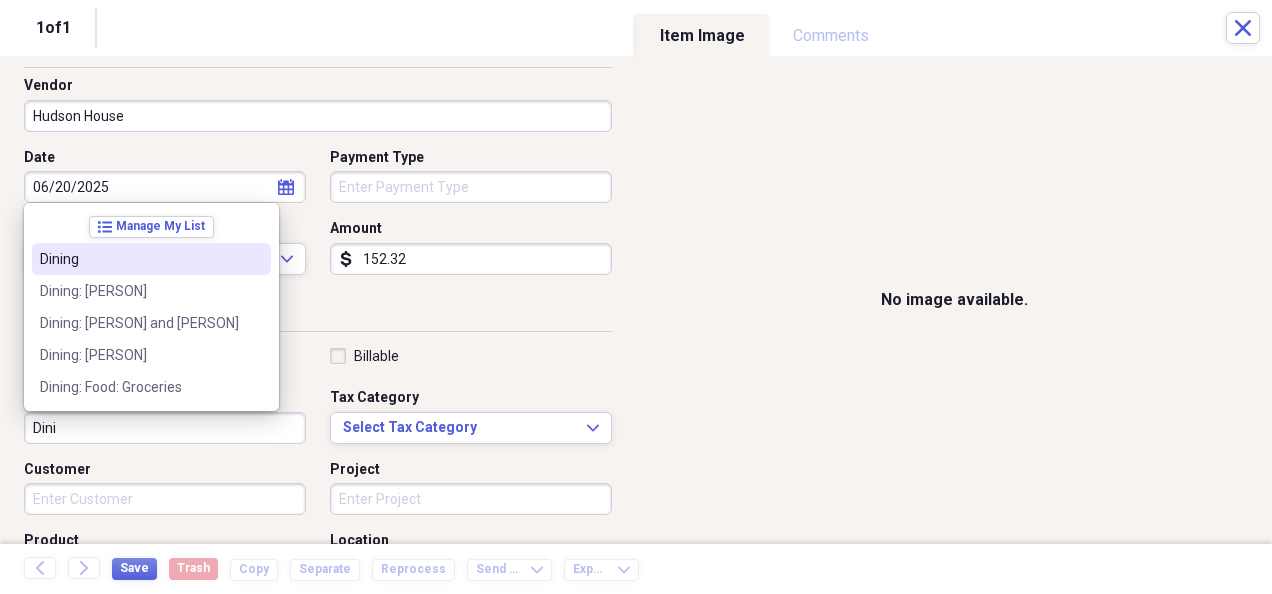 click on "Dining" at bounding box center [151, 259] 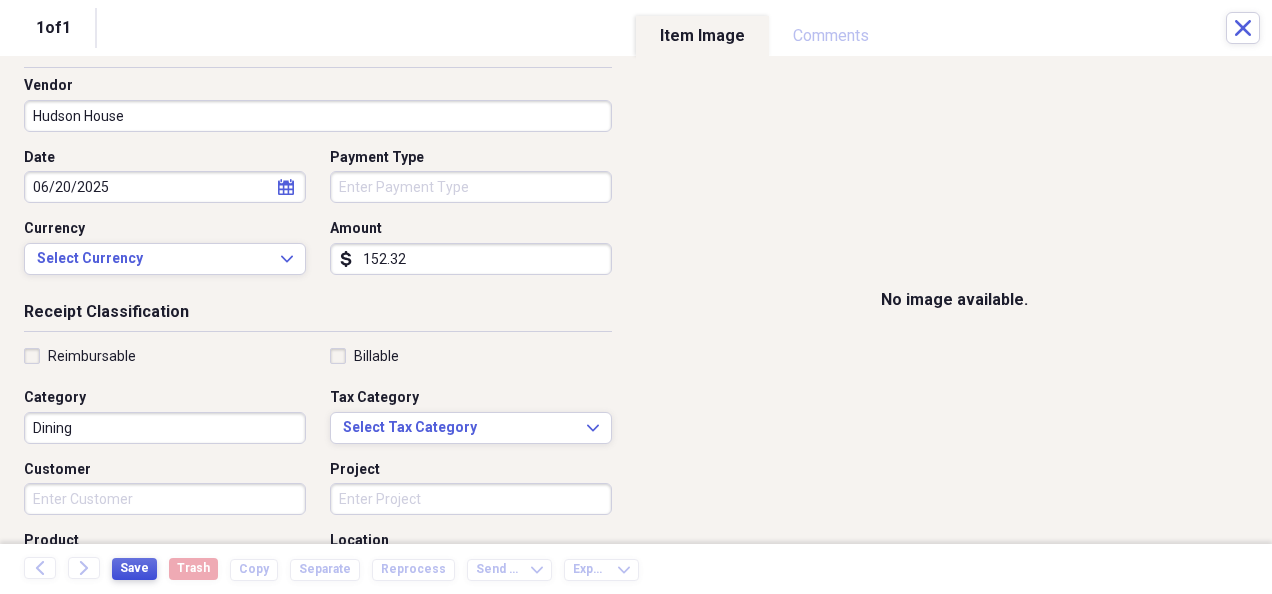 click on "Save" at bounding box center [134, 568] 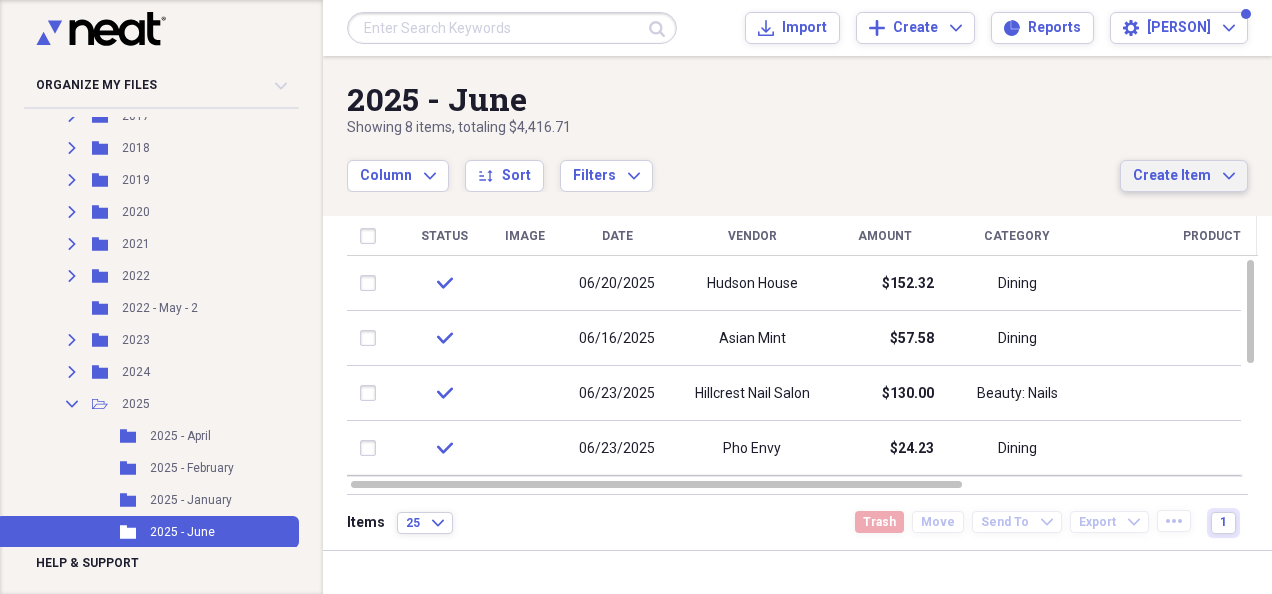 click on "Create Item" at bounding box center [1172, 176] 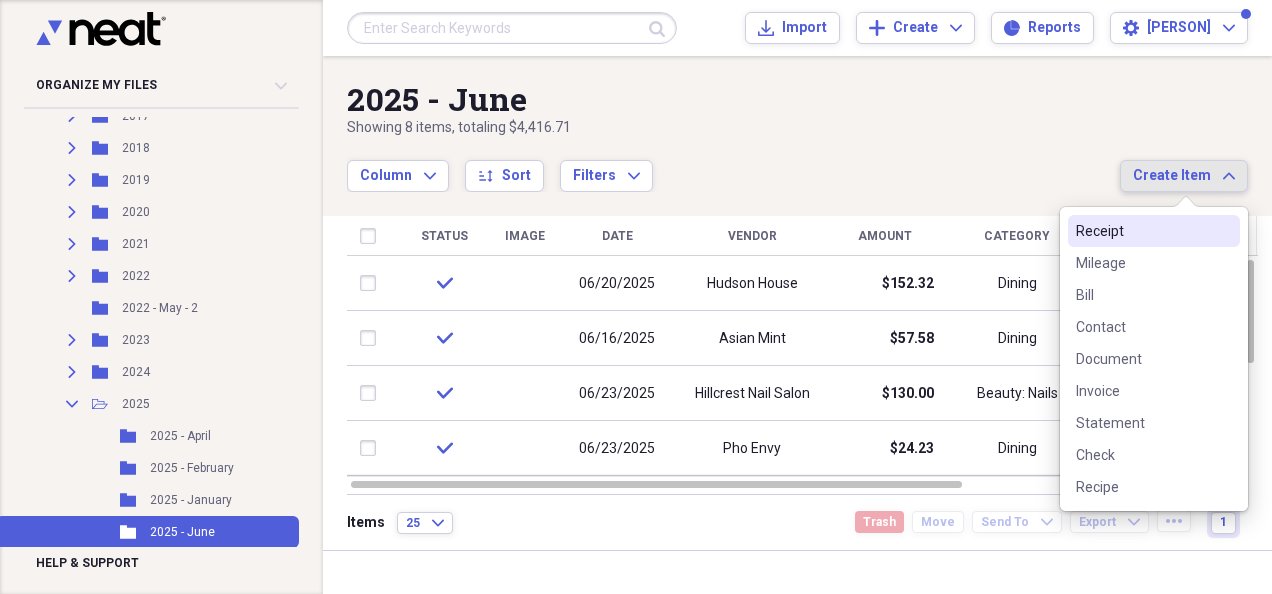 click on "Receipt" at bounding box center (1142, 231) 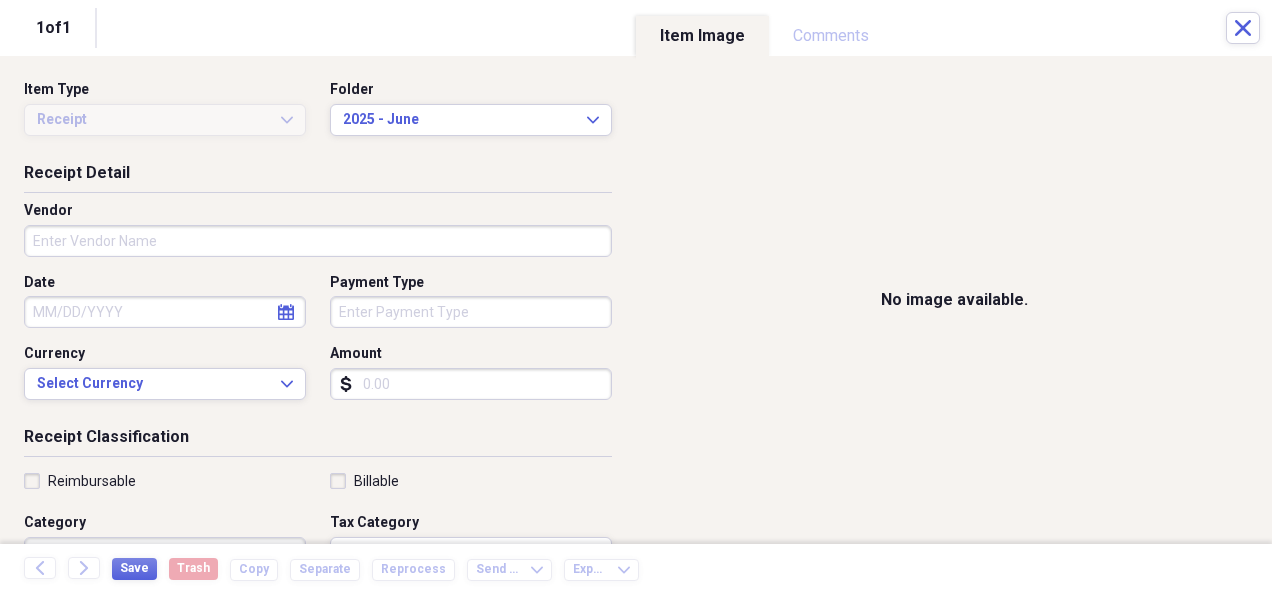 click on "Vendor" at bounding box center [318, 241] 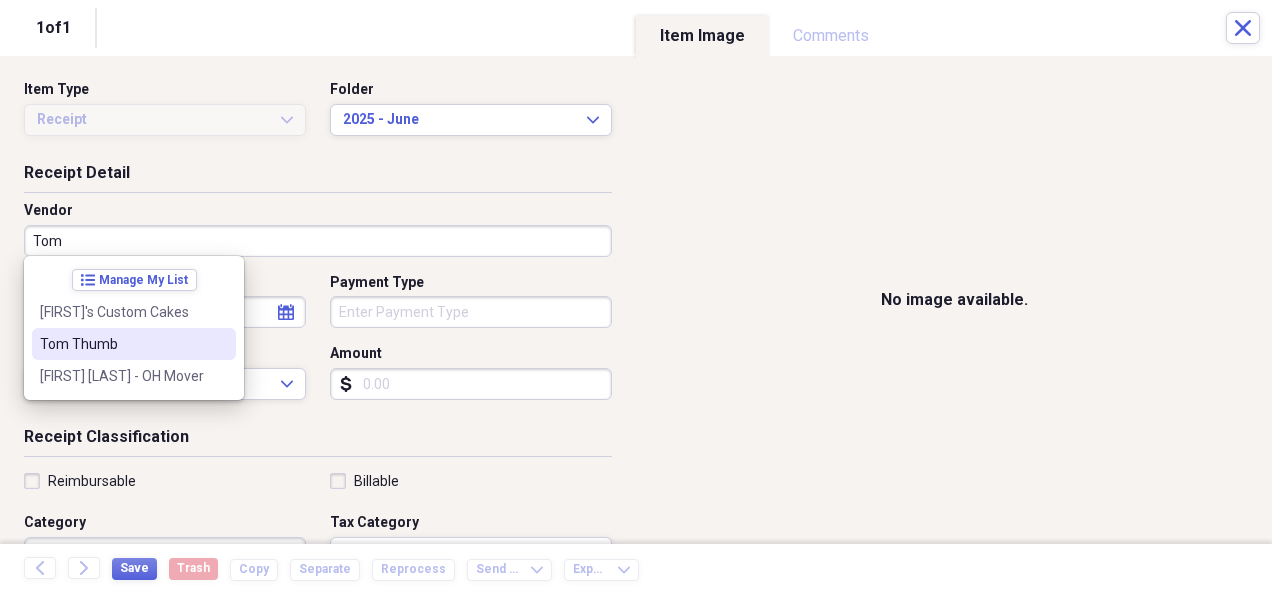 drag, startPoint x: 127, startPoint y: 363, endPoint x: 137, endPoint y: 335, distance: 29.732138 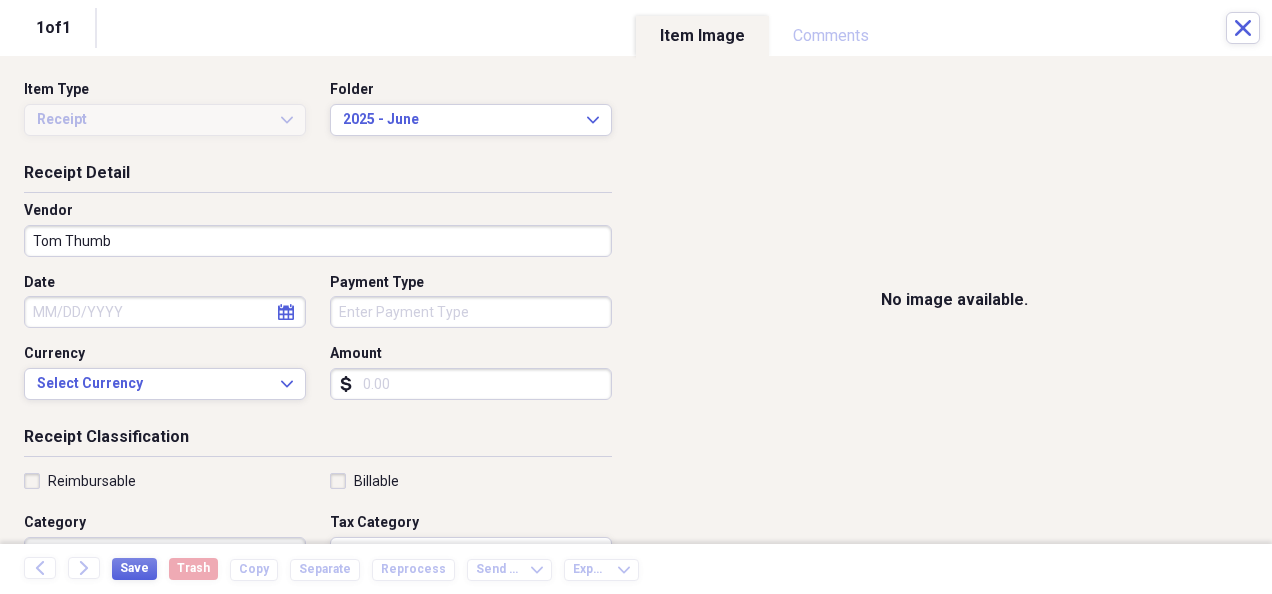 click 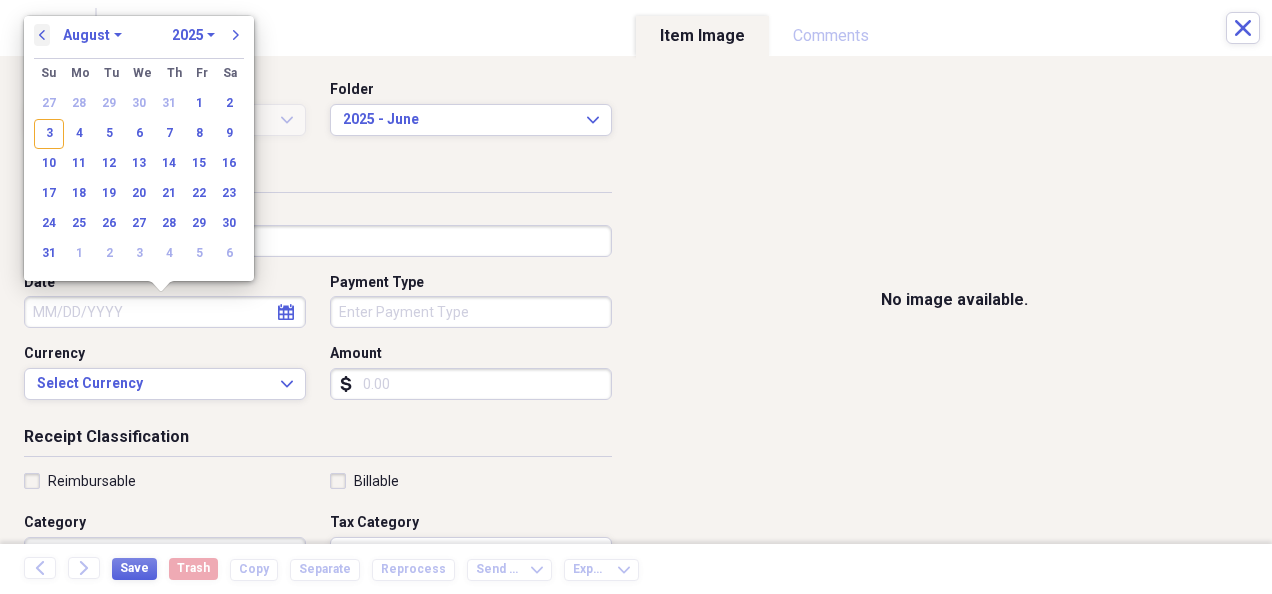 click on "previous" at bounding box center (42, 35) 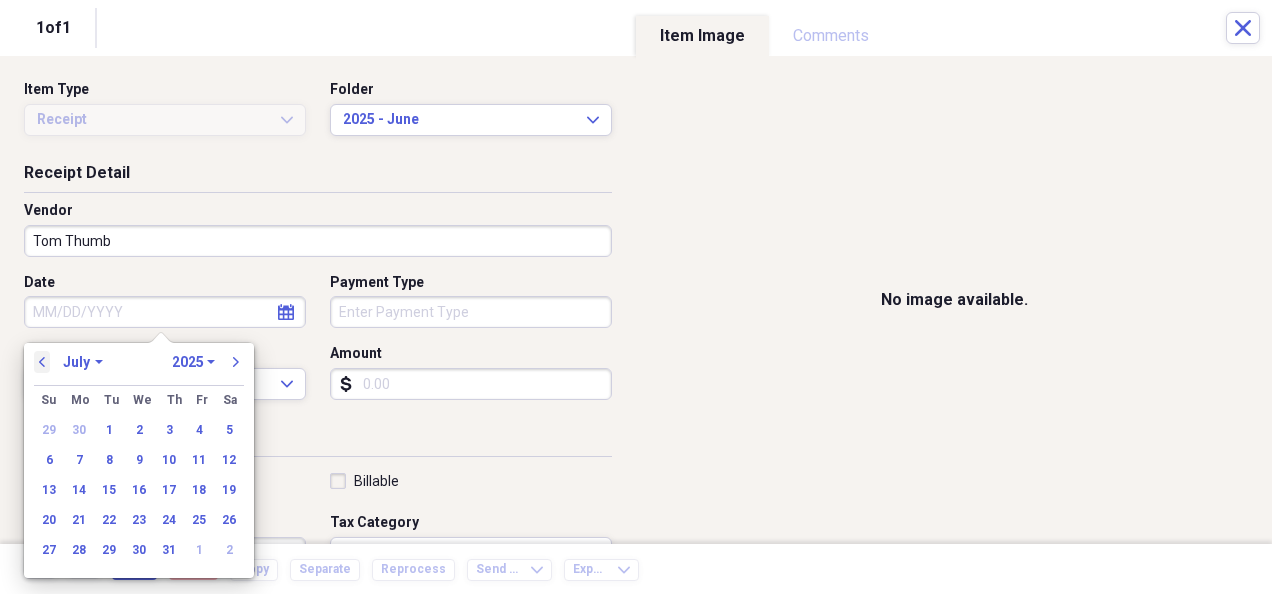 click on "previous" at bounding box center [42, 362] 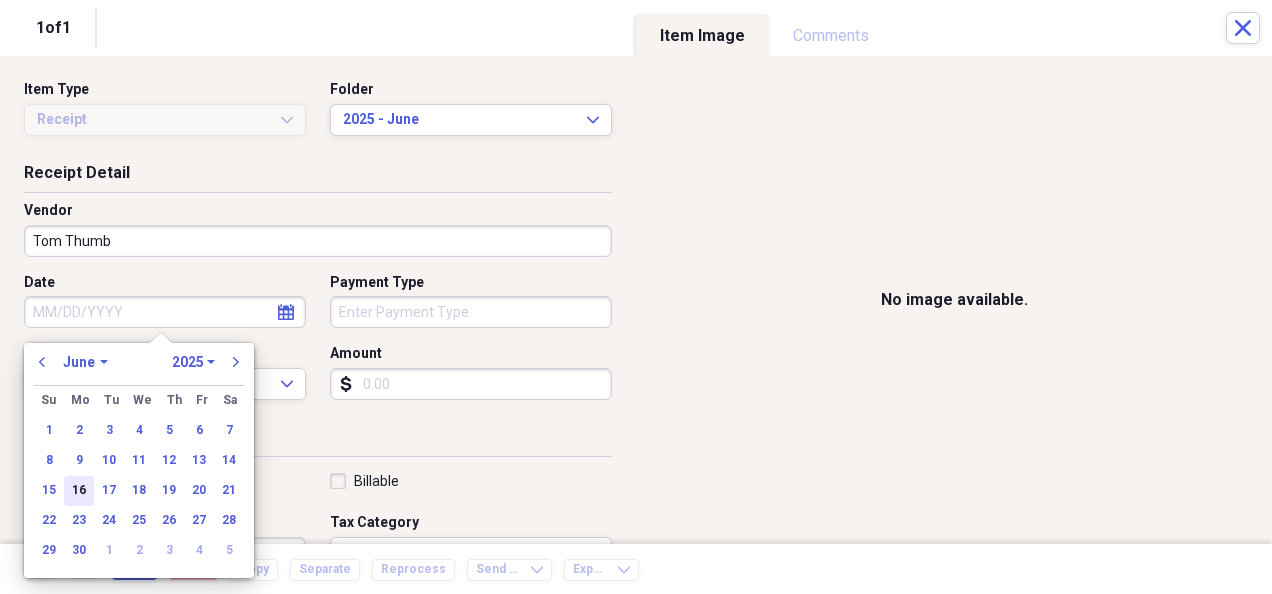 click on "16" at bounding box center [79, 491] 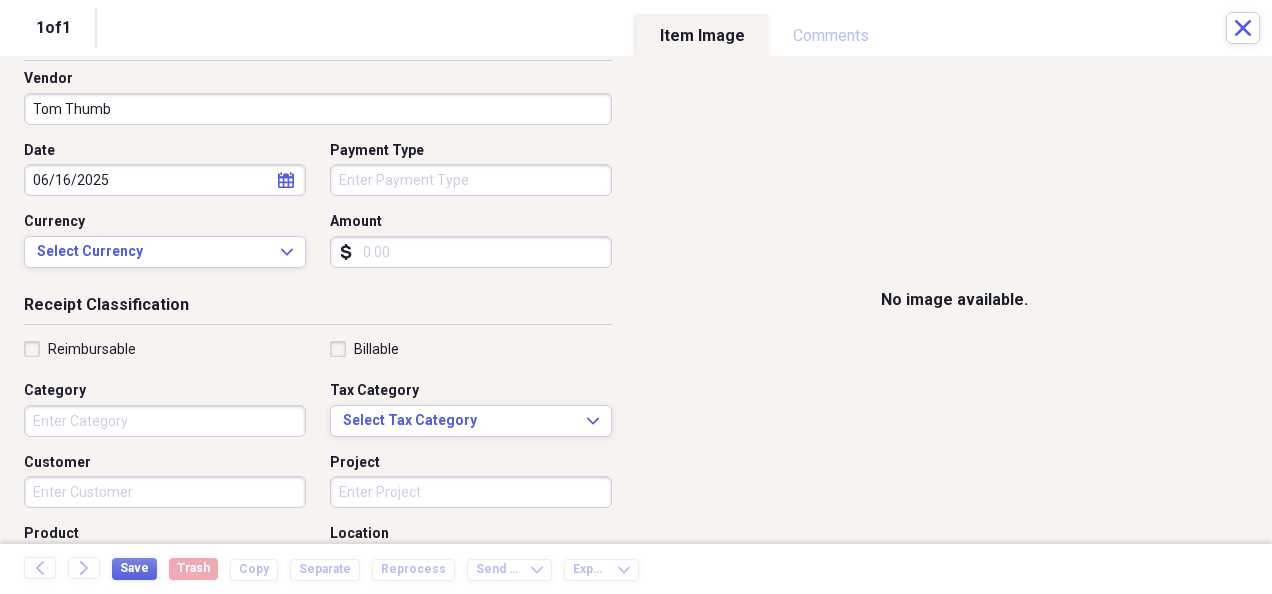 scroll, scrollTop: 133, scrollLeft: 0, axis: vertical 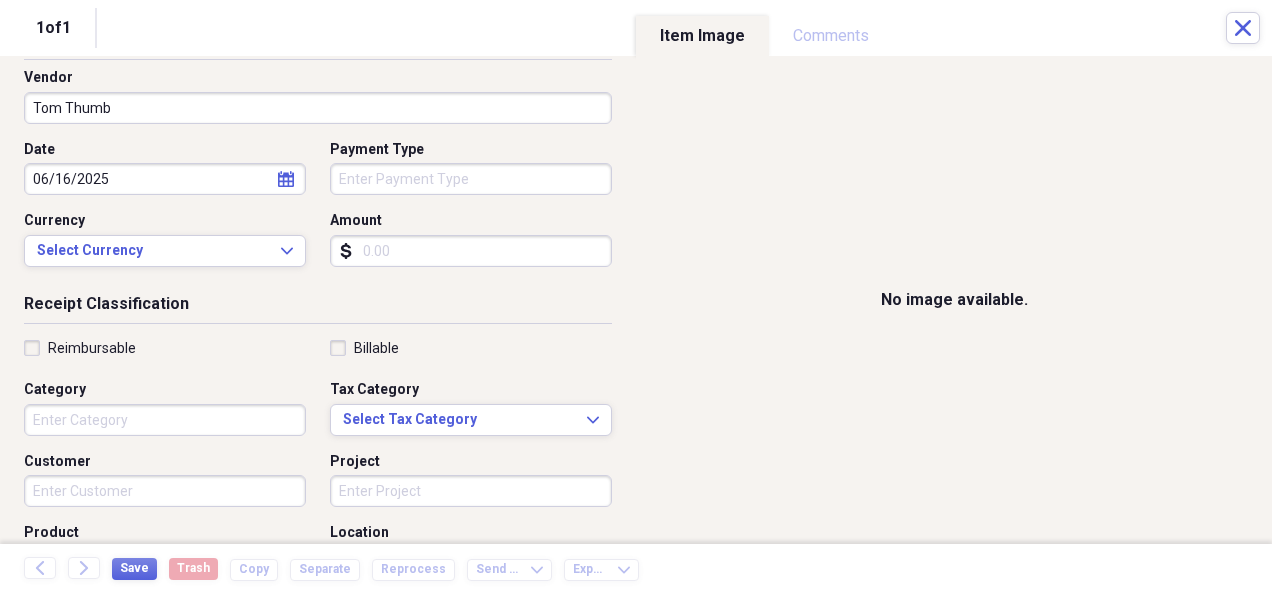 click on "Category" at bounding box center (165, 420) 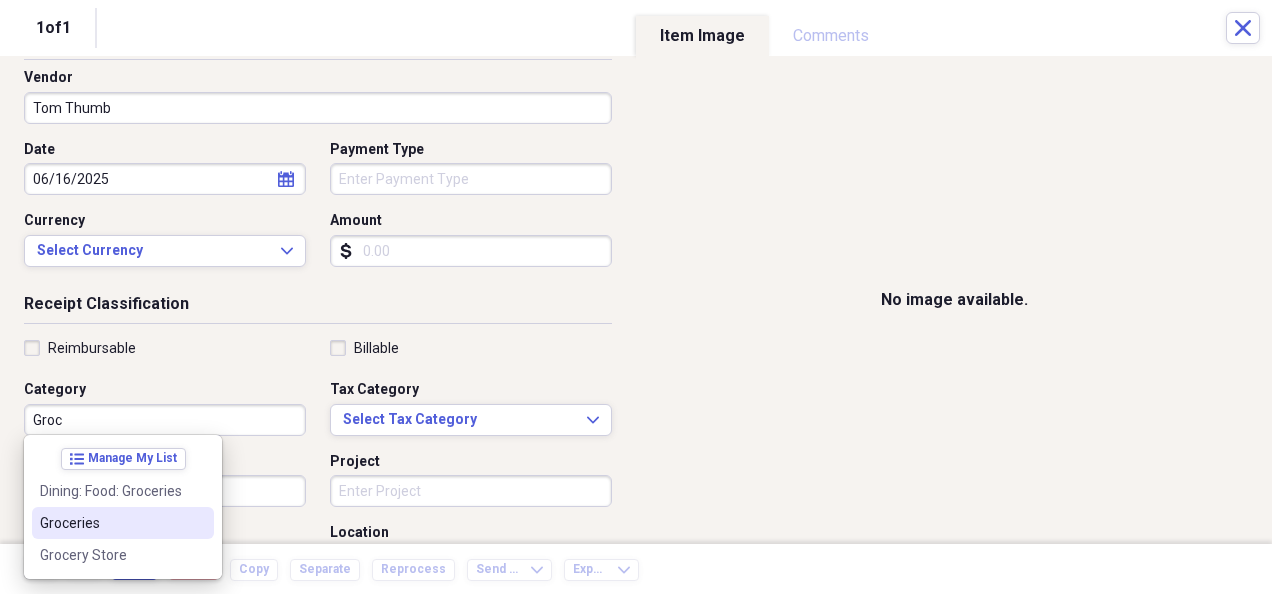 click on "Groceries" at bounding box center [111, 523] 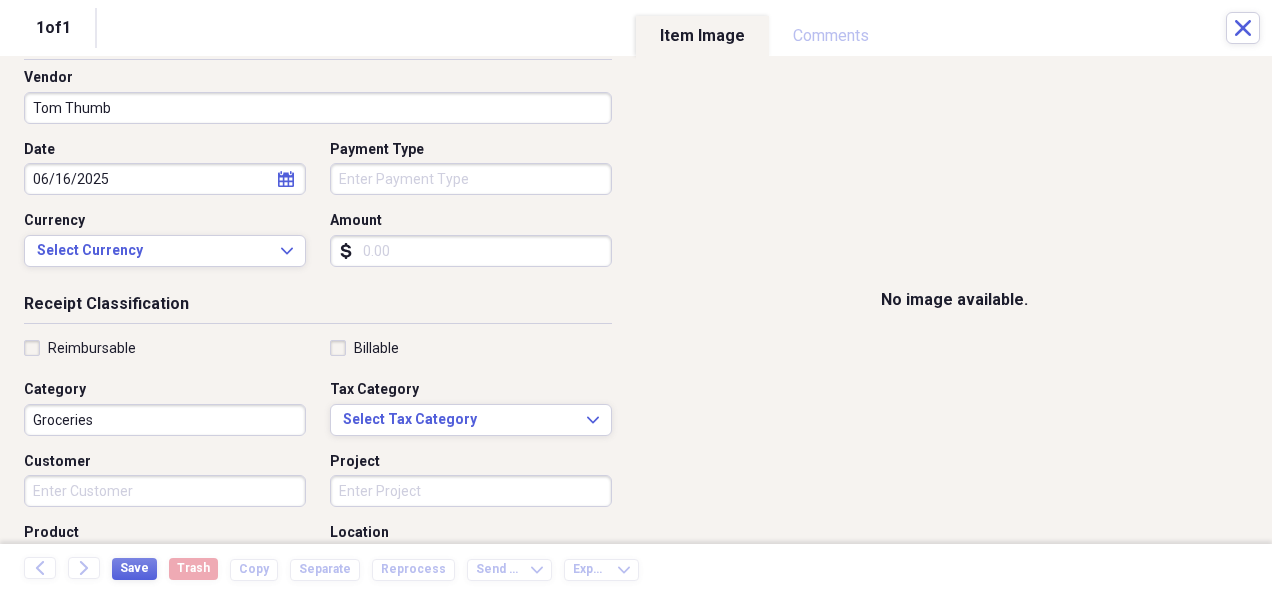 click on "Amount" at bounding box center [471, 251] 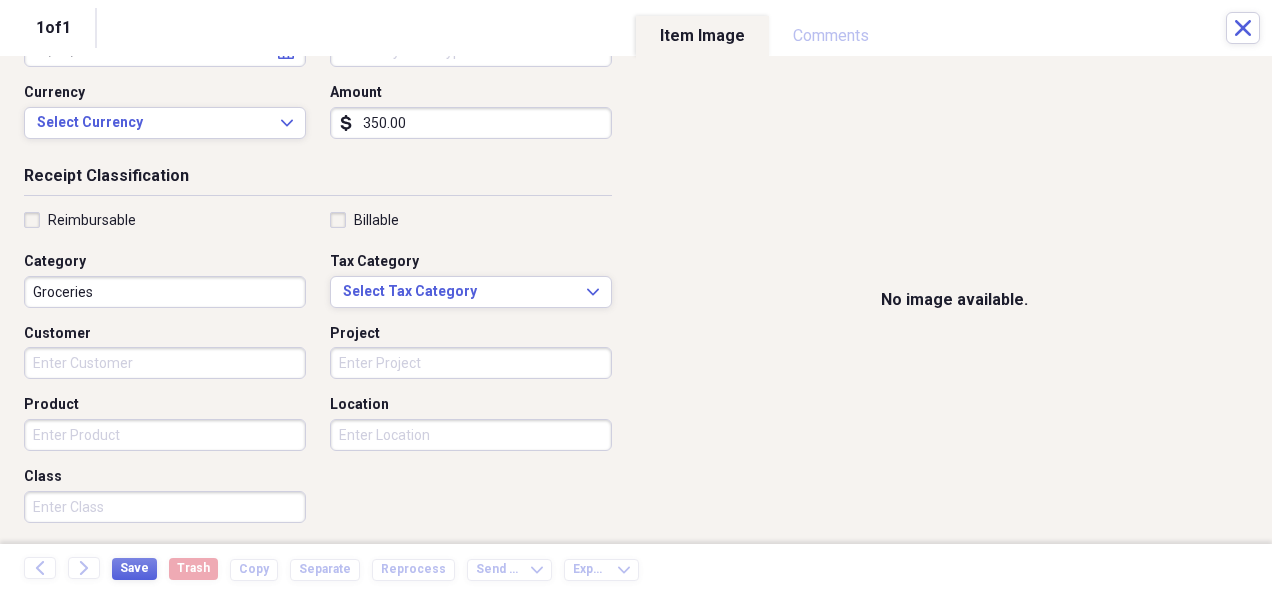 scroll, scrollTop: 264, scrollLeft: 0, axis: vertical 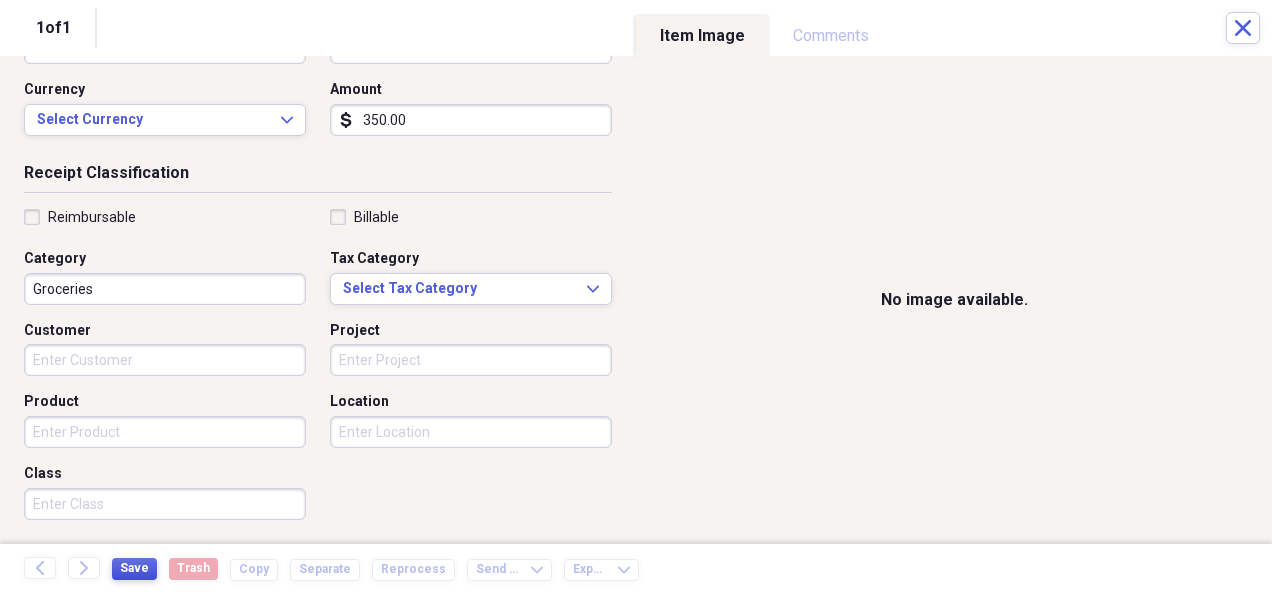 type on "350.00" 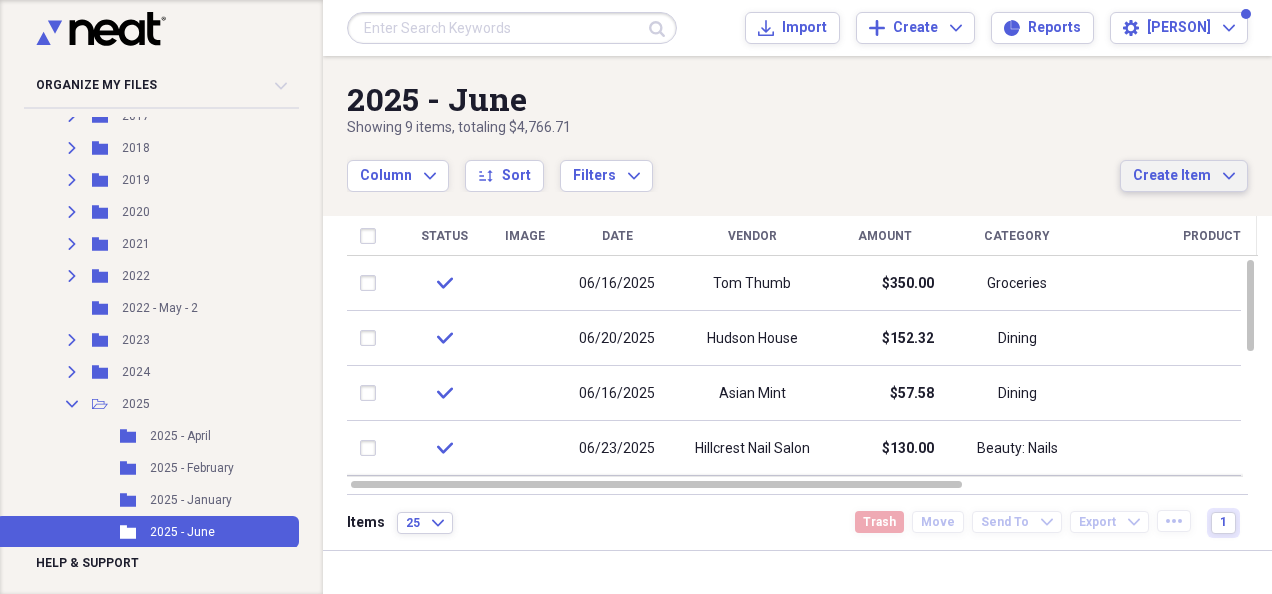 click on "Create Item" at bounding box center [1172, 176] 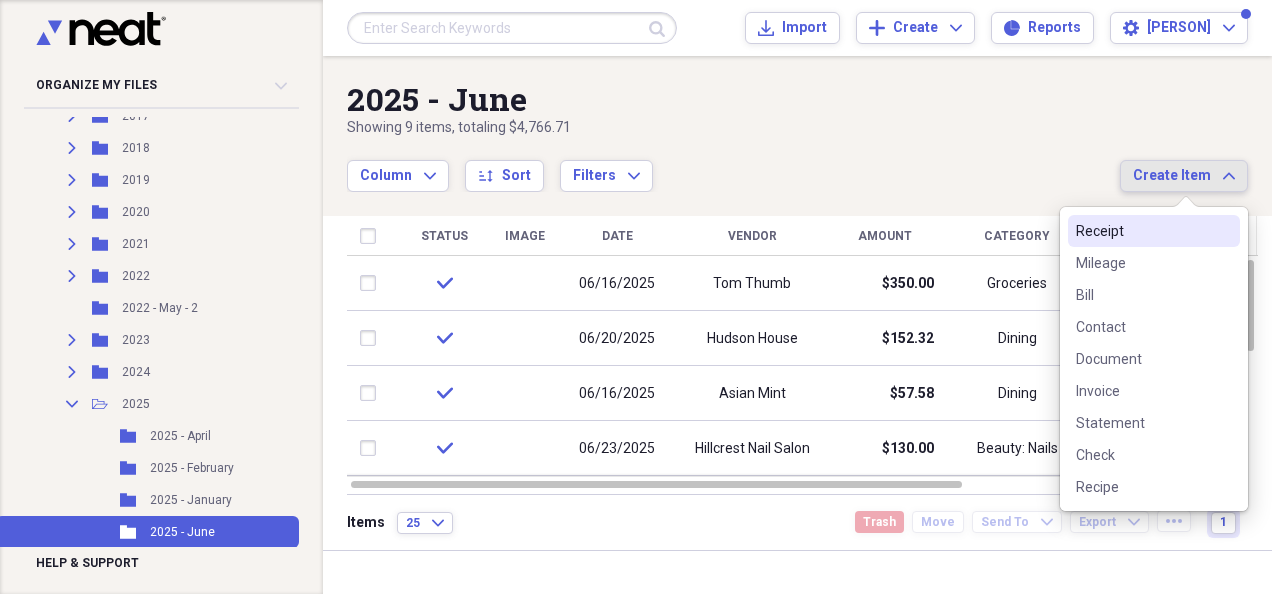 click on "Receipt" at bounding box center [1154, 231] 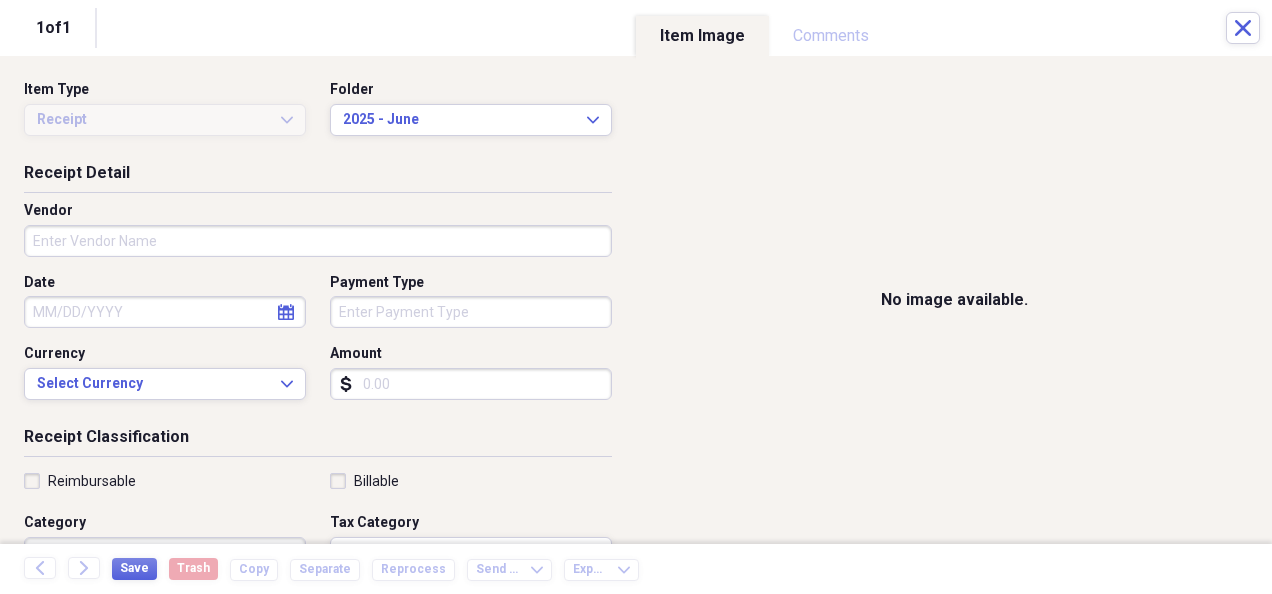 click on "Vendor" at bounding box center (318, 241) 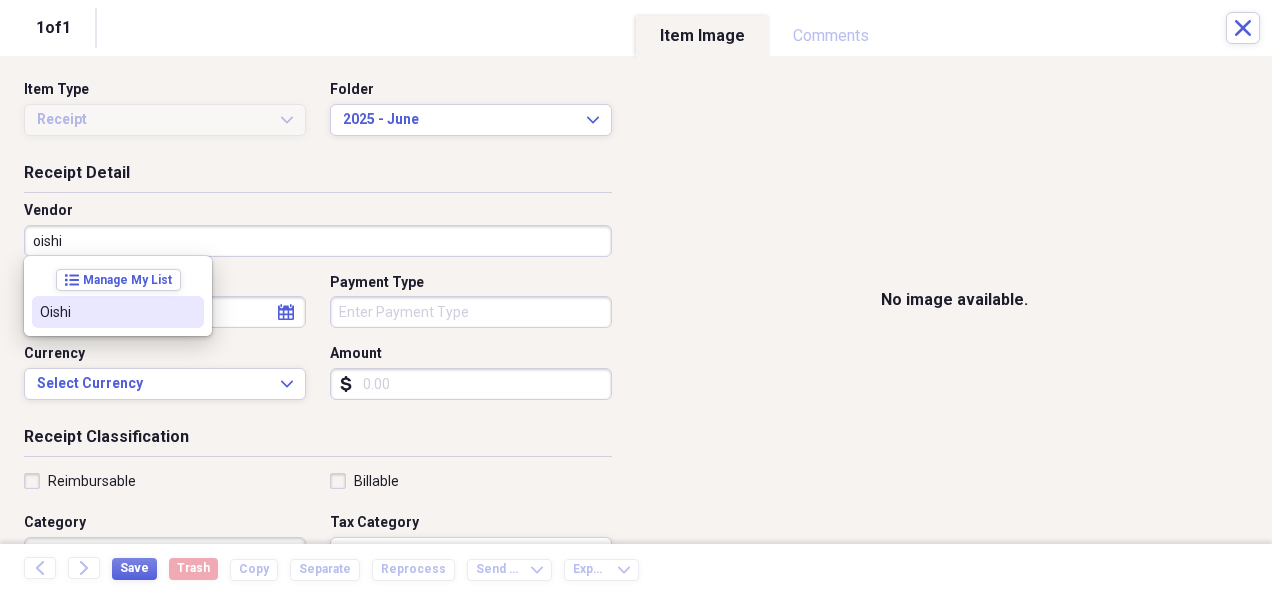 click on "Oishi" at bounding box center [118, 312] 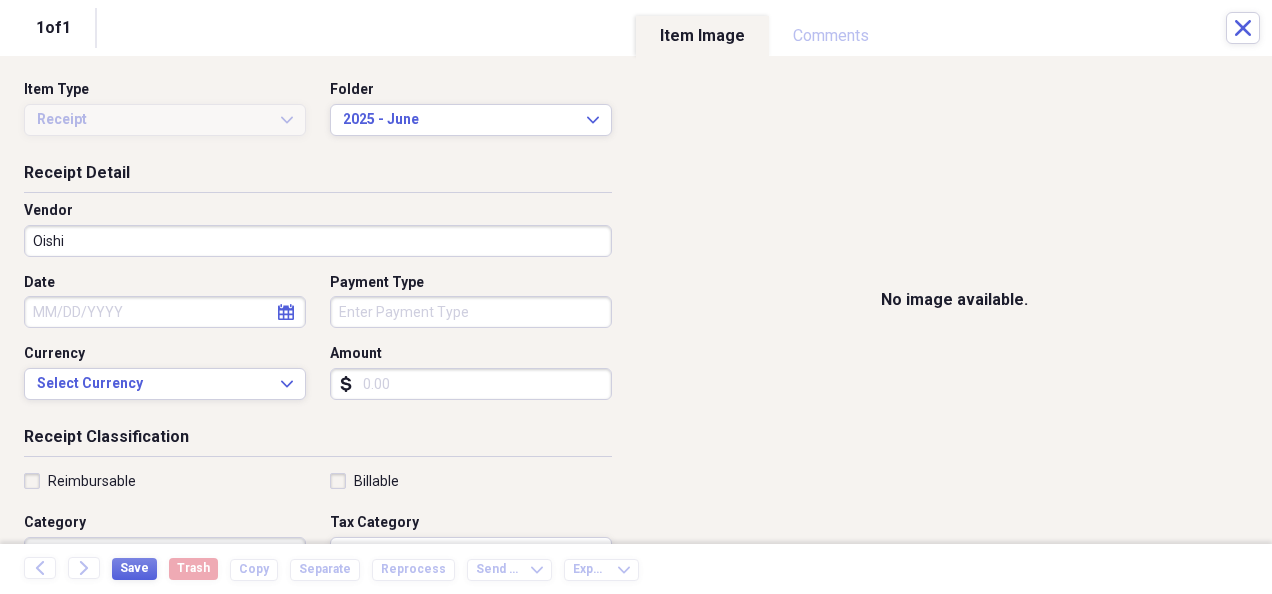 click on "Amount" at bounding box center [471, 384] 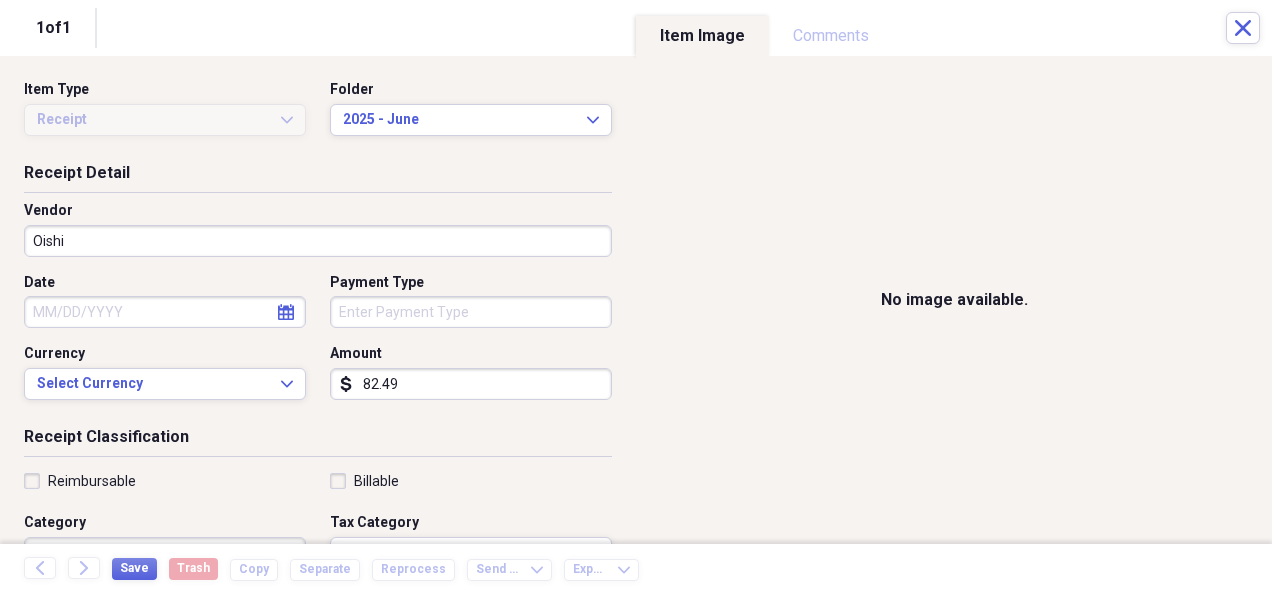type on "82.49" 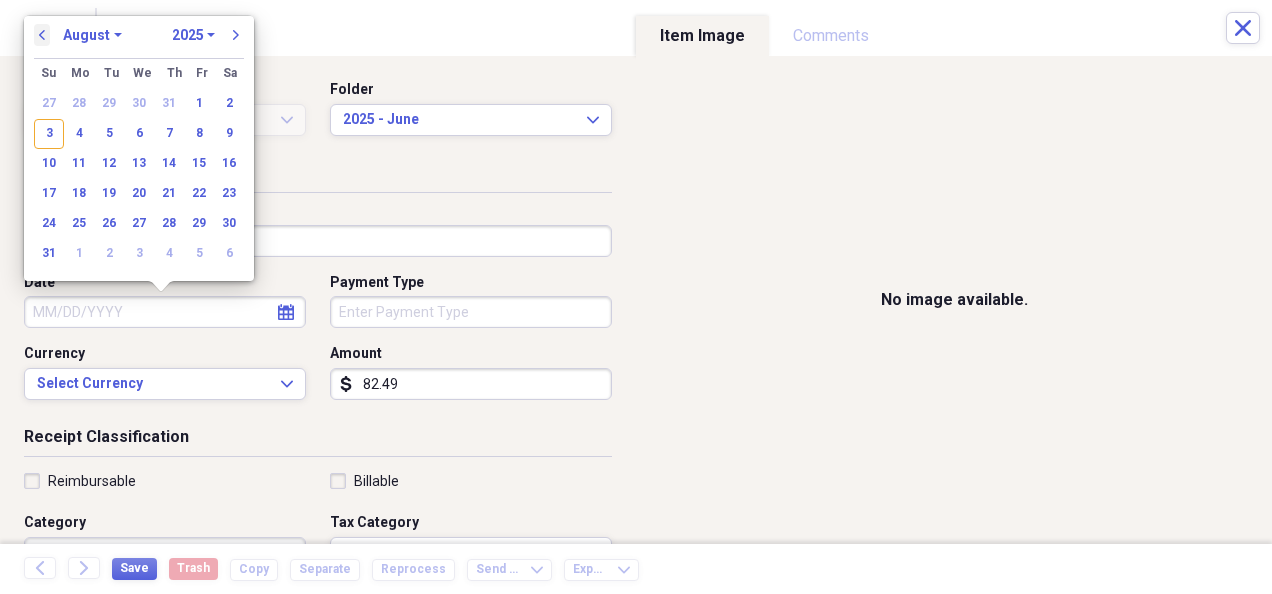 click on "previous" at bounding box center [42, 35] 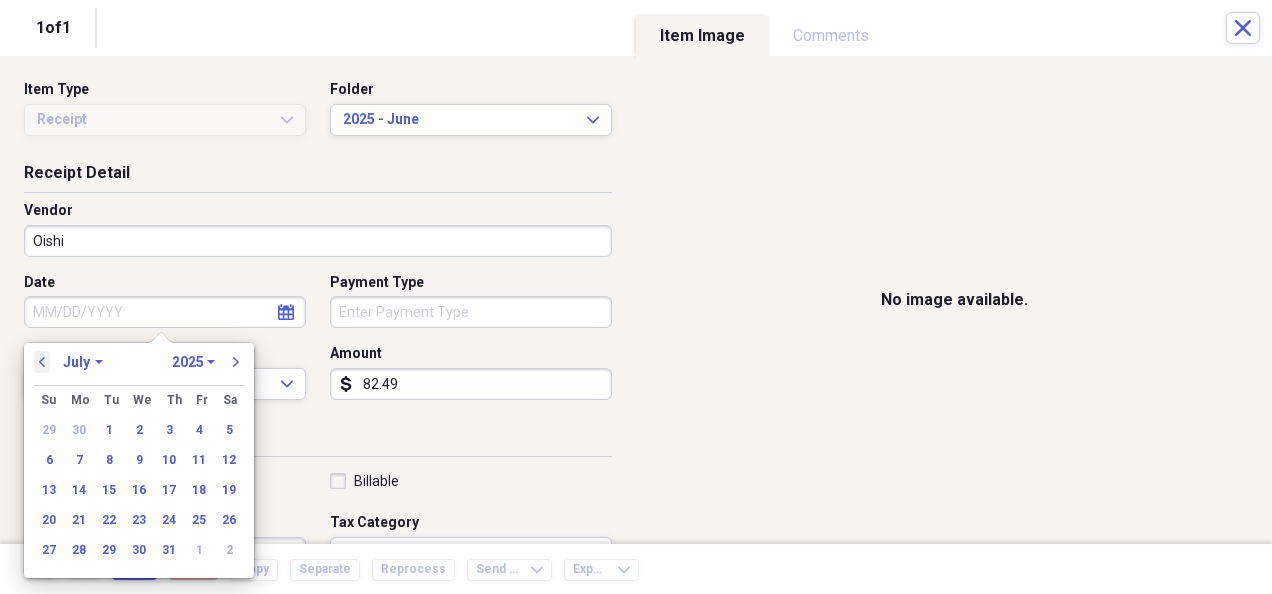 click on "previous" at bounding box center [42, 362] 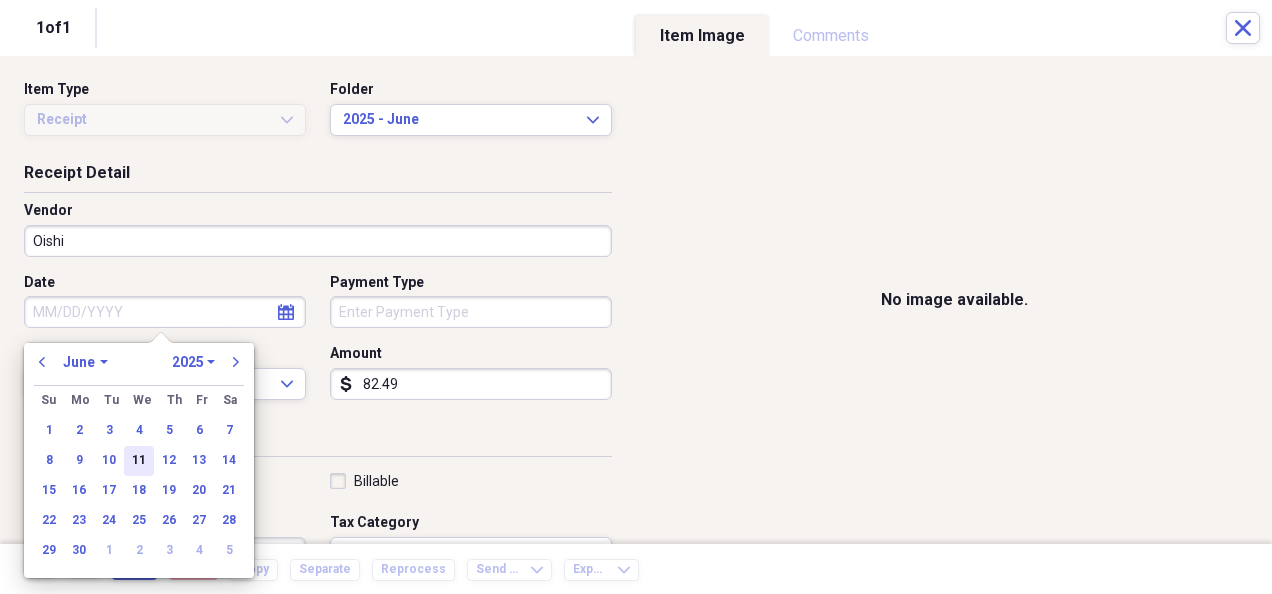 click on "11" at bounding box center (139, 461) 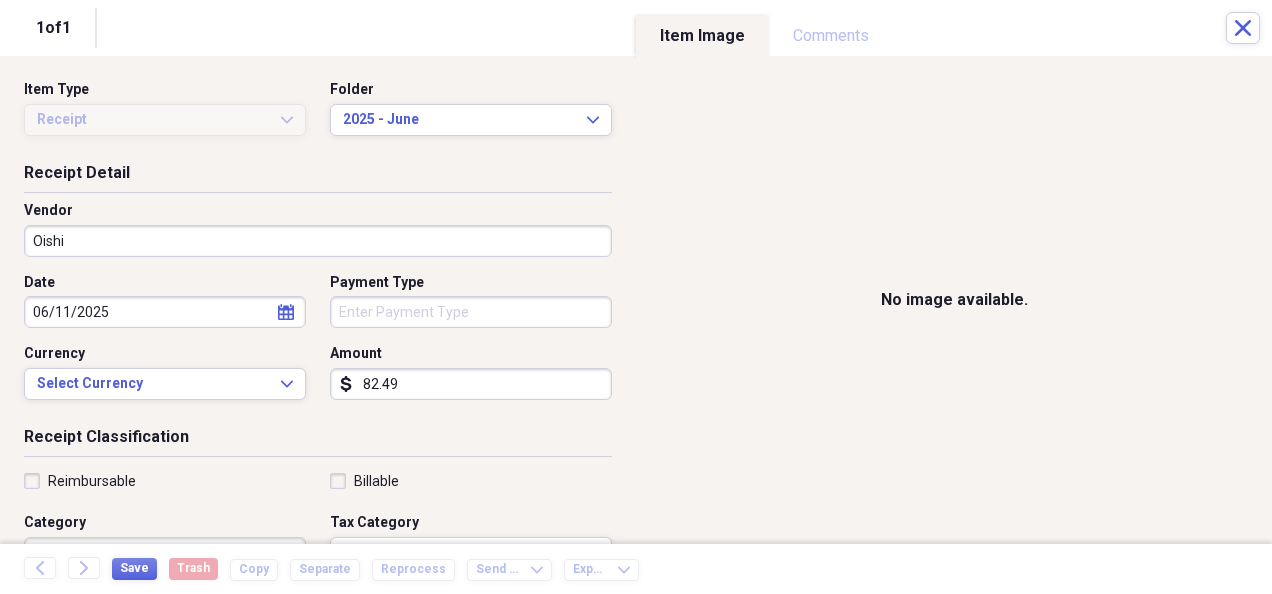 scroll, scrollTop: 123, scrollLeft: 0, axis: vertical 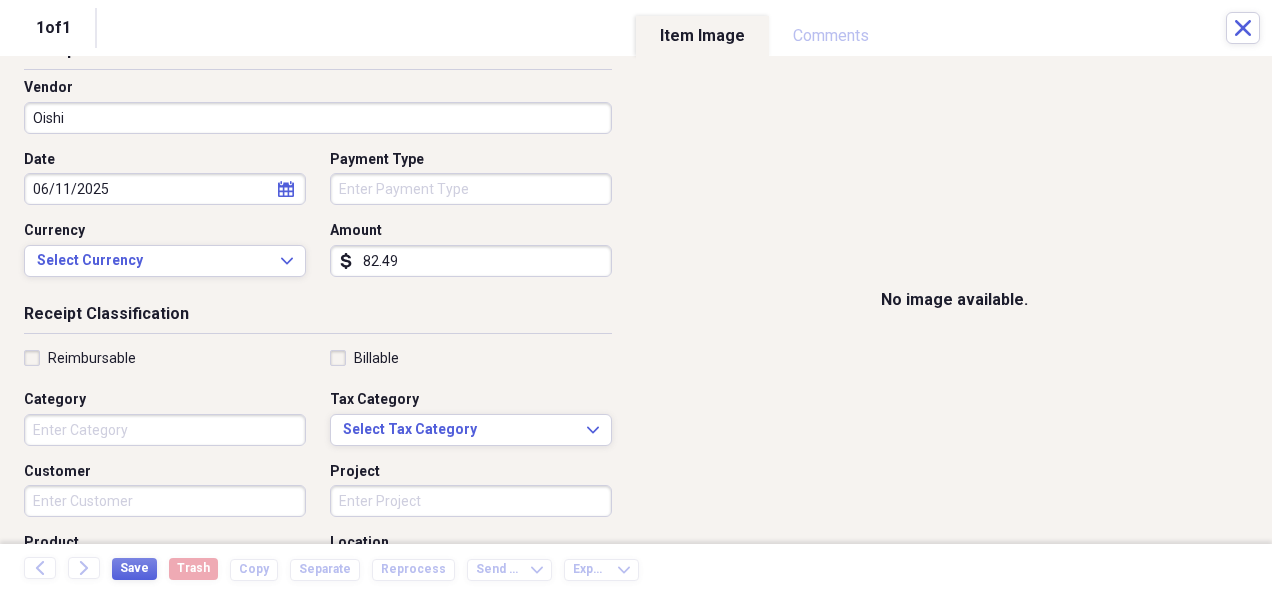 click on "Category" at bounding box center (165, 430) 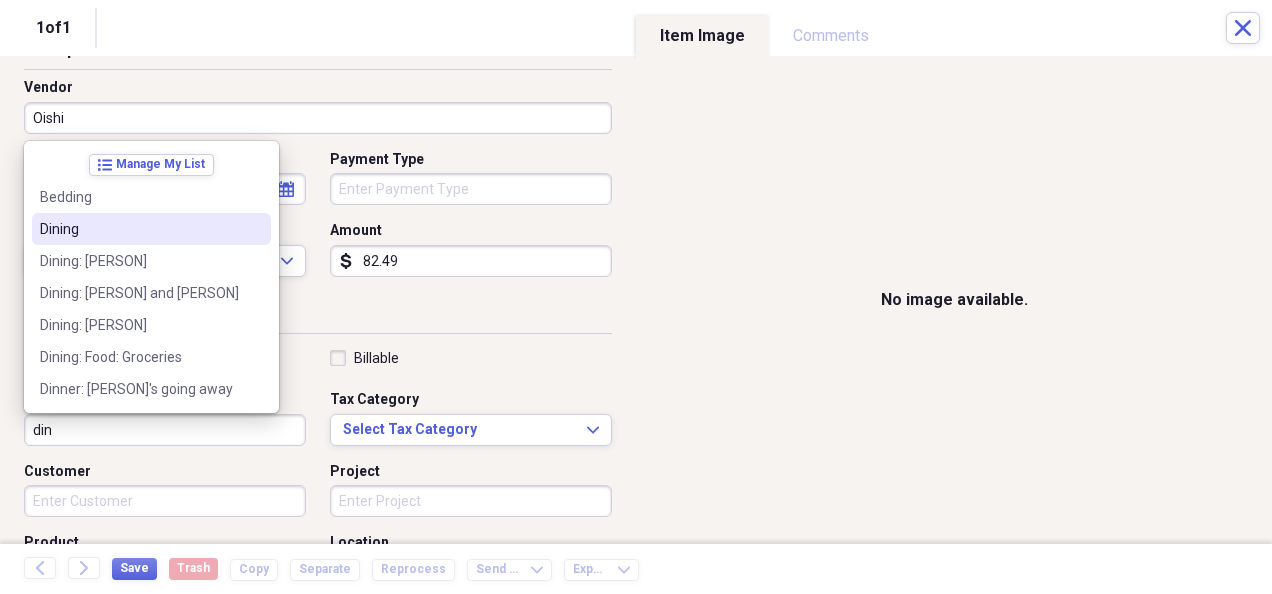 click on "Dining" at bounding box center [151, 229] 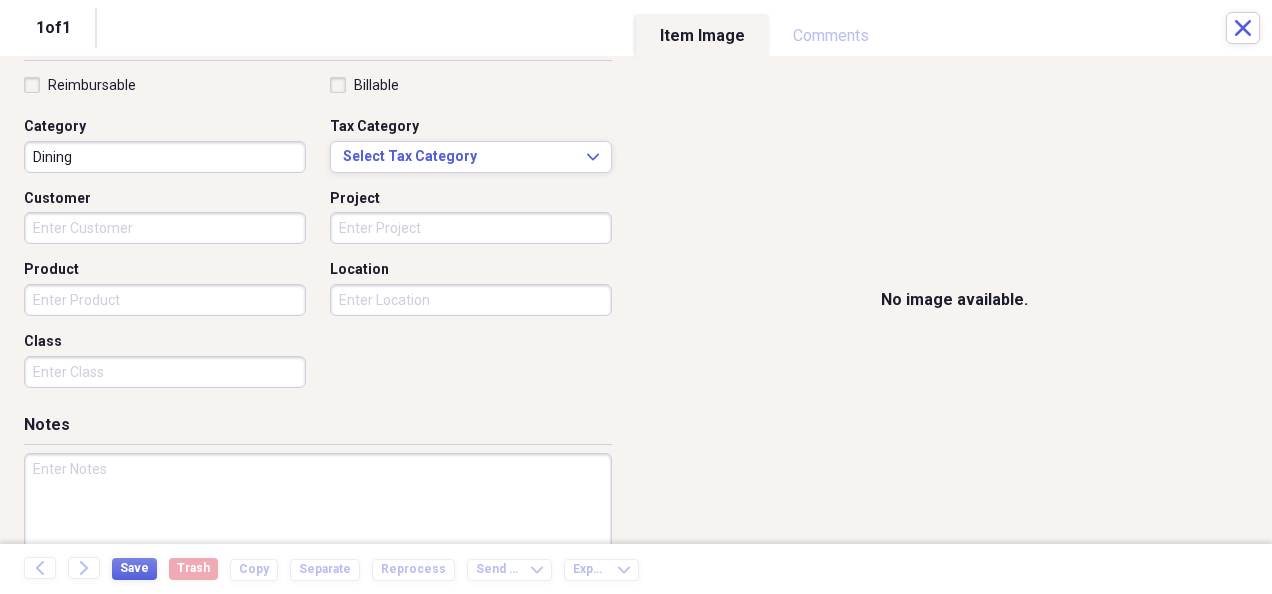 scroll, scrollTop: 405, scrollLeft: 0, axis: vertical 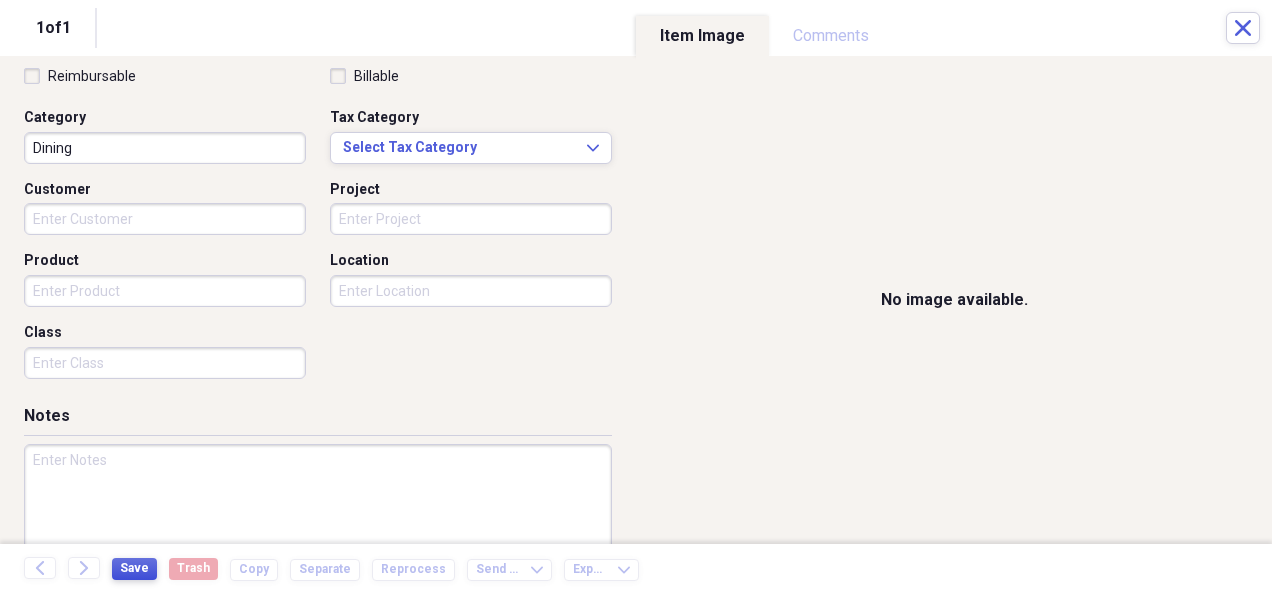 click on "Save" at bounding box center [134, 568] 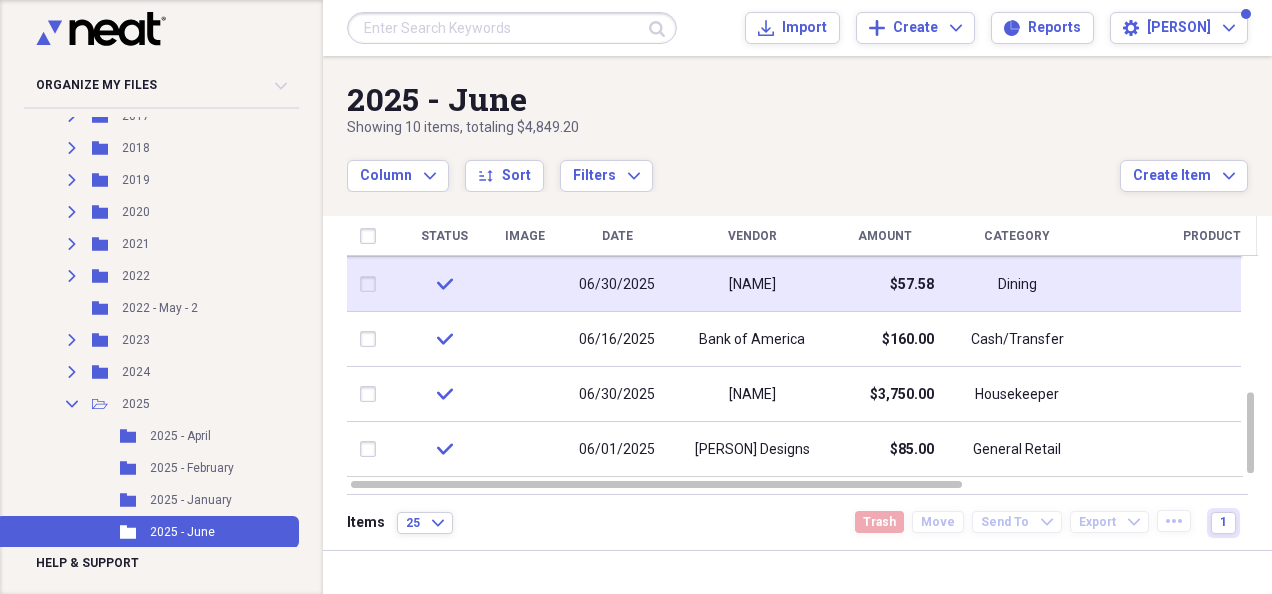 click on "[NAME]" at bounding box center (752, 285) 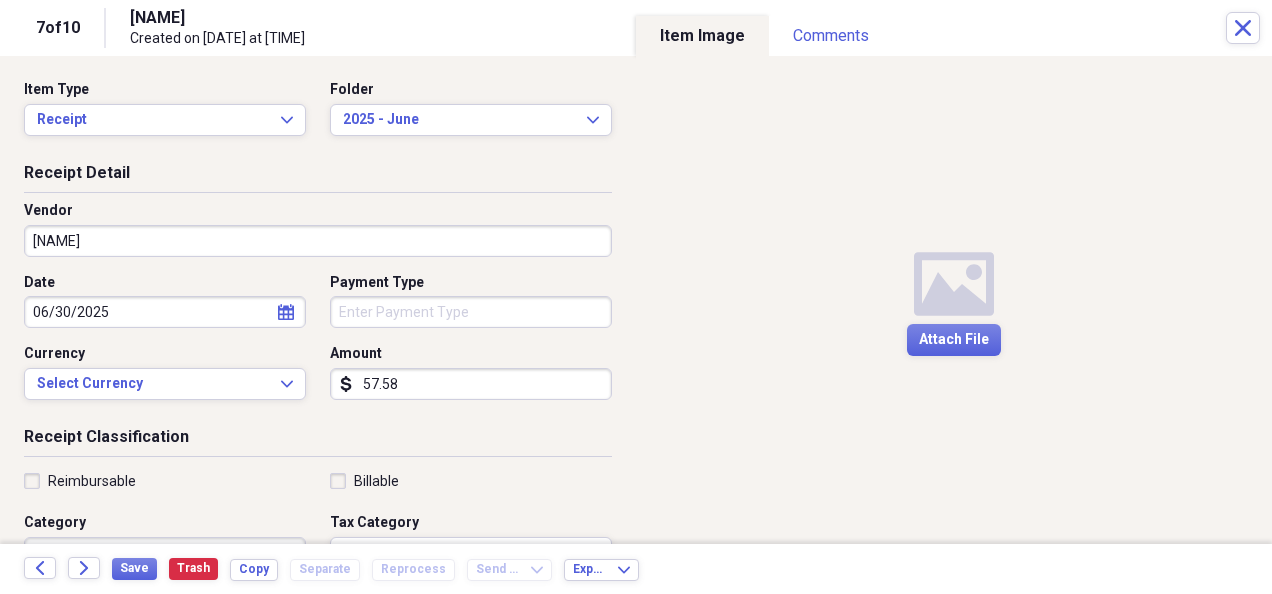 click on "57.58" at bounding box center [471, 384] 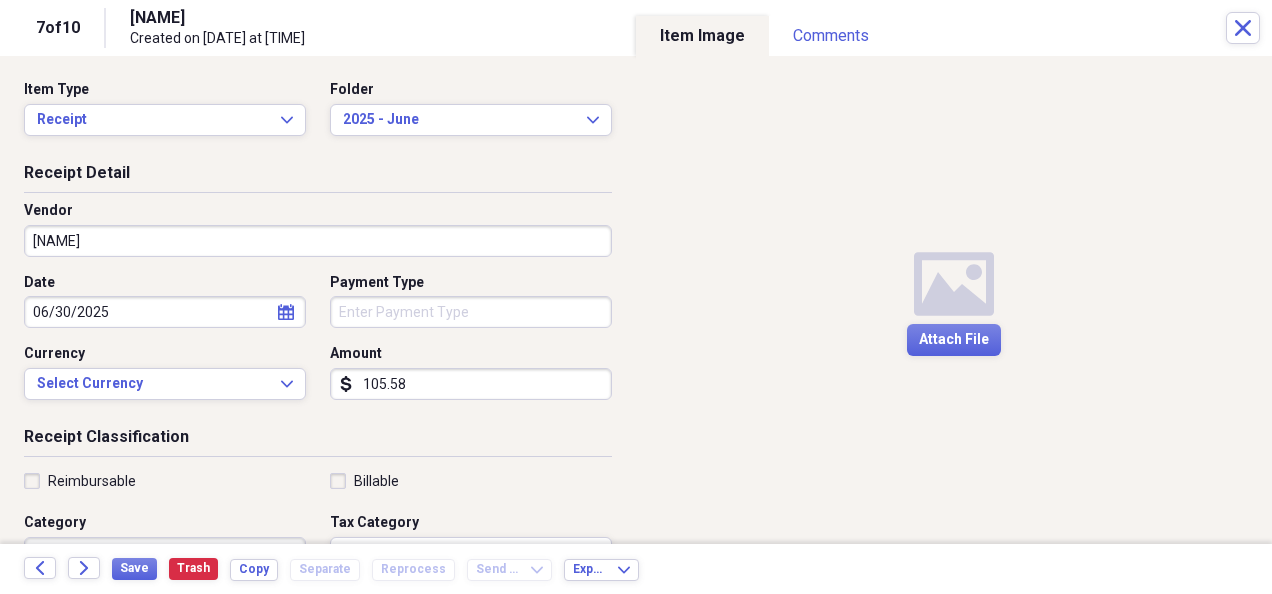 scroll, scrollTop: 134, scrollLeft: 0, axis: vertical 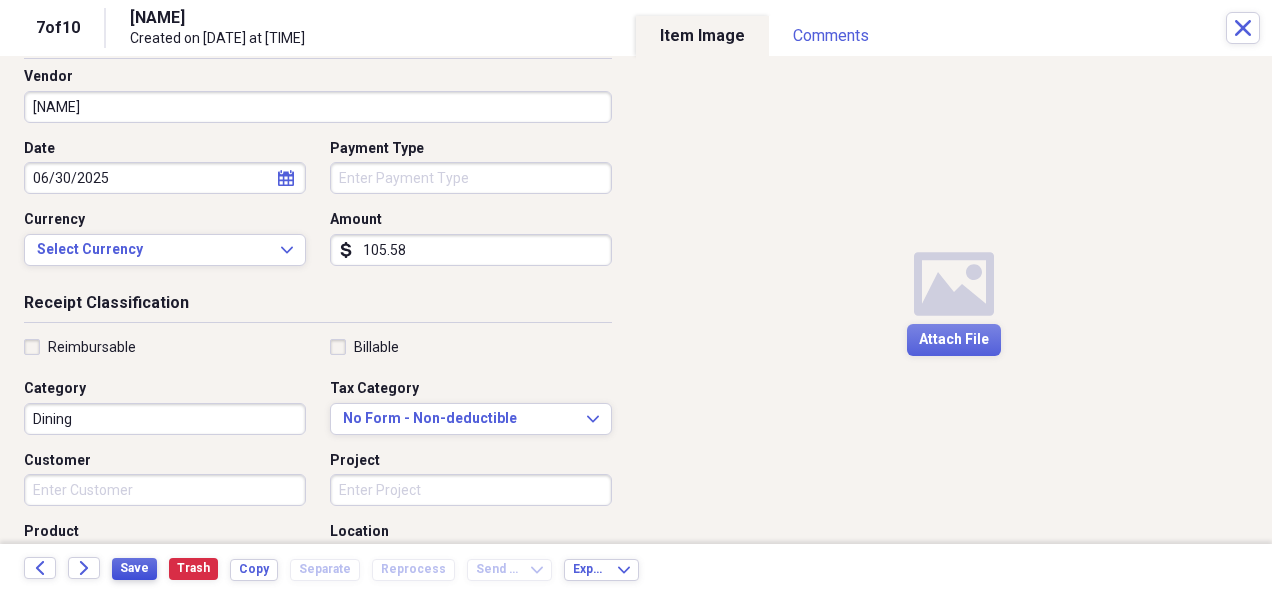 type on "105.58" 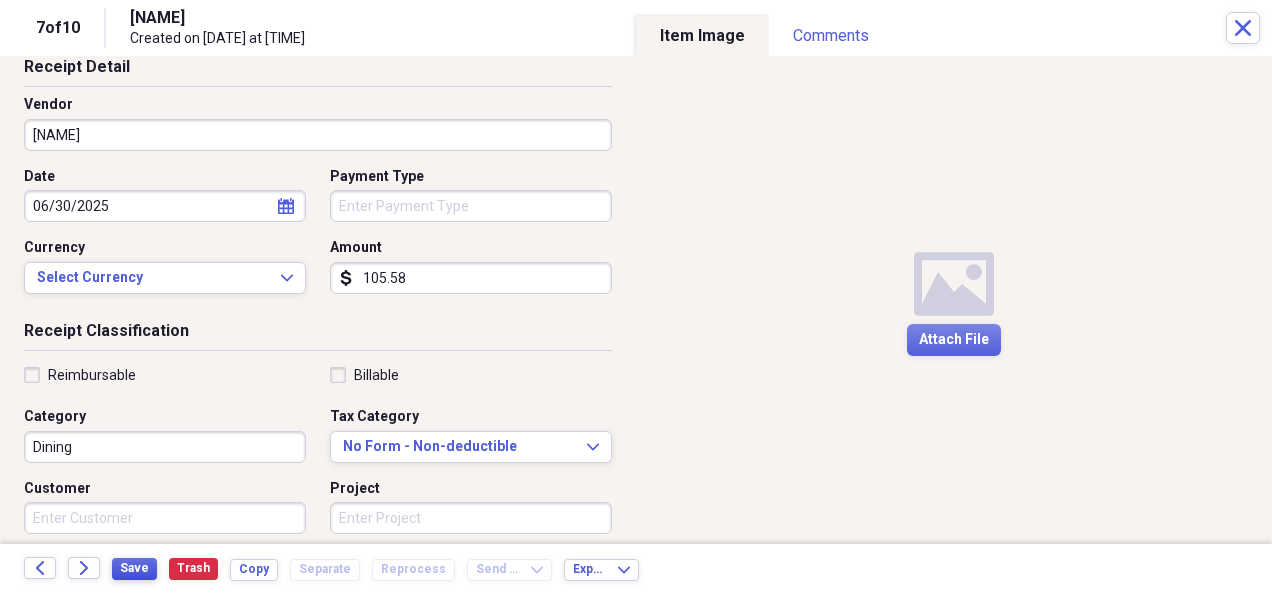 scroll, scrollTop: 0, scrollLeft: 0, axis: both 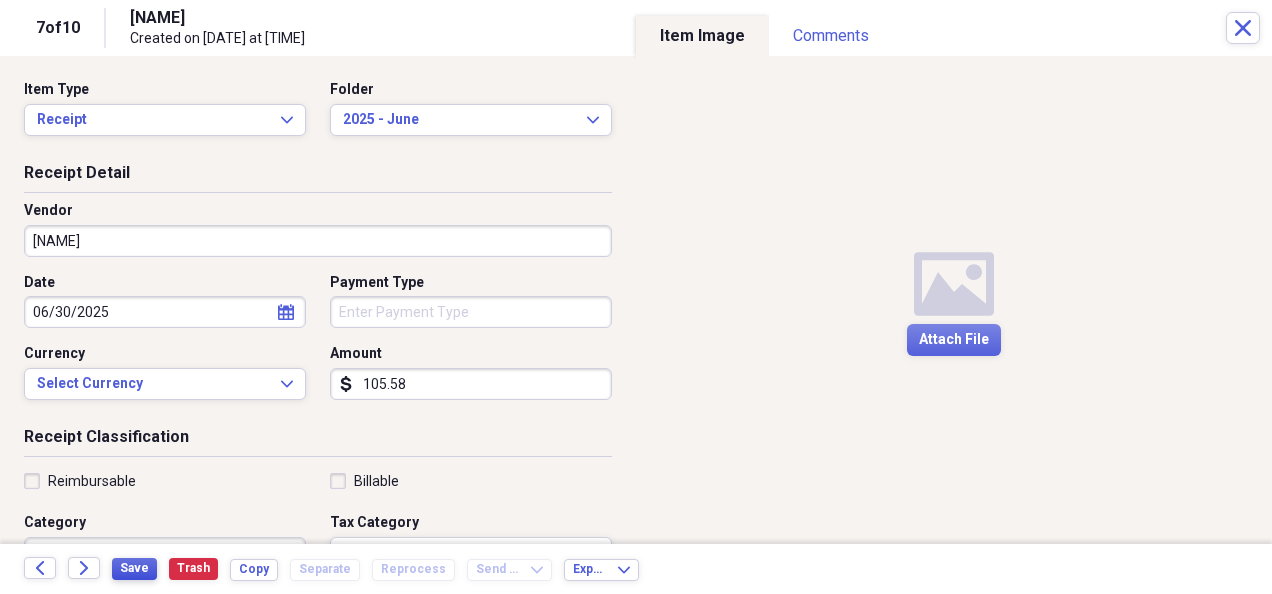click on "Save" at bounding box center (134, 568) 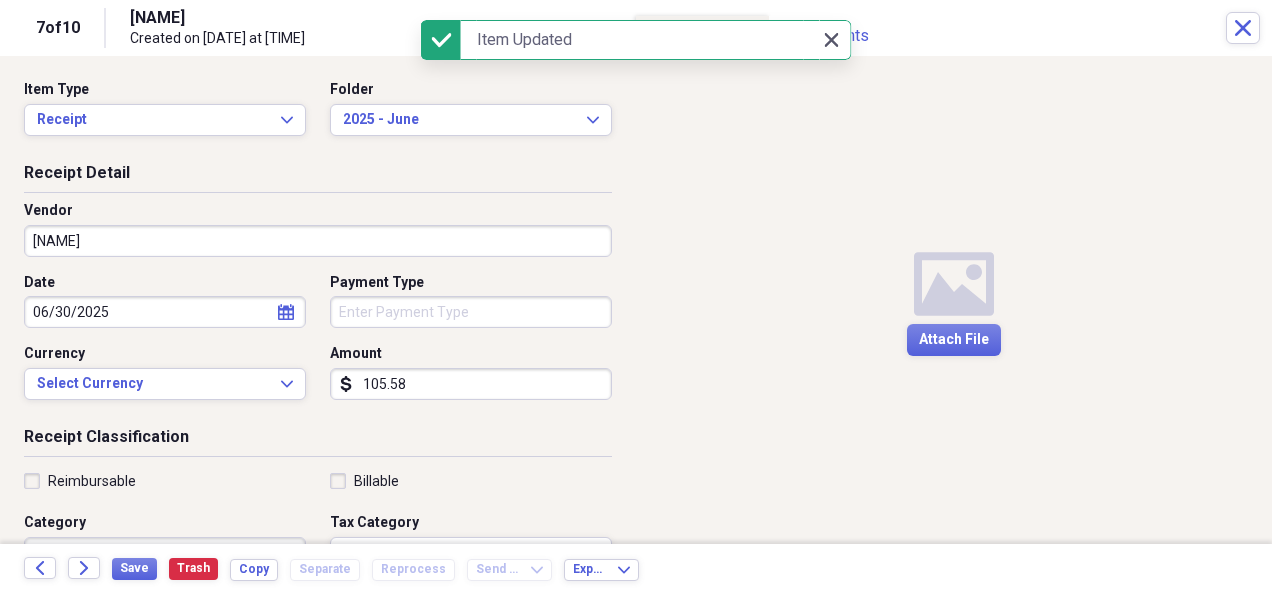 click on "Close" 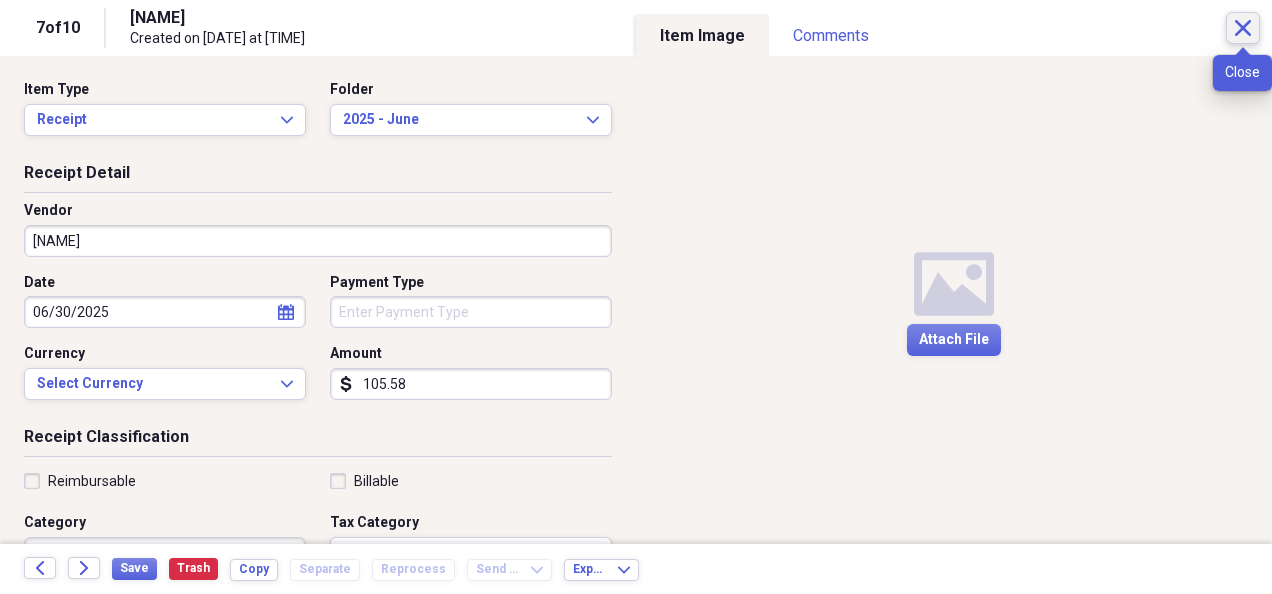click 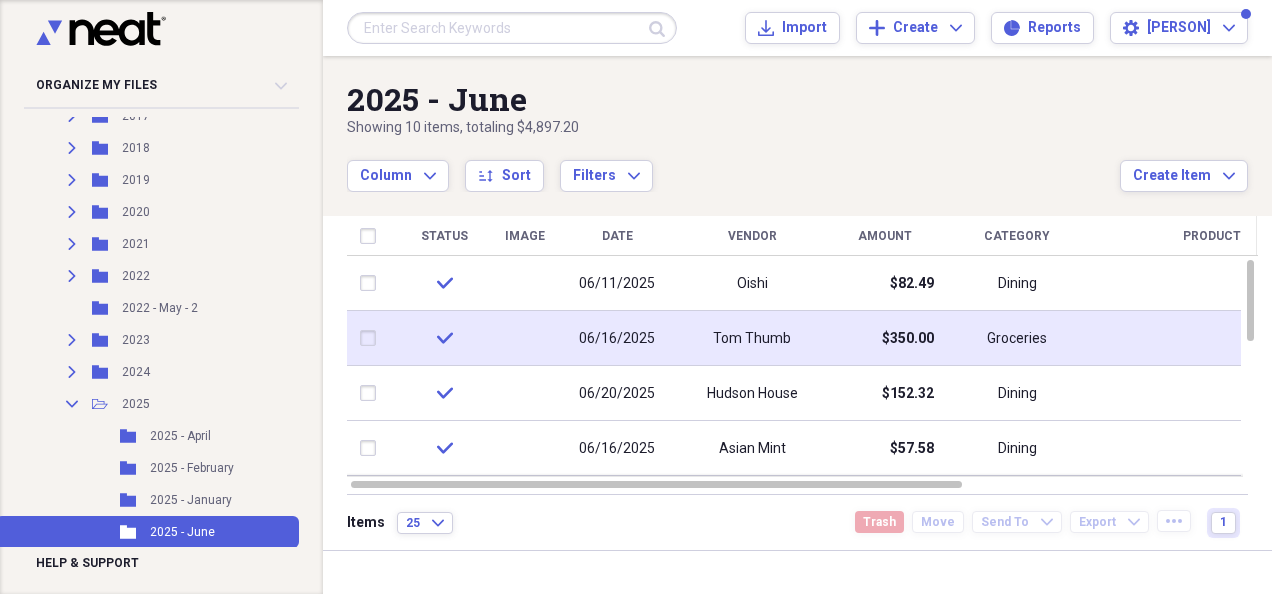 click on "Tom Thumb" at bounding box center [752, 339] 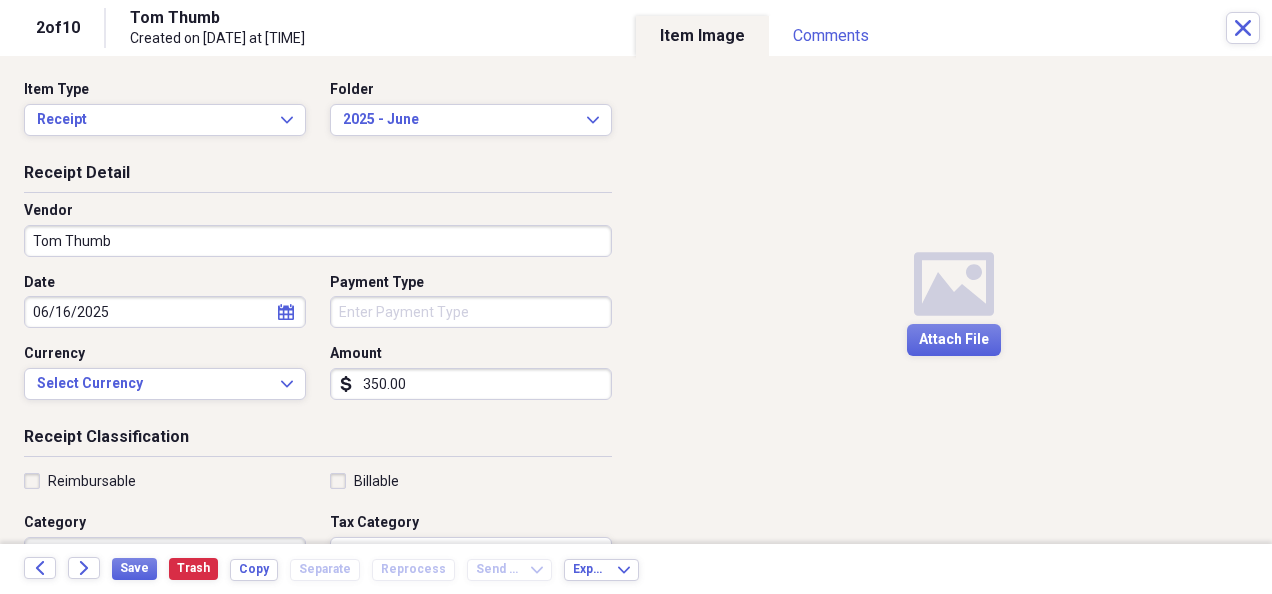 click on "350.00" at bounding box center (471, 384) 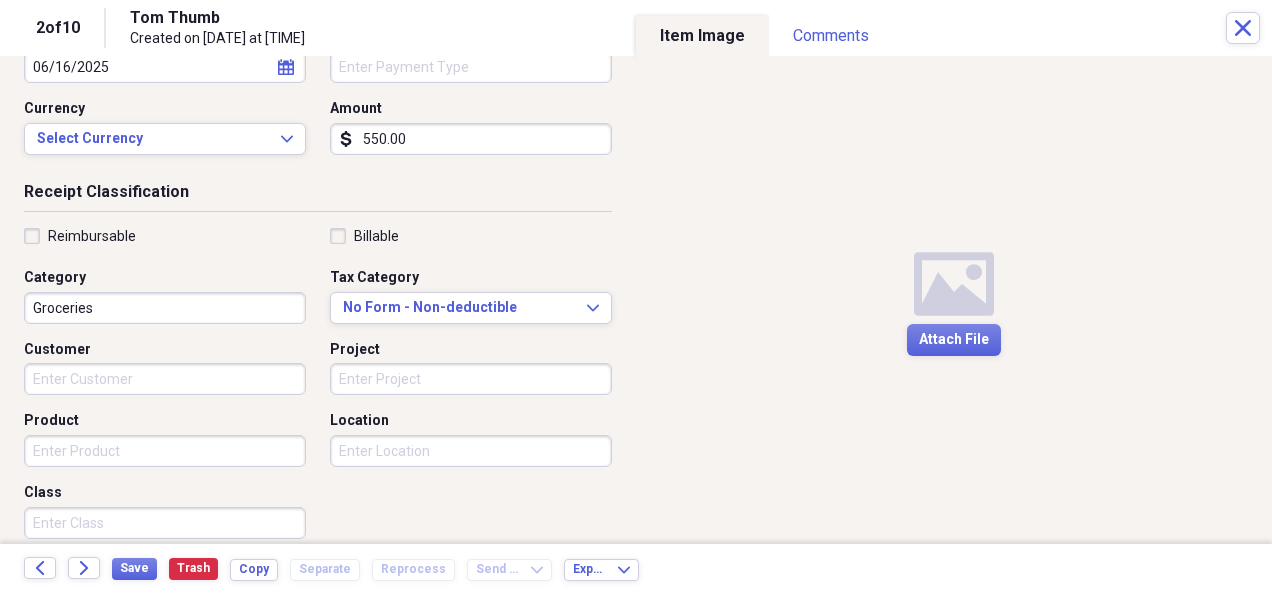scroll, scrollTop: 246, scrollLeft: 0, axis: vertical 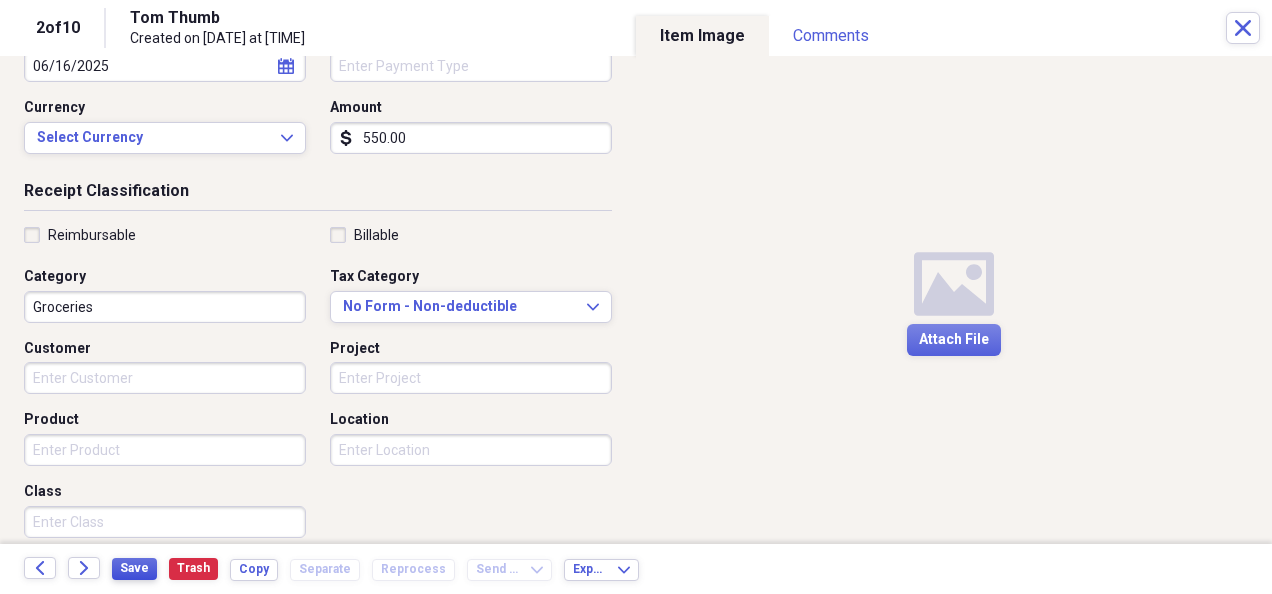 type on "550.00" 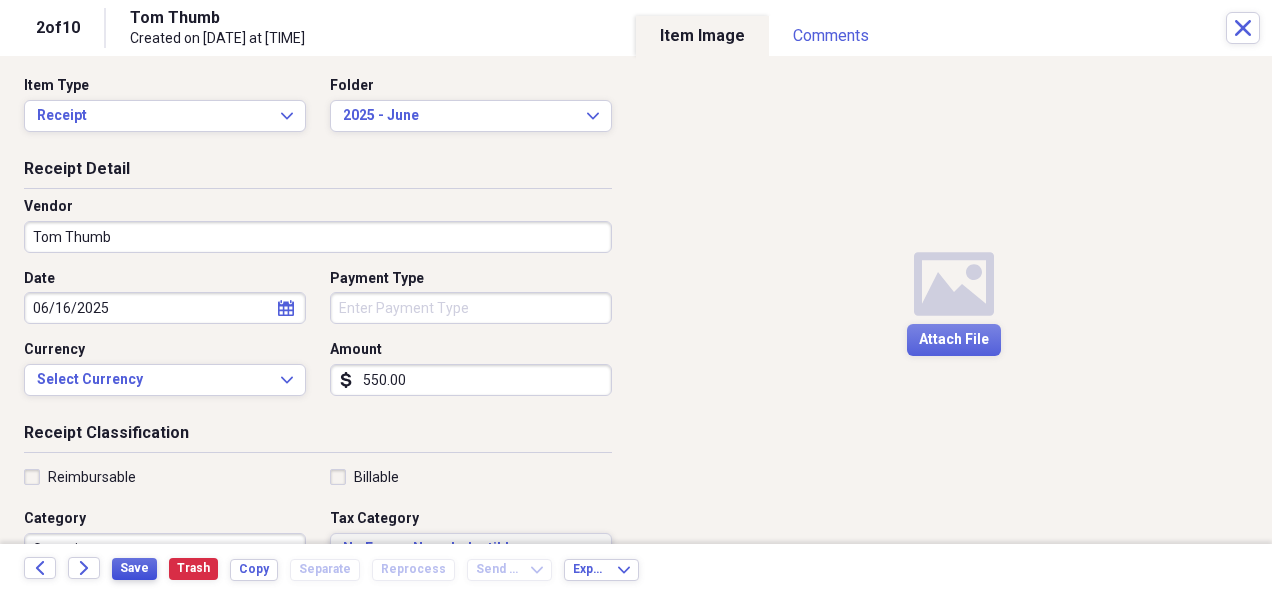 scroll, scrollTop: 0, scrollLeft: 0, axis: both 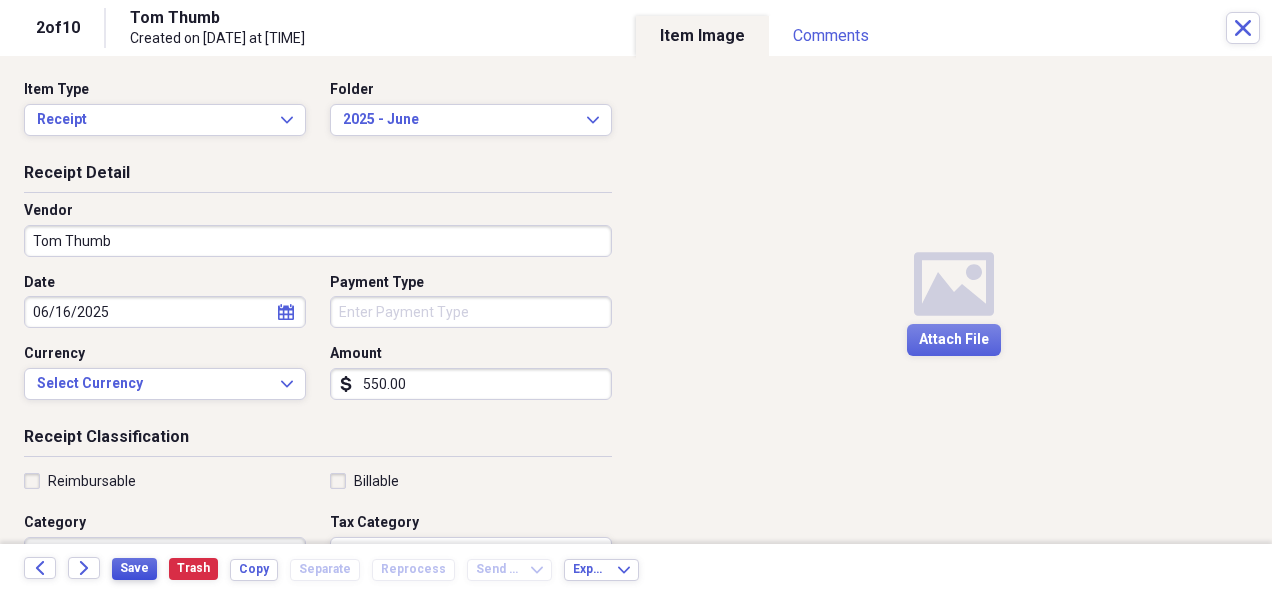 click on "Save" at bounding box center (134, 568) 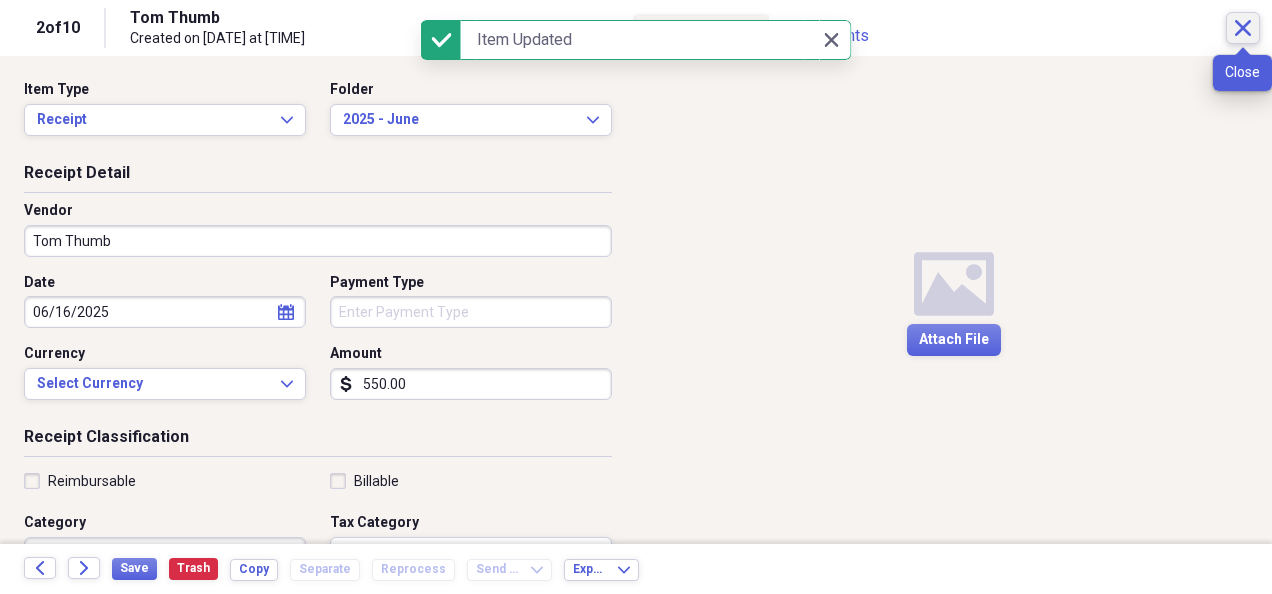 click on "Close" at bounding box center [1243, 28] 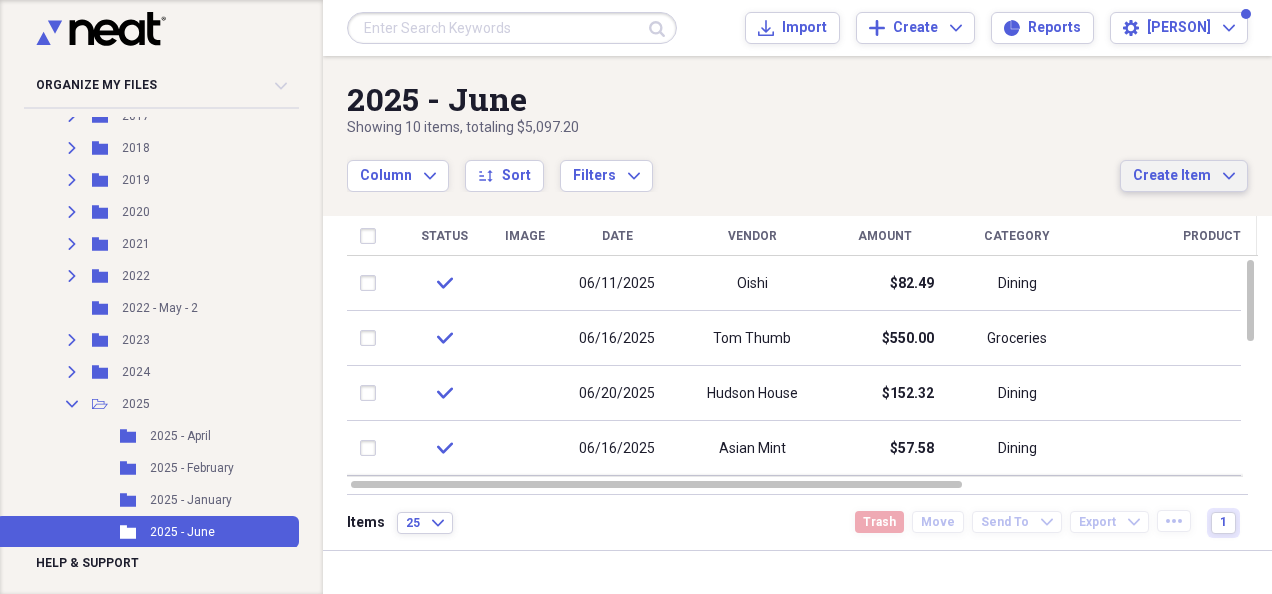 click on "Create Item" at bounding box center (1172, 176) 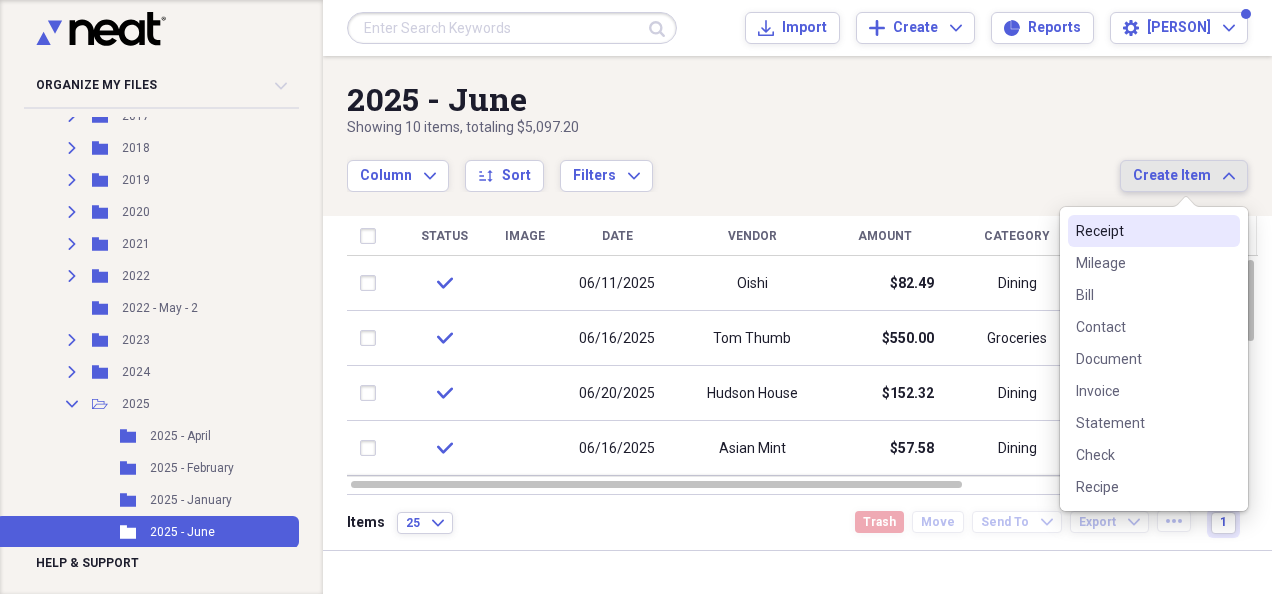 click on "Receipt" at bounding box center [1142, 231] 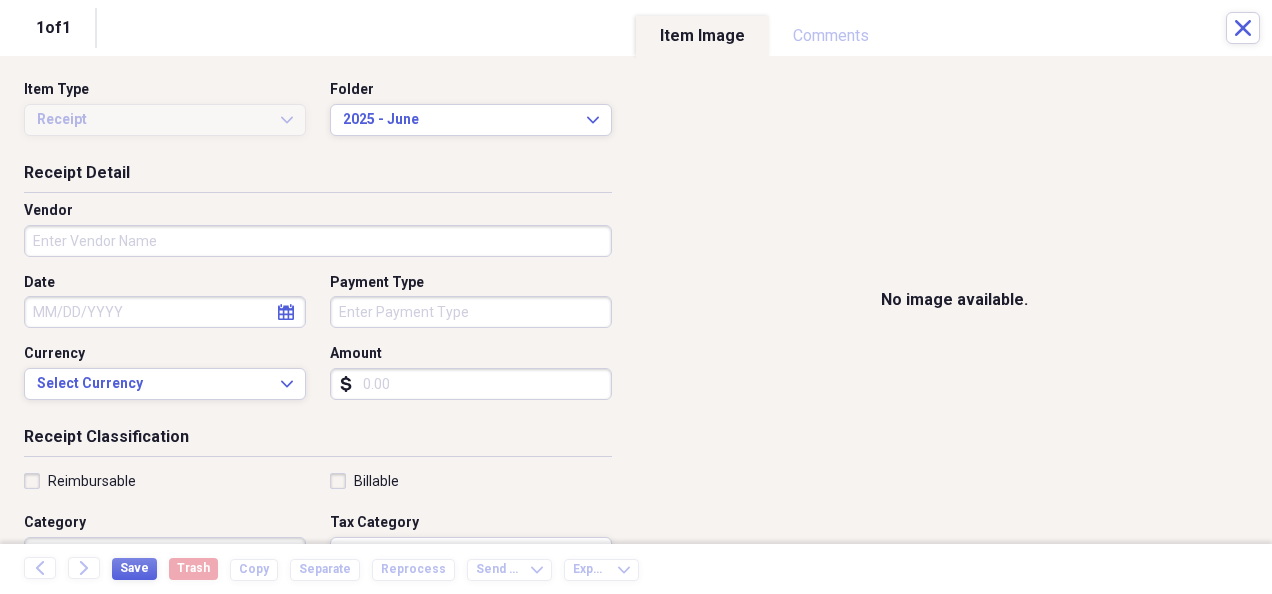 click on "Vendor" at bounding box center [318, 241] 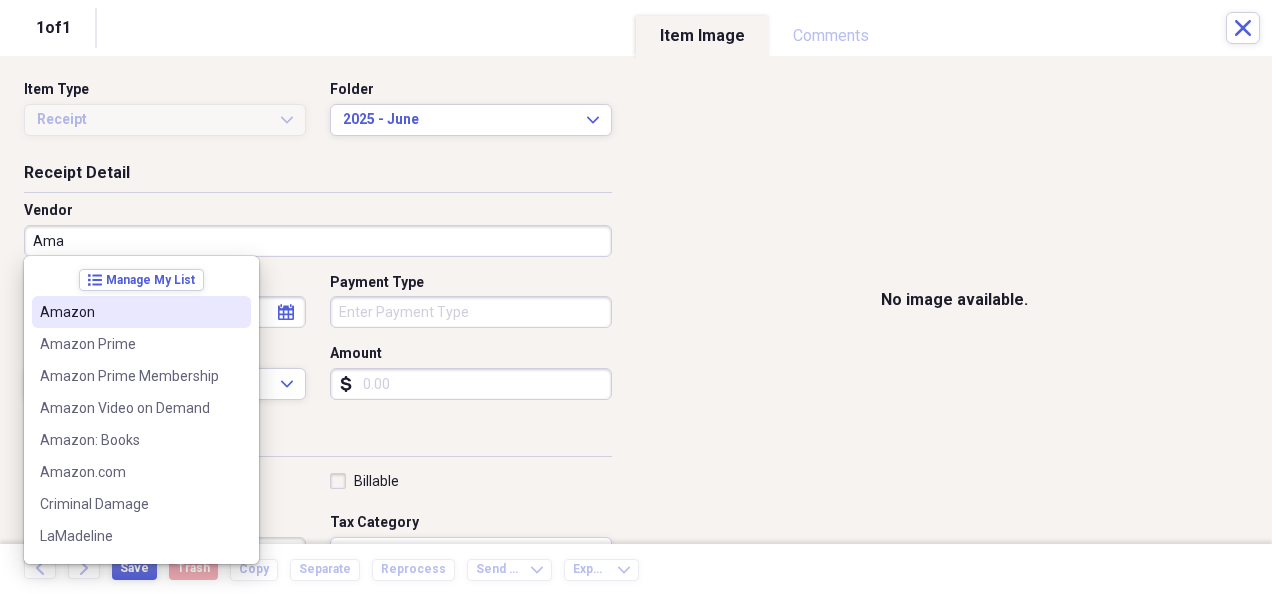 click on "Amazon" at bounding box center [129, 312] 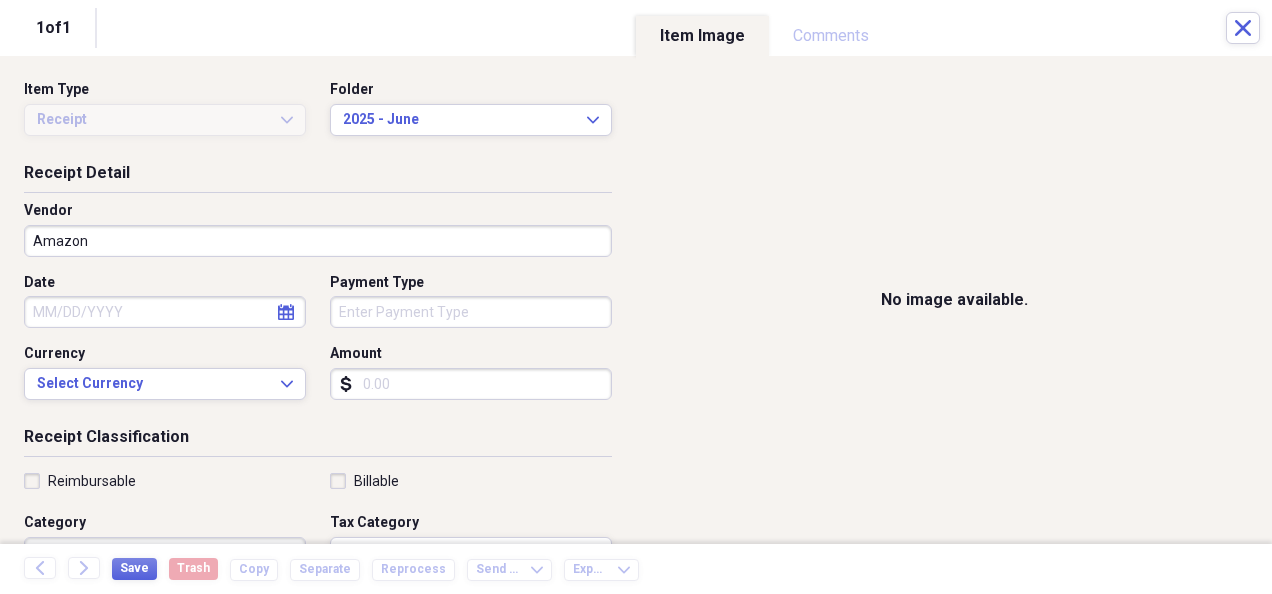 click 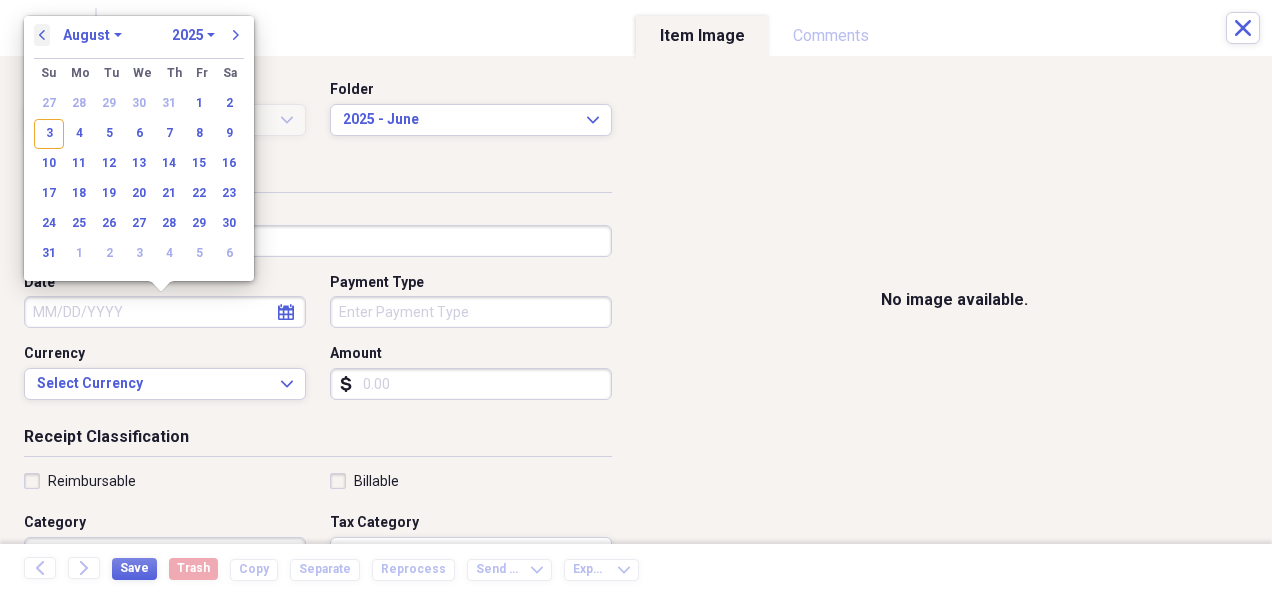 click on "previous" at bounding box center [42, 35] 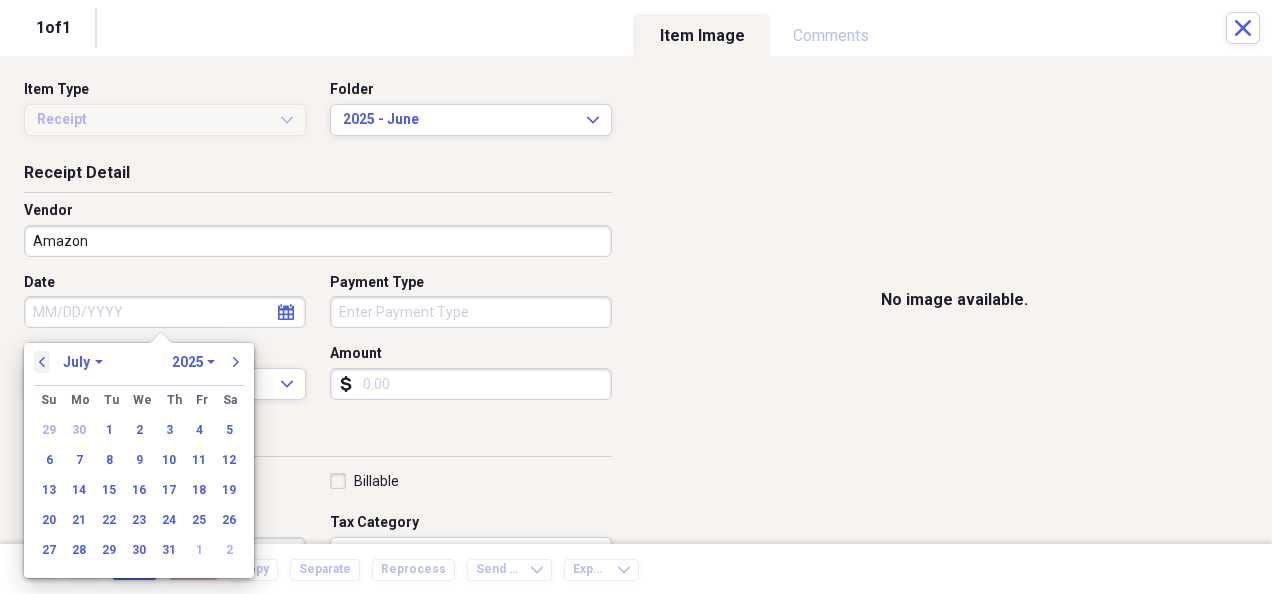 click on "previous" at bounding box center [42, 362] 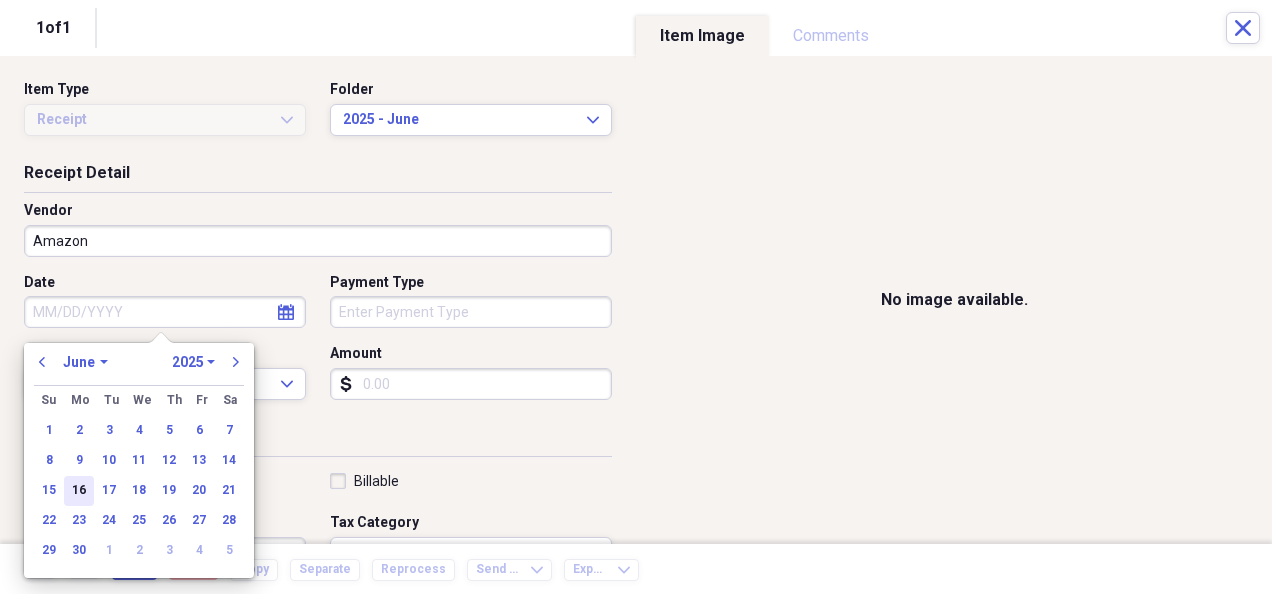 click on "16" at bounding box center (79, 491) 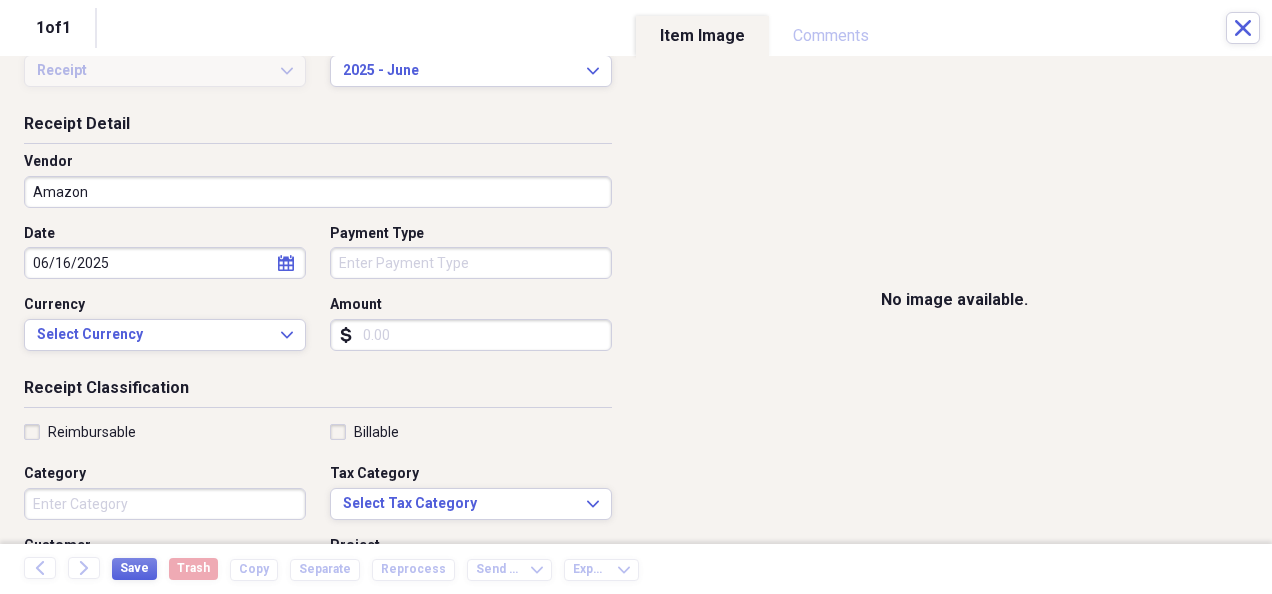 scroll, scrollTop: 50, scrollLeft: 0, axis: vertical 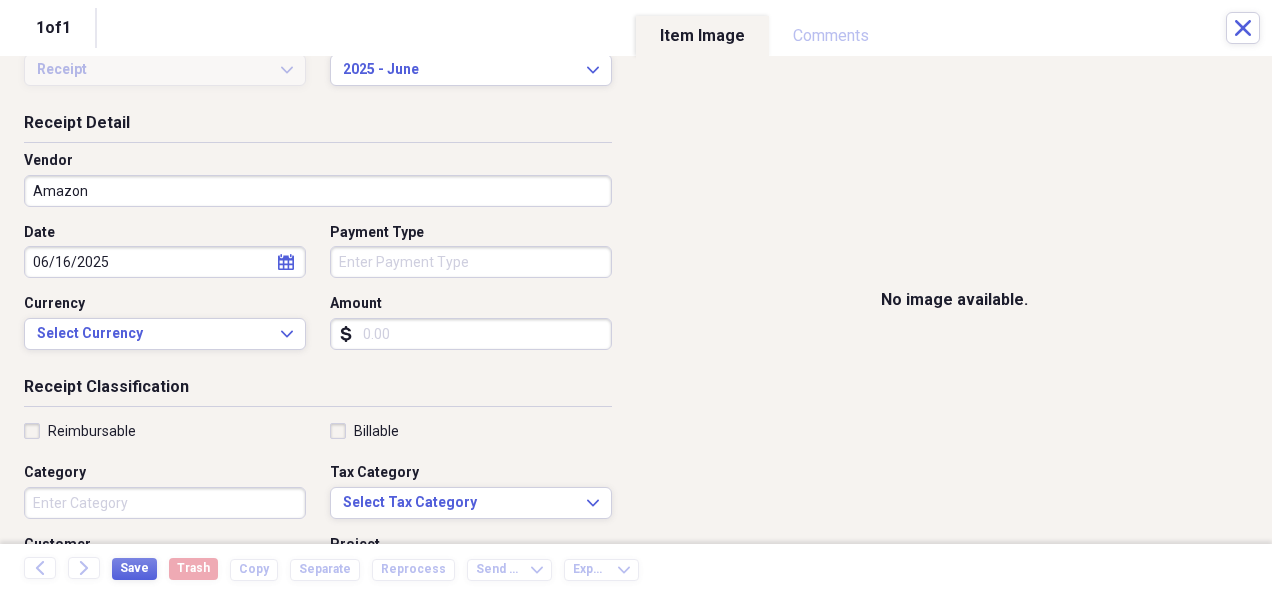 click on "Amount" at bounding box center [471, 334] 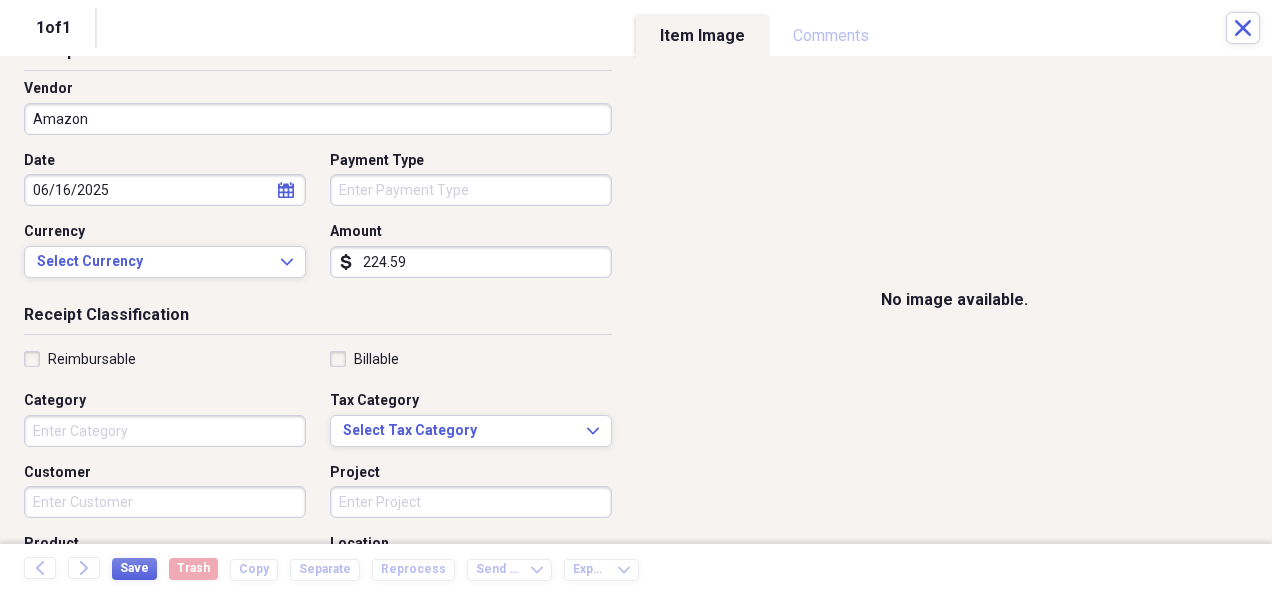 scroll, scrollTop: 124, scrollLeft: 0, axis: vertical 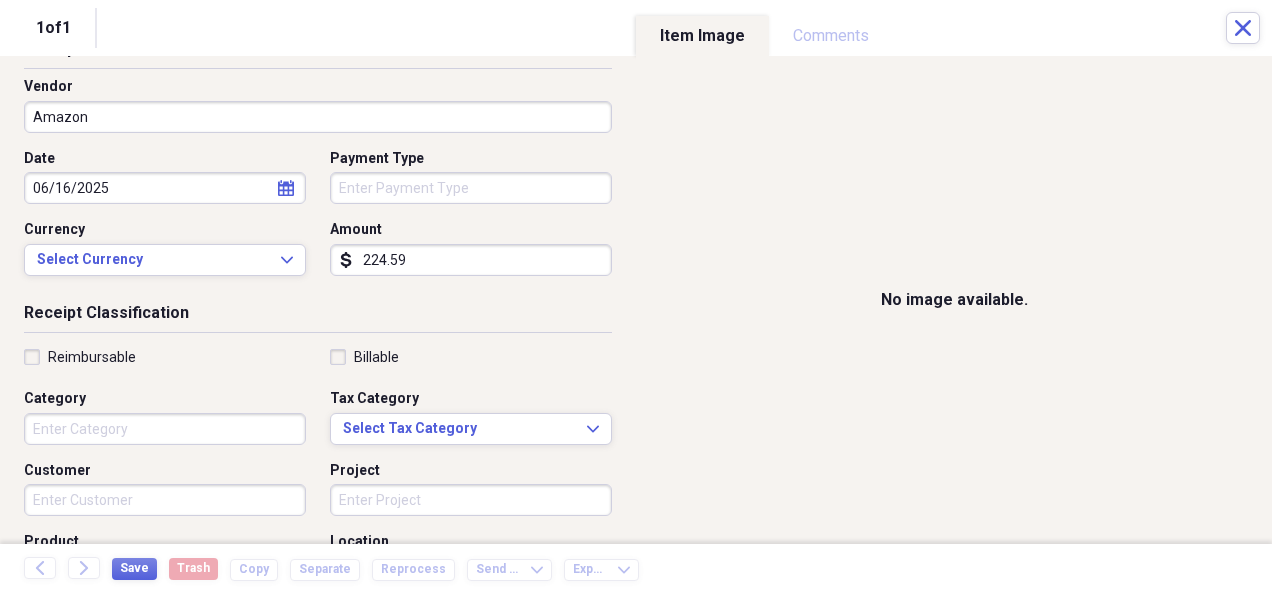 type on "224.59" 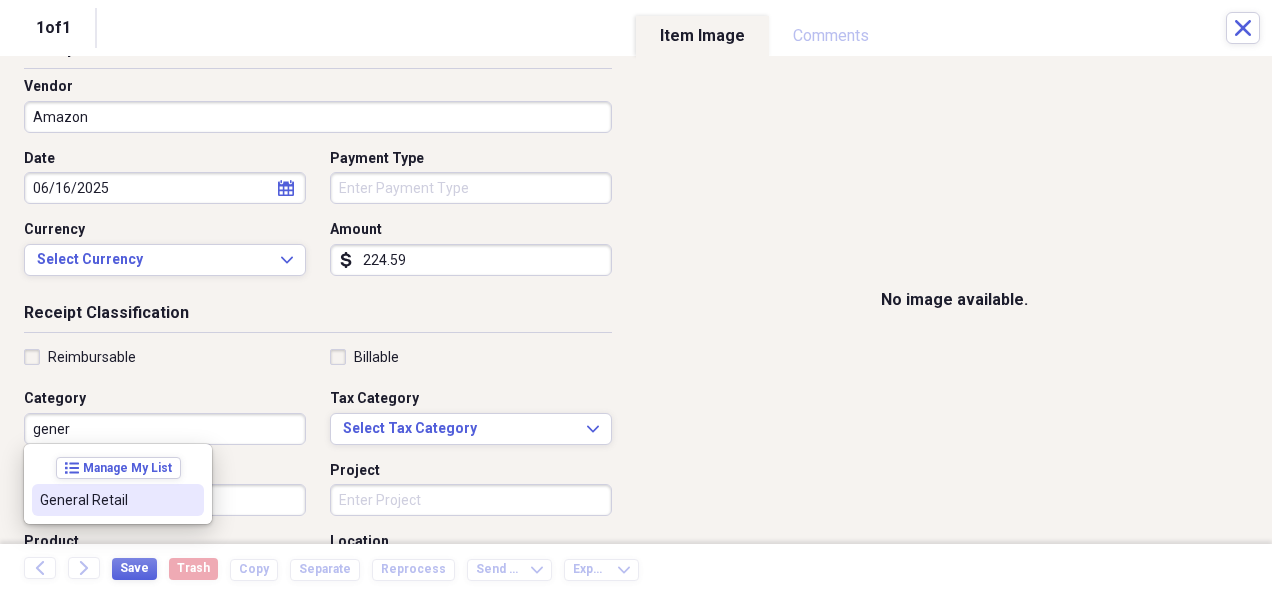 click on "General Retail" at bounding box center [118, 500] 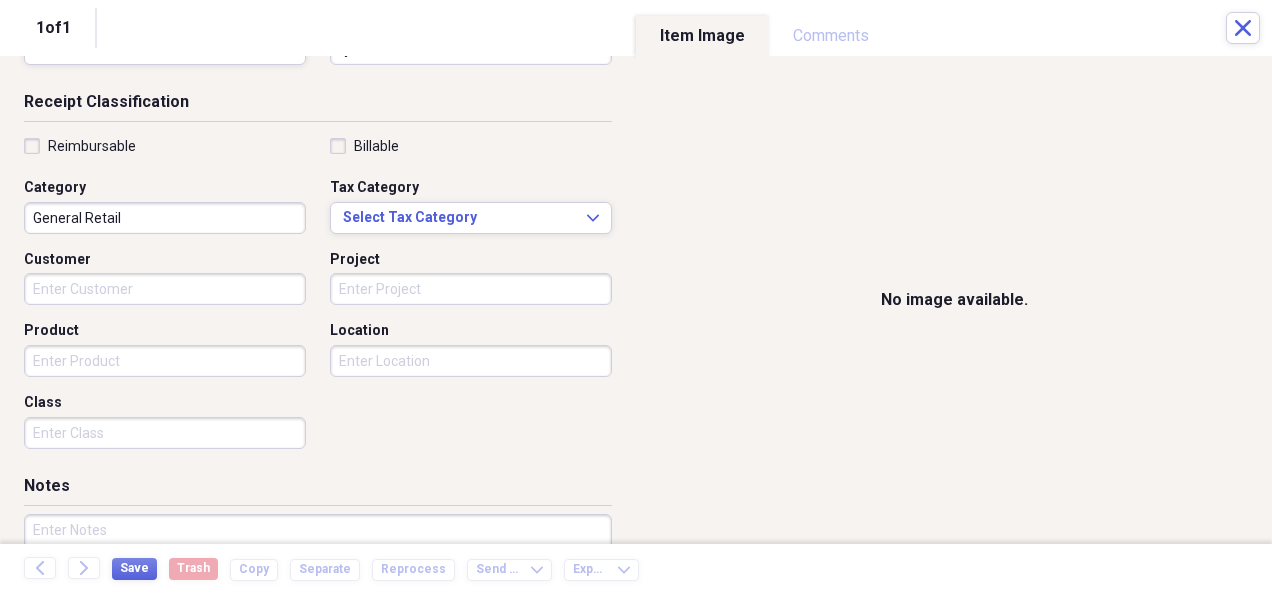 scroll, scrollTop: 336, scrollLeft: 0, axis: vertical 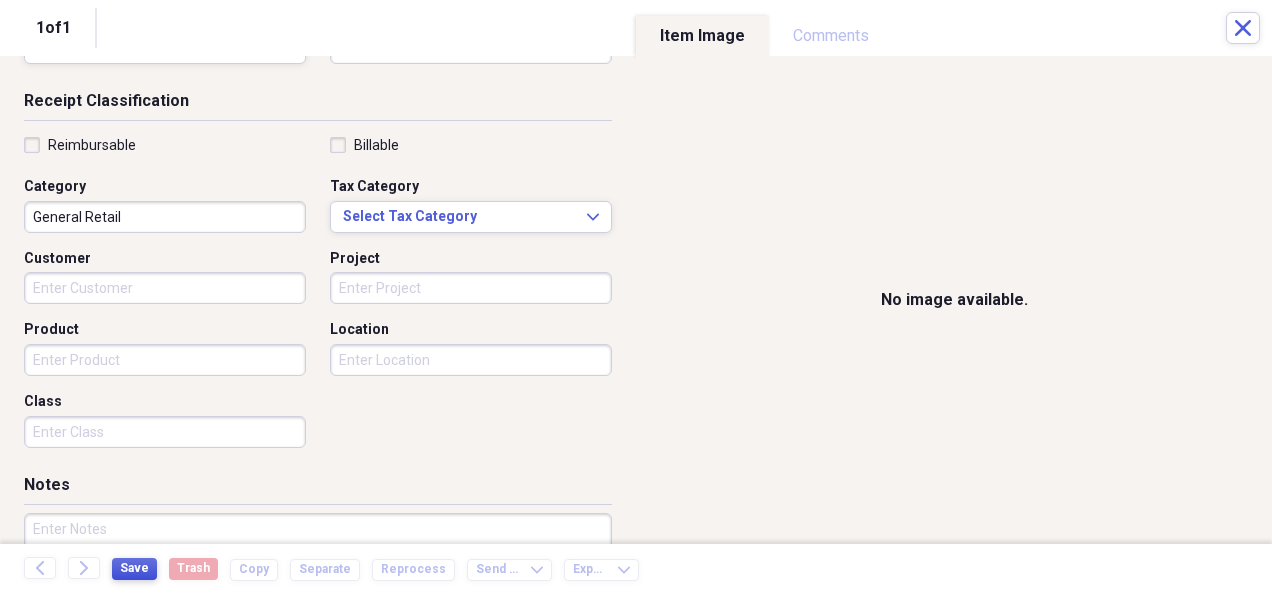 click on "Save" at bounding box center [134, 568] 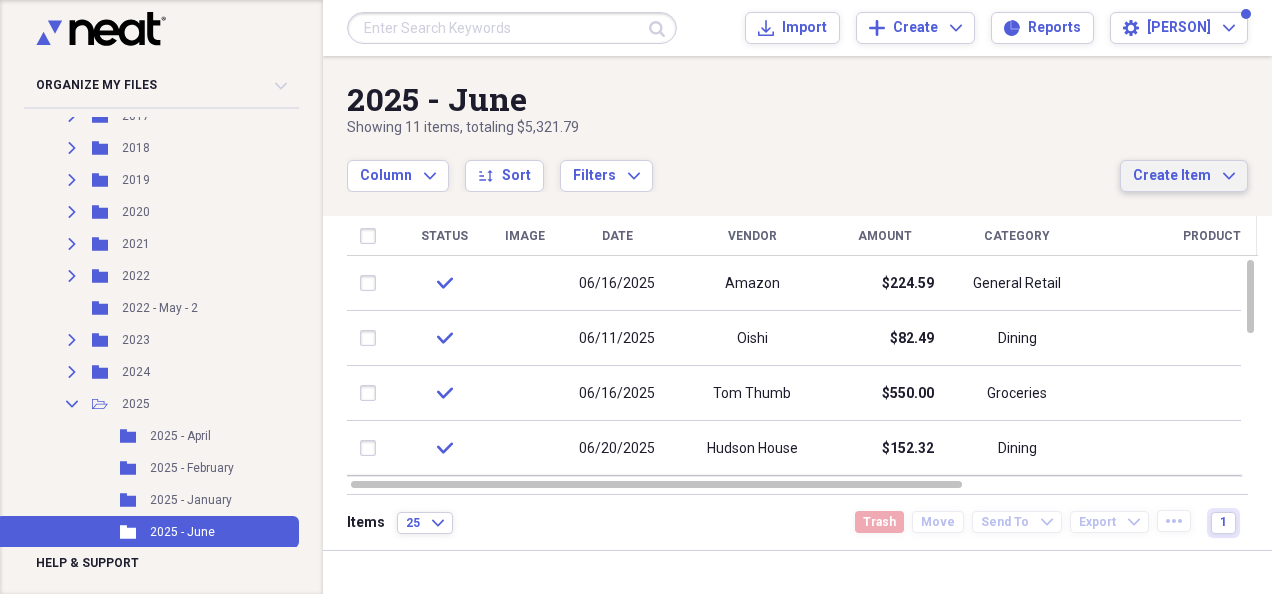 click on "Create Item" at bounding box center (1172, 176) 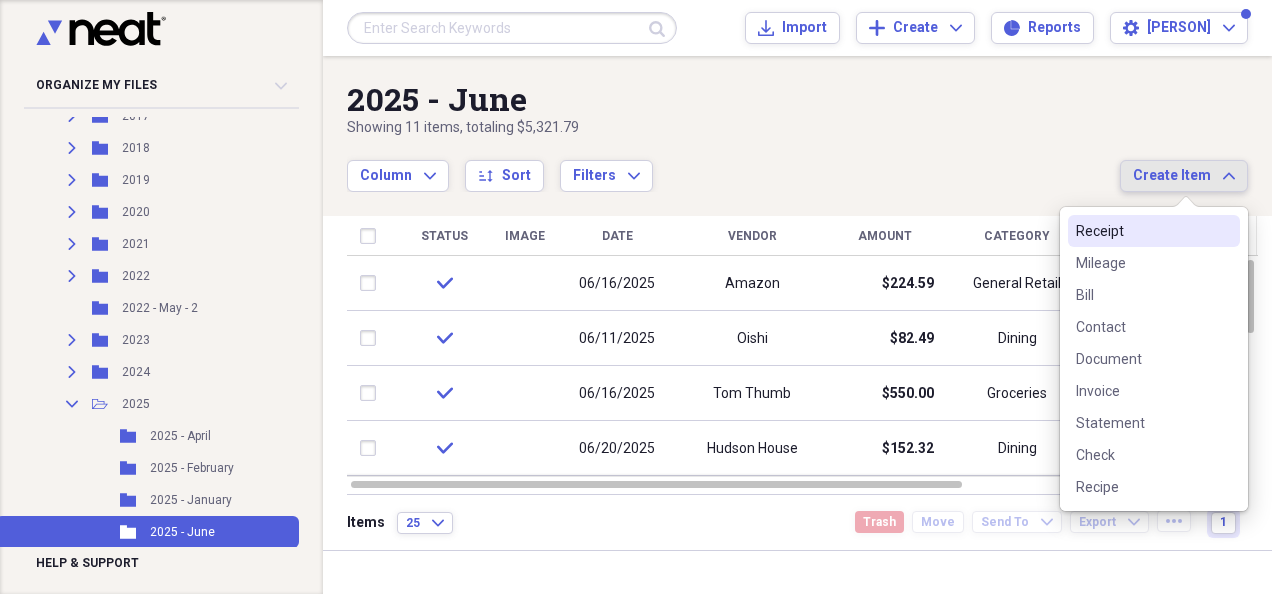 click on "Receipt" at bounding box center [1142, 231] 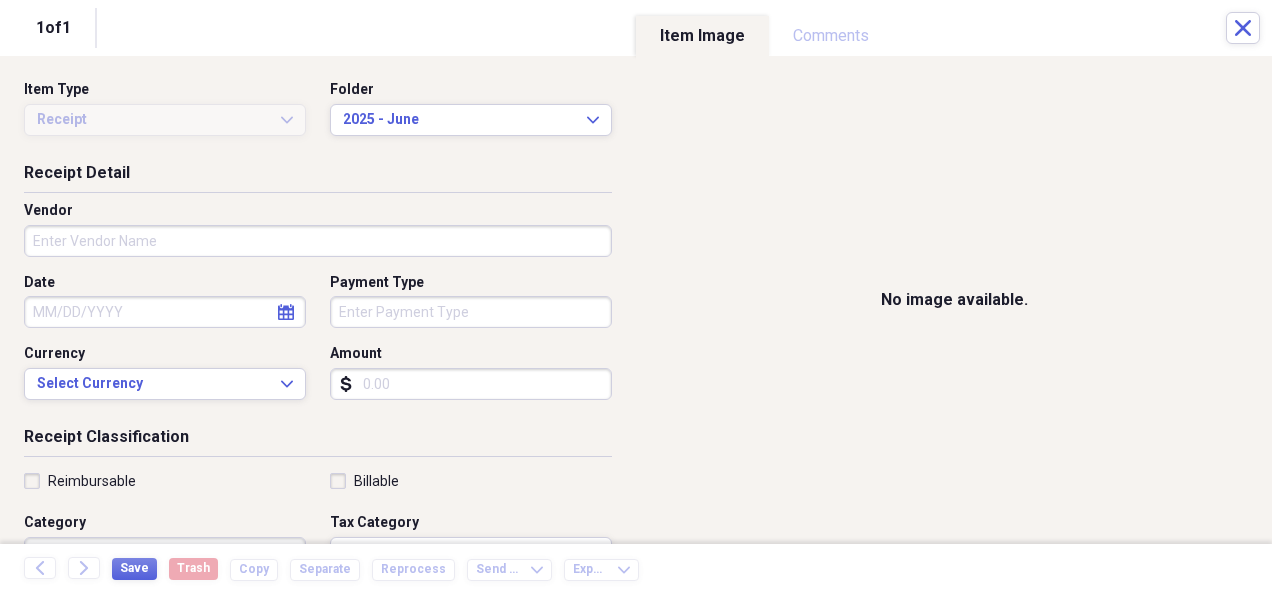 click on "Vendor" at bounding box center (318, 241) 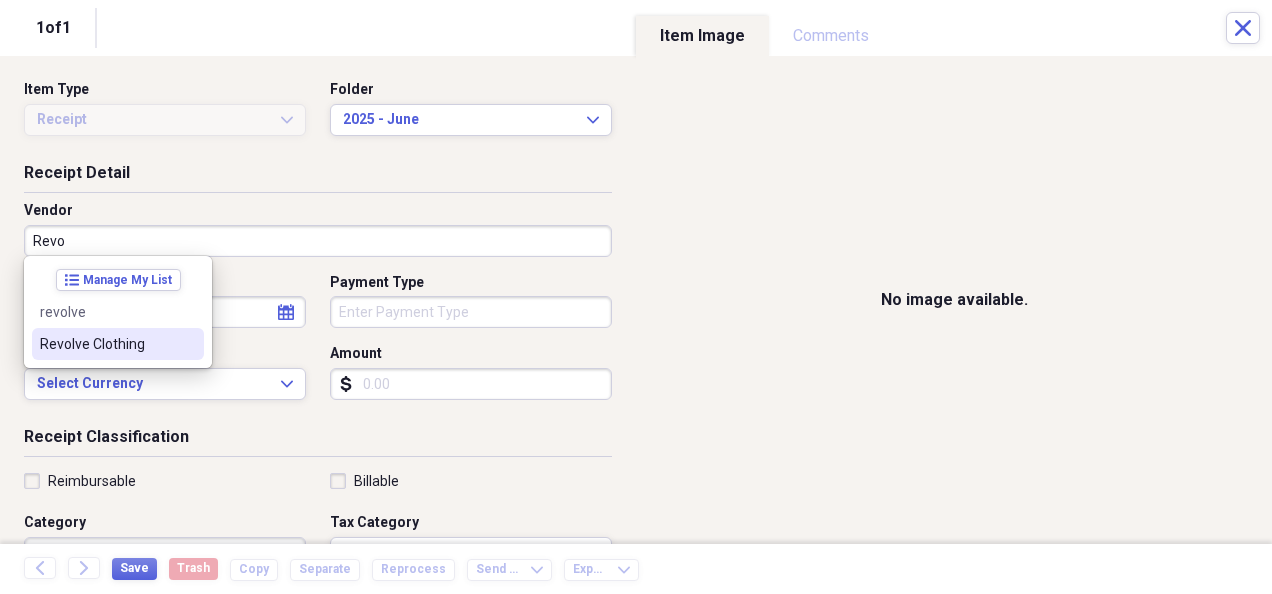 click on "Revolve Clothing" at bounding box center [106, 344] 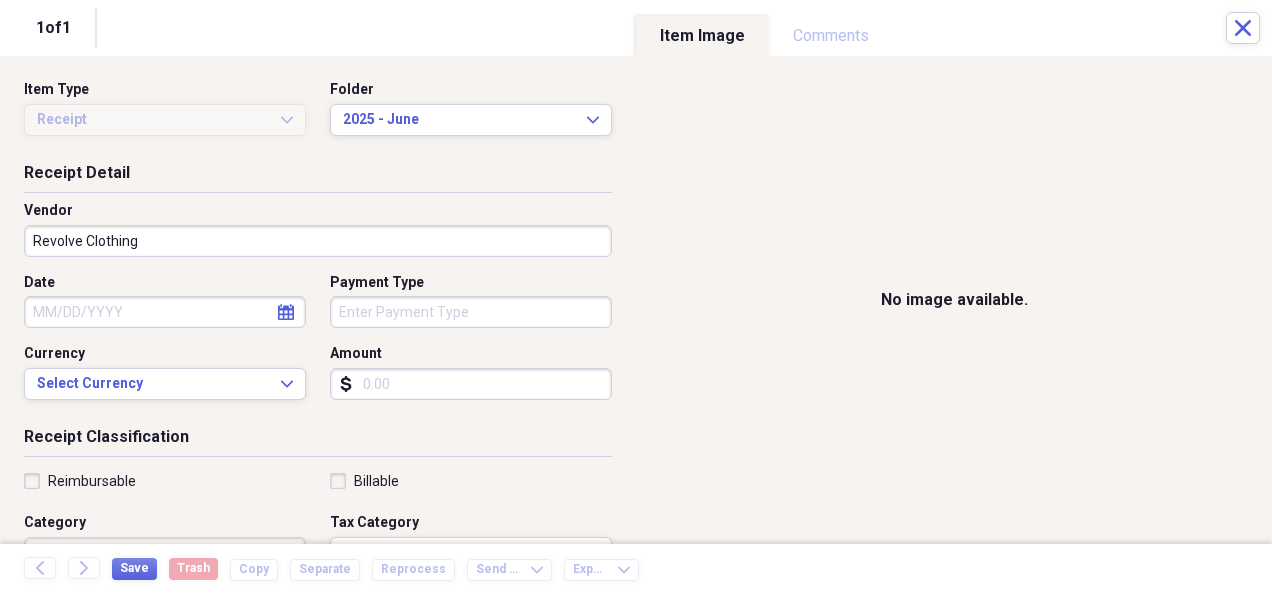 click on "Amount" at bounding box center [471, 384] 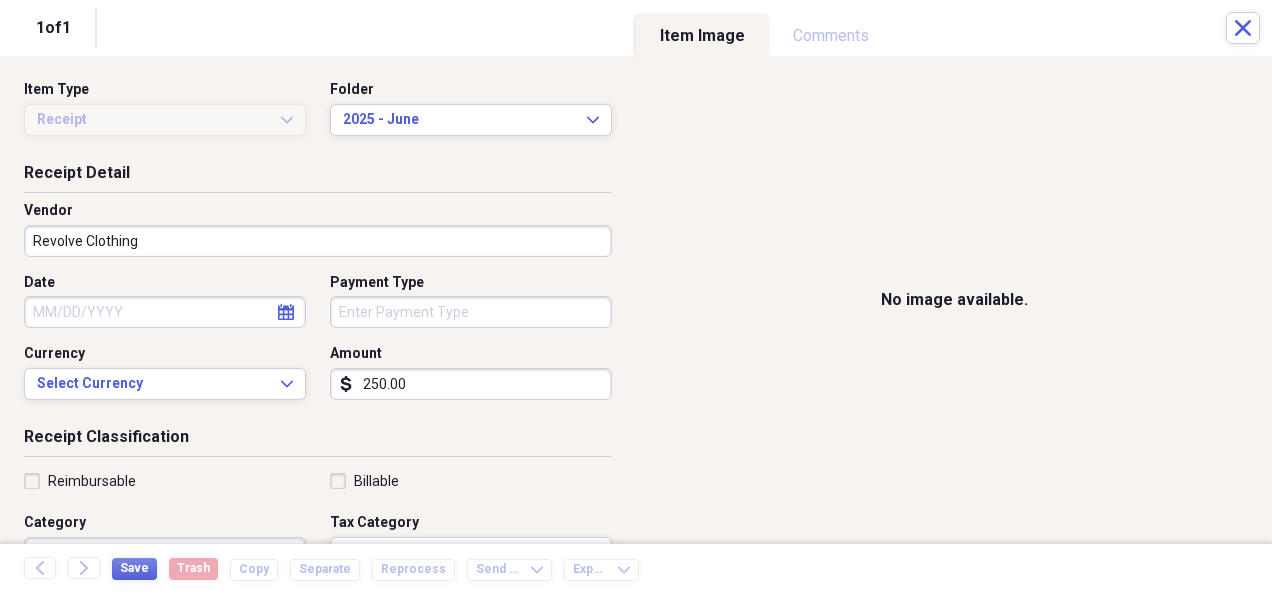 type on "250.00" 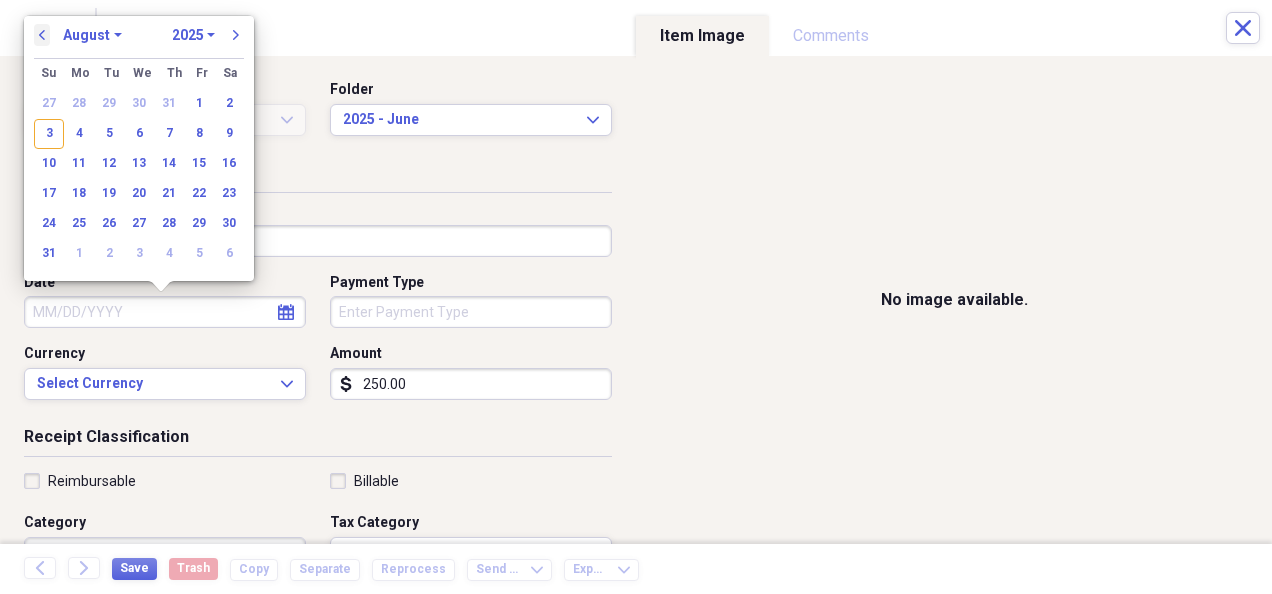 click on "previous" at bounding box center [42, 35] 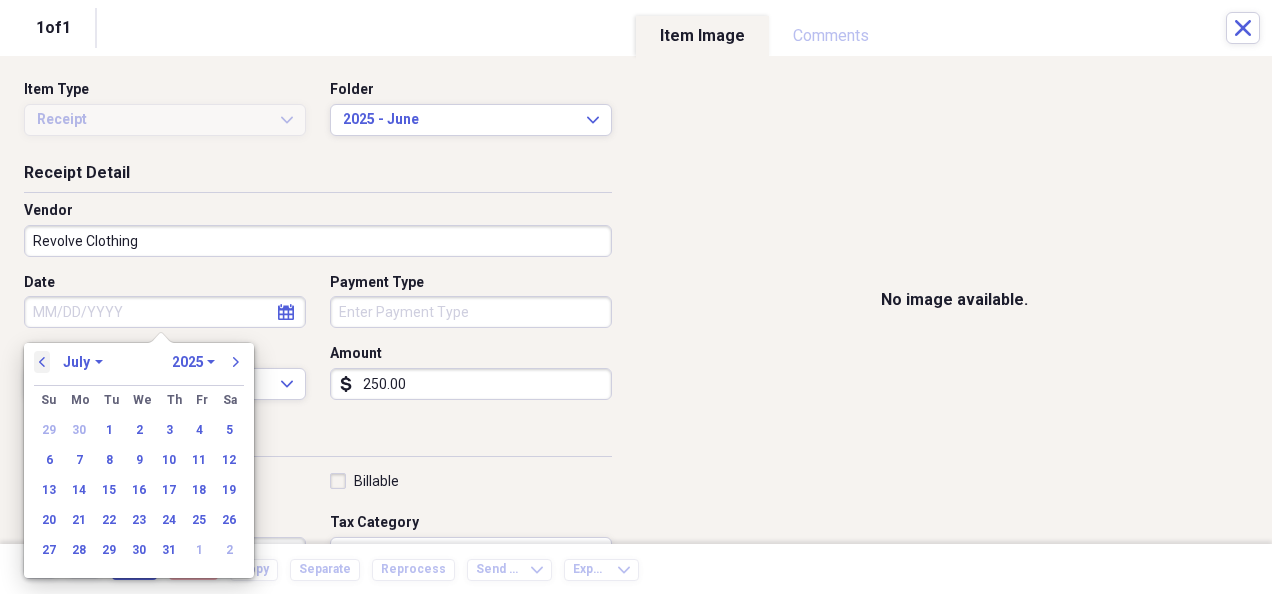 click on "previous" at bounding box center (42, 362) 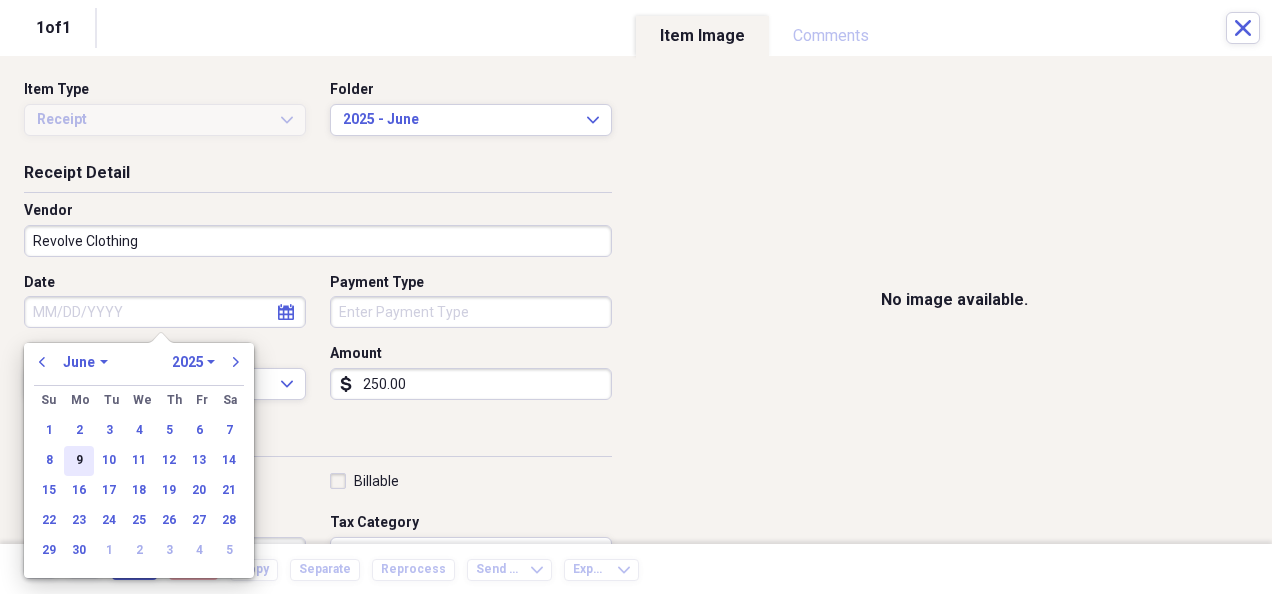 click on "9" at bounding box center [79, 461] 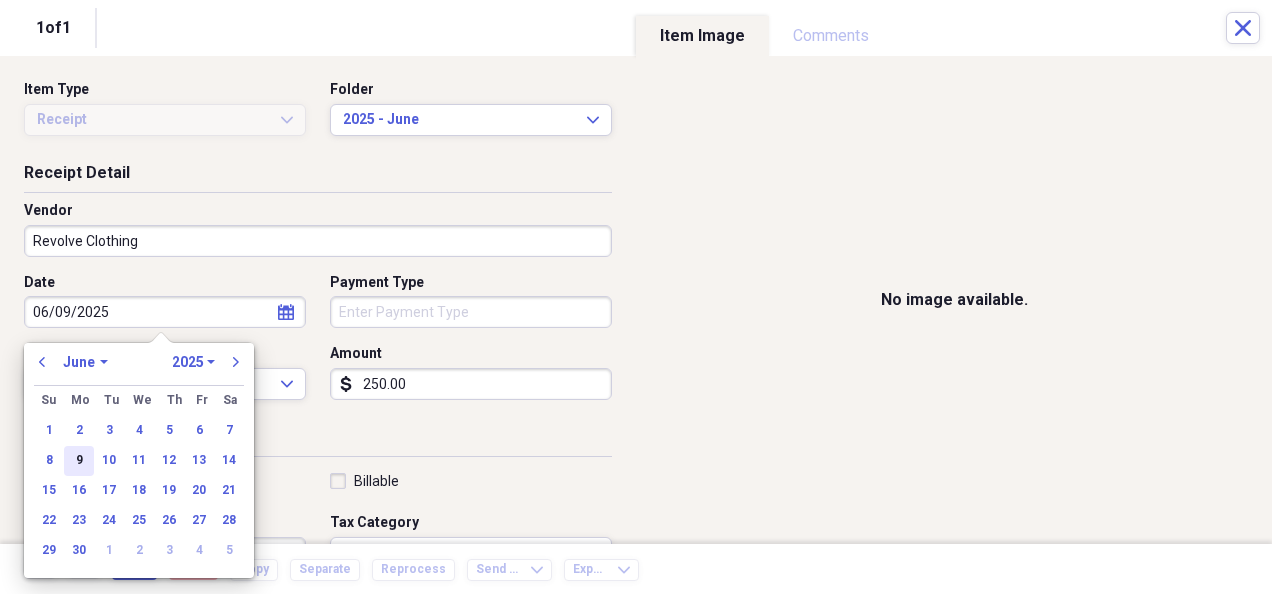 type on "06/09/2025" 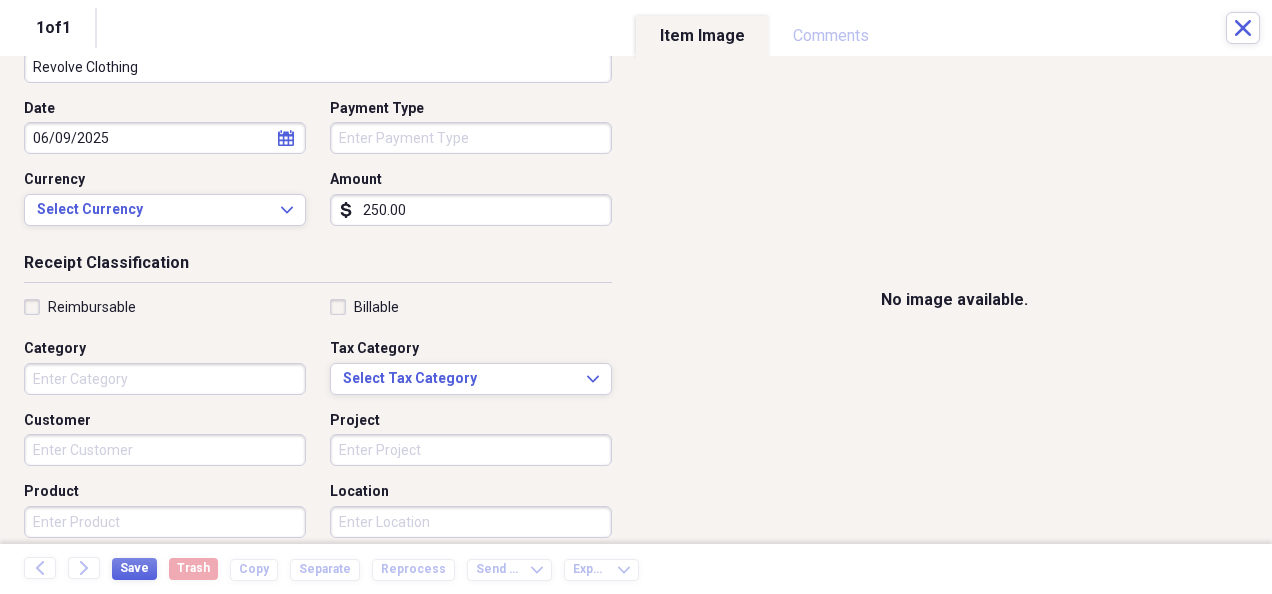 scroll, scrollTop: 175, scrollLeft: 0, axis: vertical 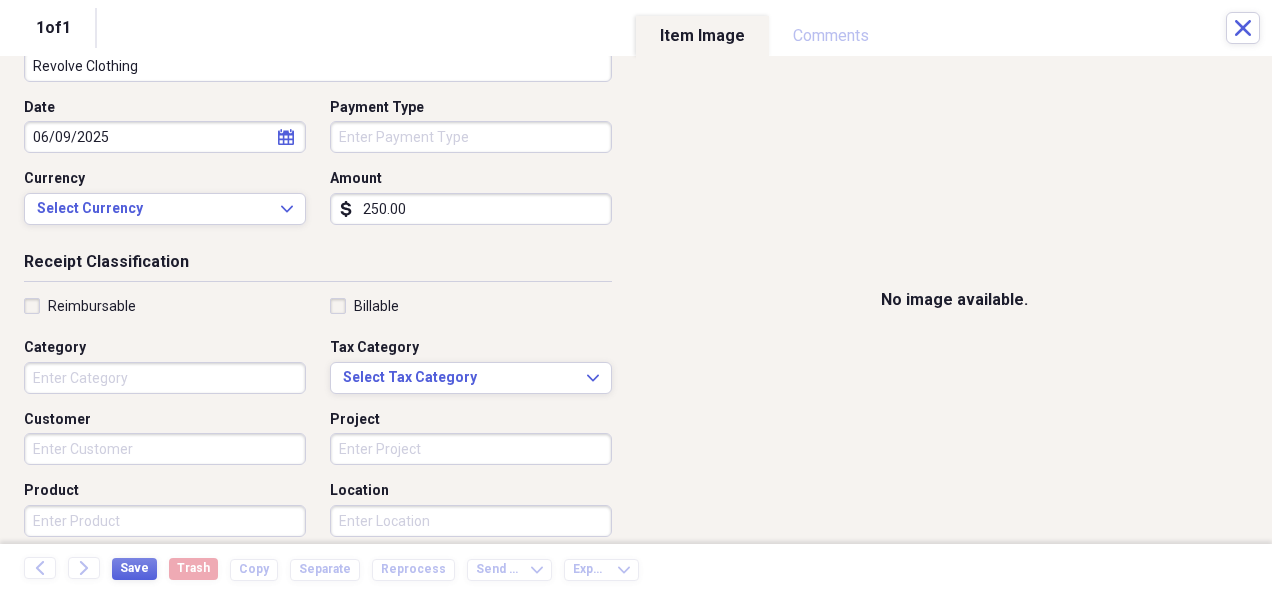 click on "Category" at bounding box center [165, 378] 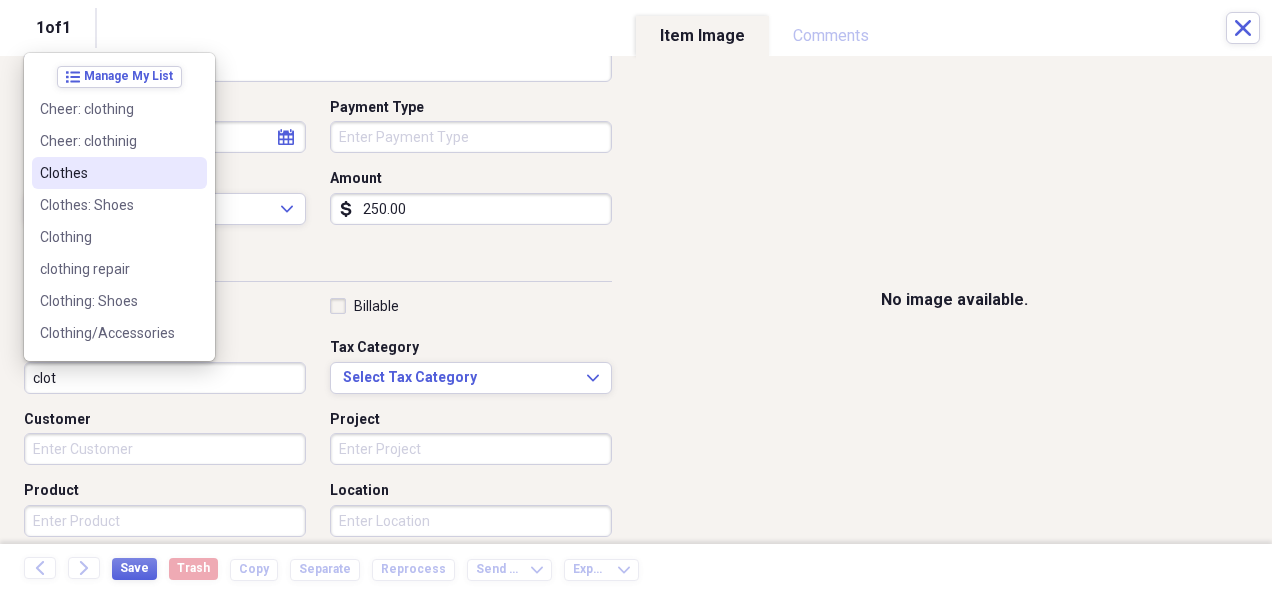 click on "Clothes" at bounding box center [107, 173] 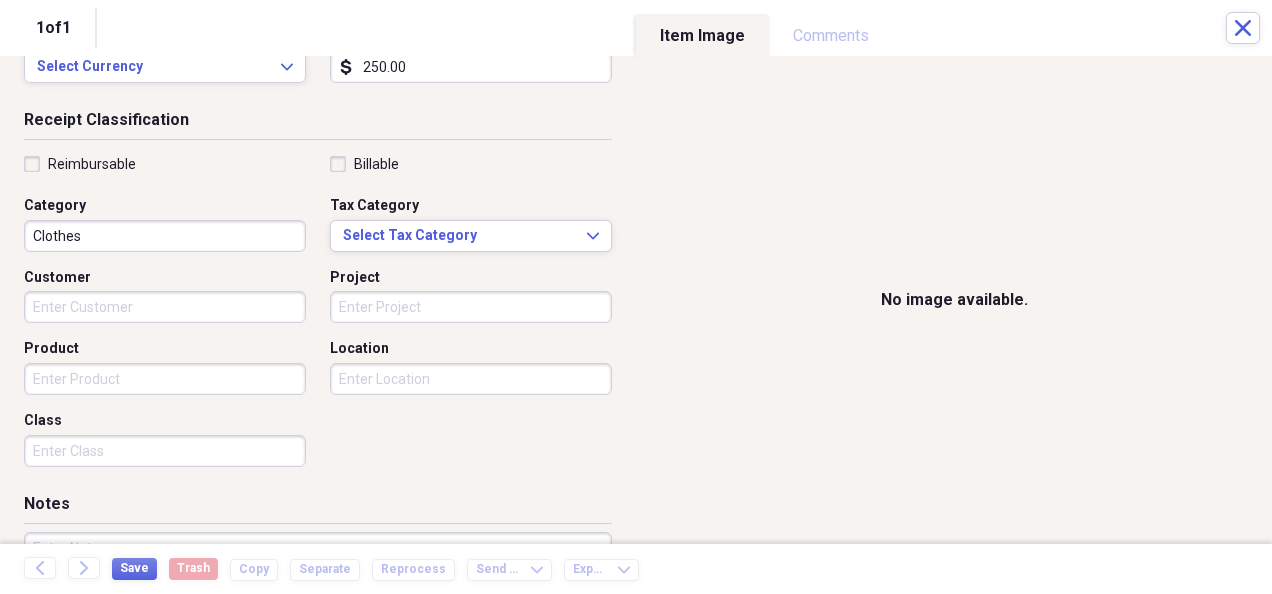 scroll, scrollTop: 318, scrollLeft: 0, axis: vertical 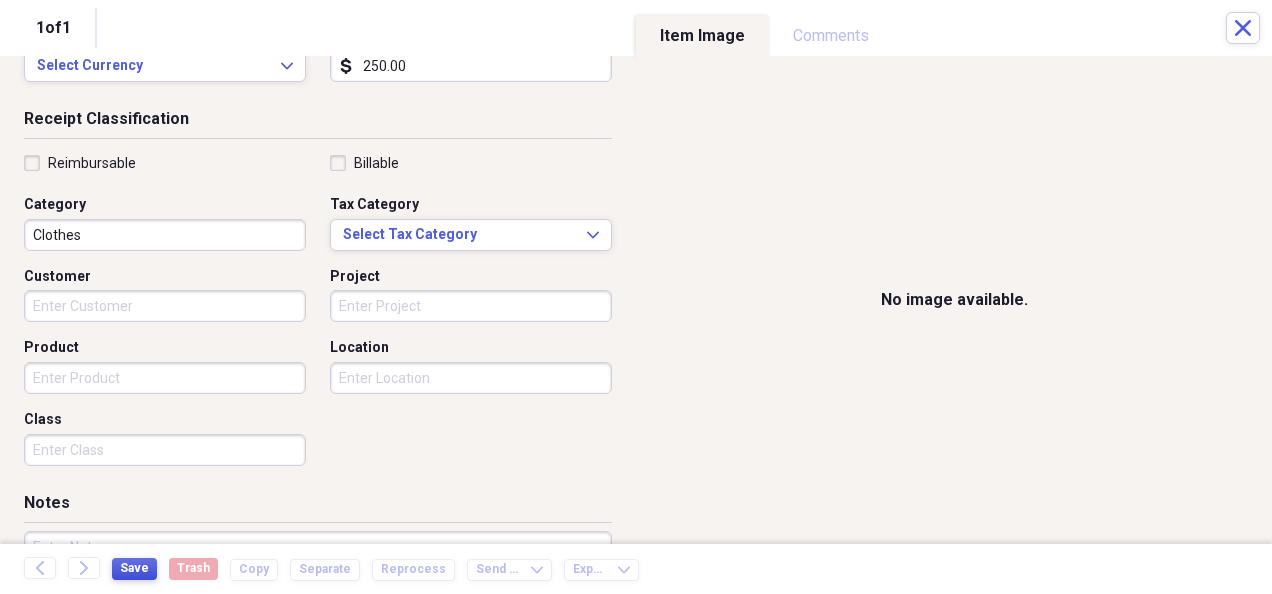 click on "Save" at bounding box center [134, 568] 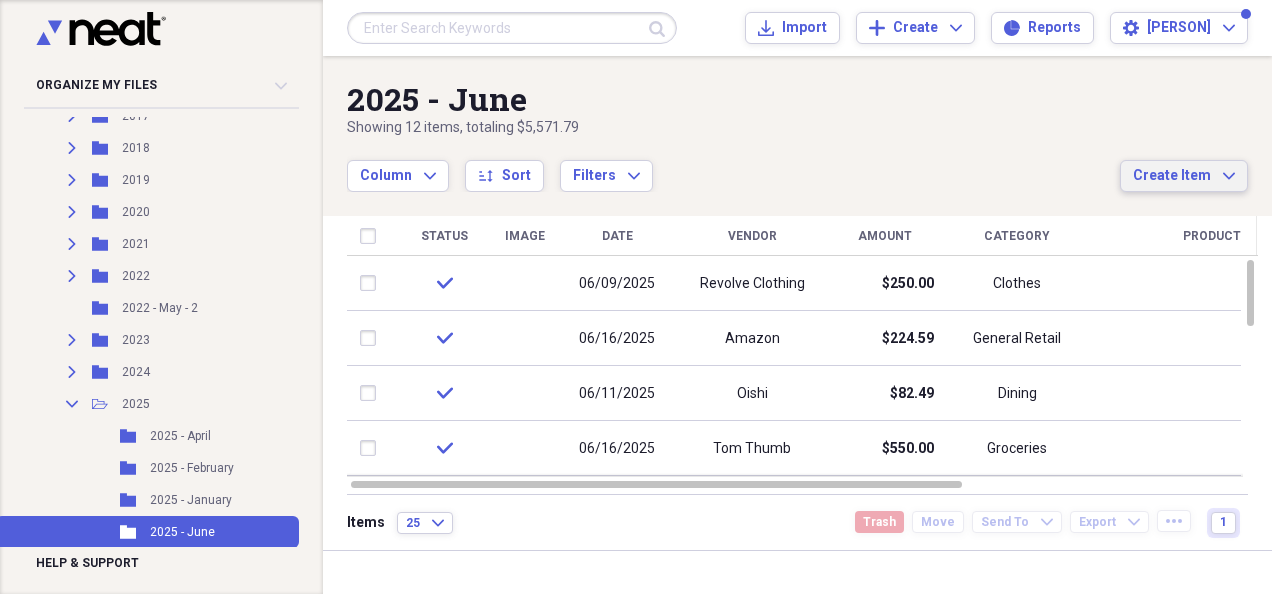 click on "Create Item" at bounding box center (1172, 176) 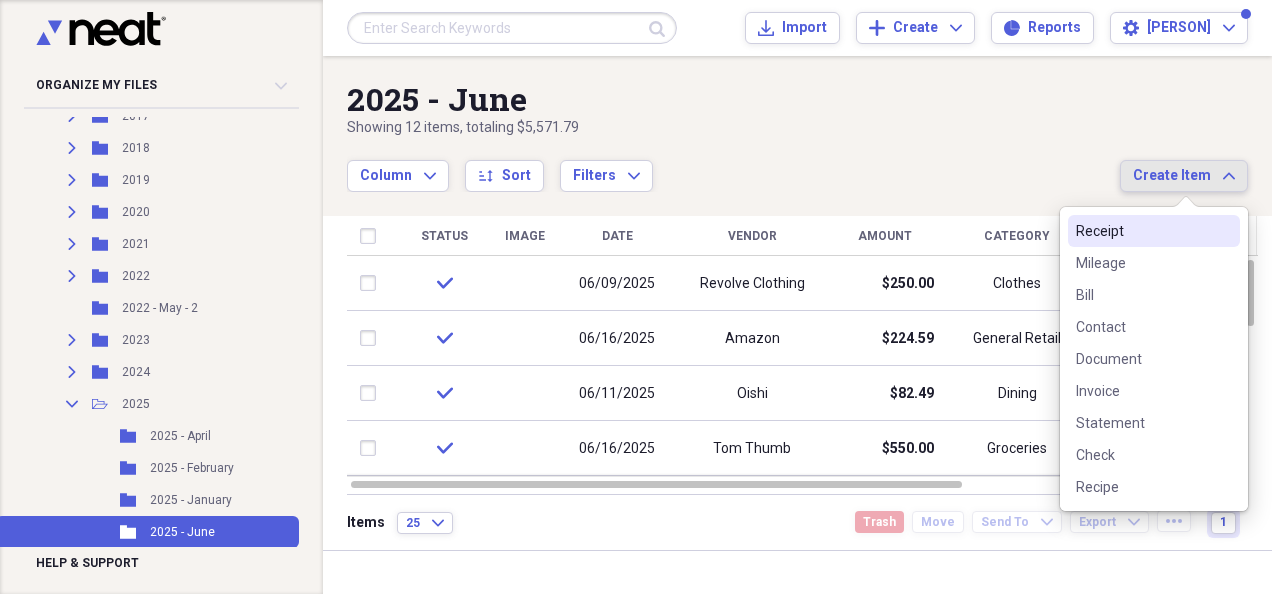 click on "Receipt" at bounding box center [1142, 231] 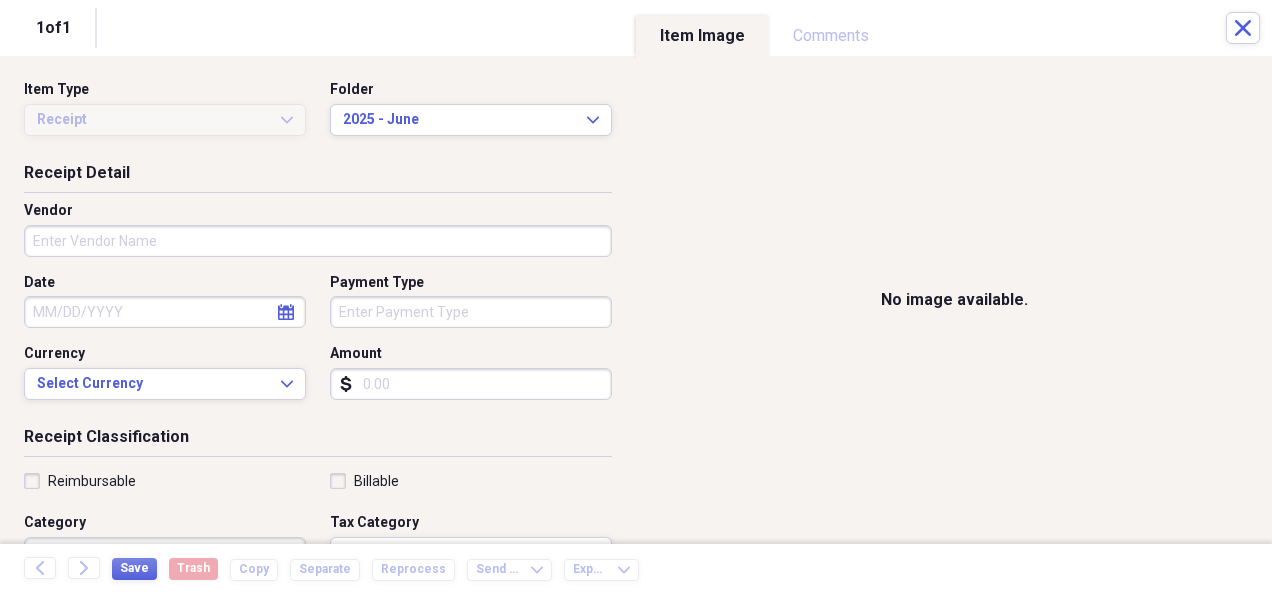 click on "Amount" at bounding box center (471, 384) 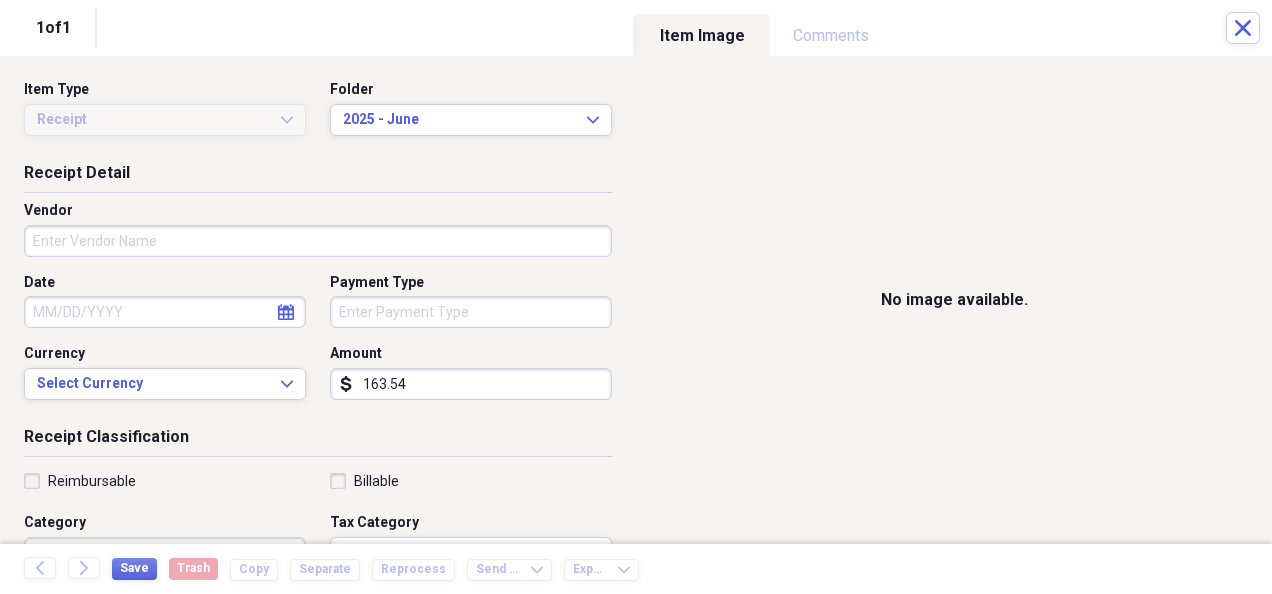 type on "163.54" 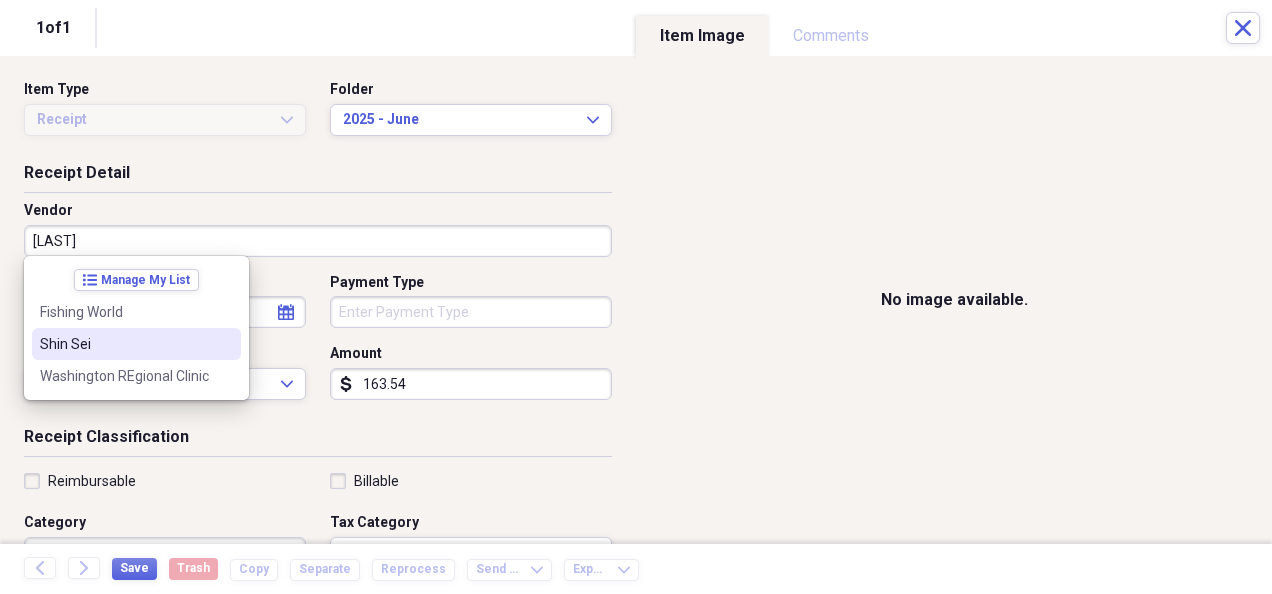 click on "Shin Sei" at bounding box center (136, 344) 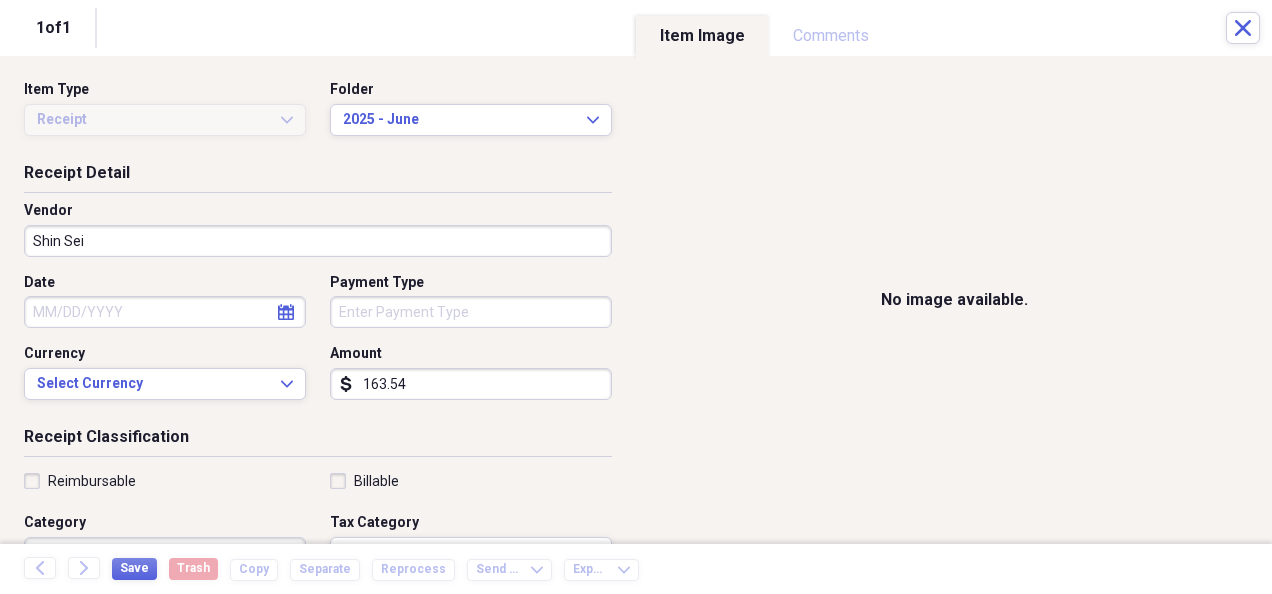 click on "calendar" 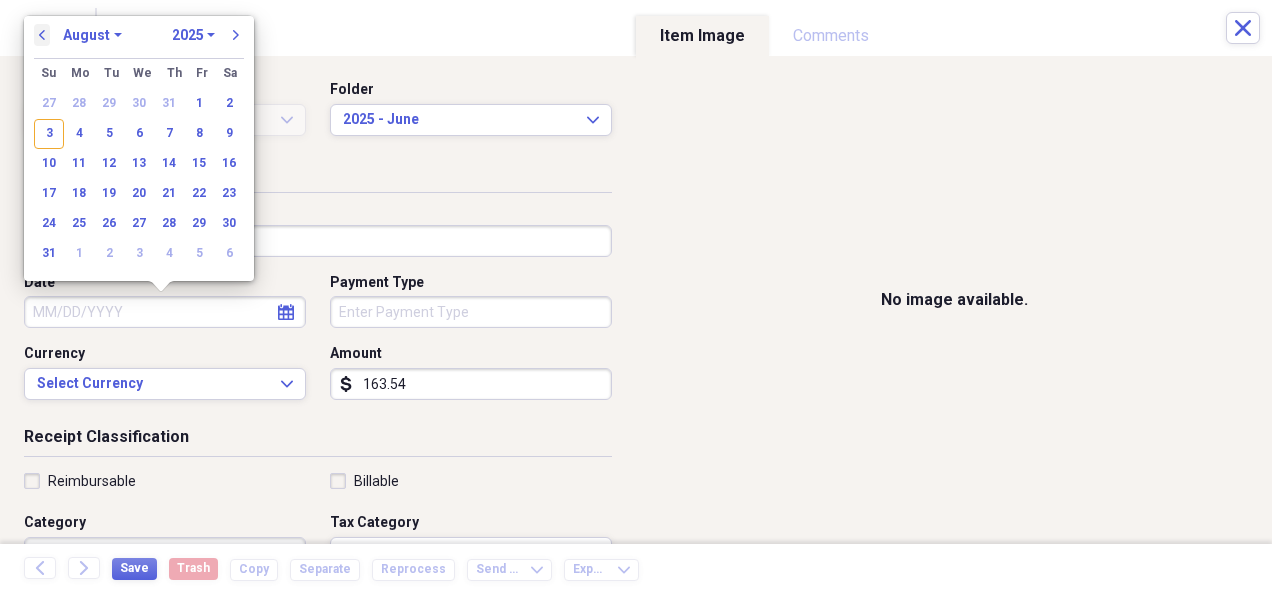 click on "previous" at bounding box center (42, 35) 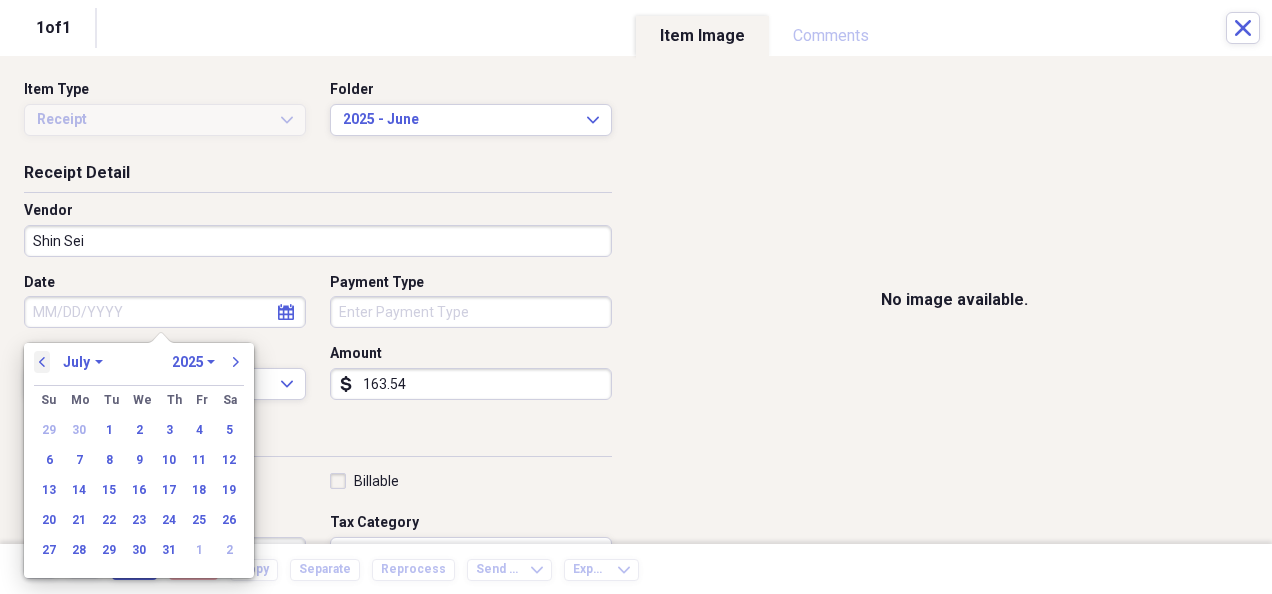 click on "previous" at bounding box center [42, 362] 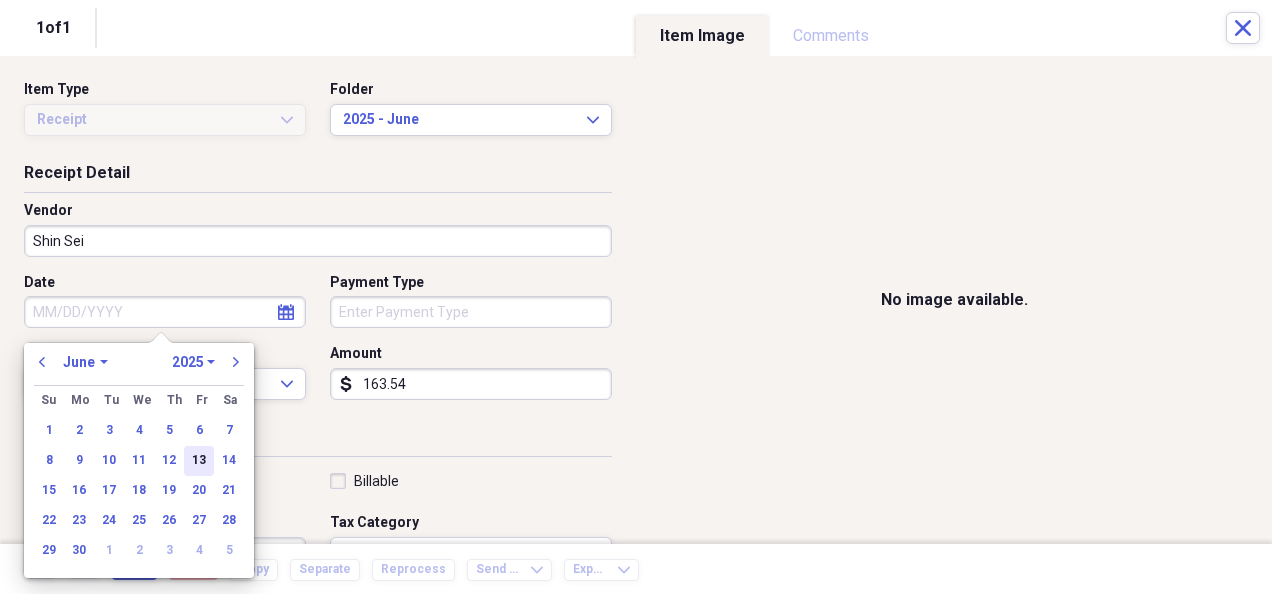 click on "13" at bounding box center (199, 461) 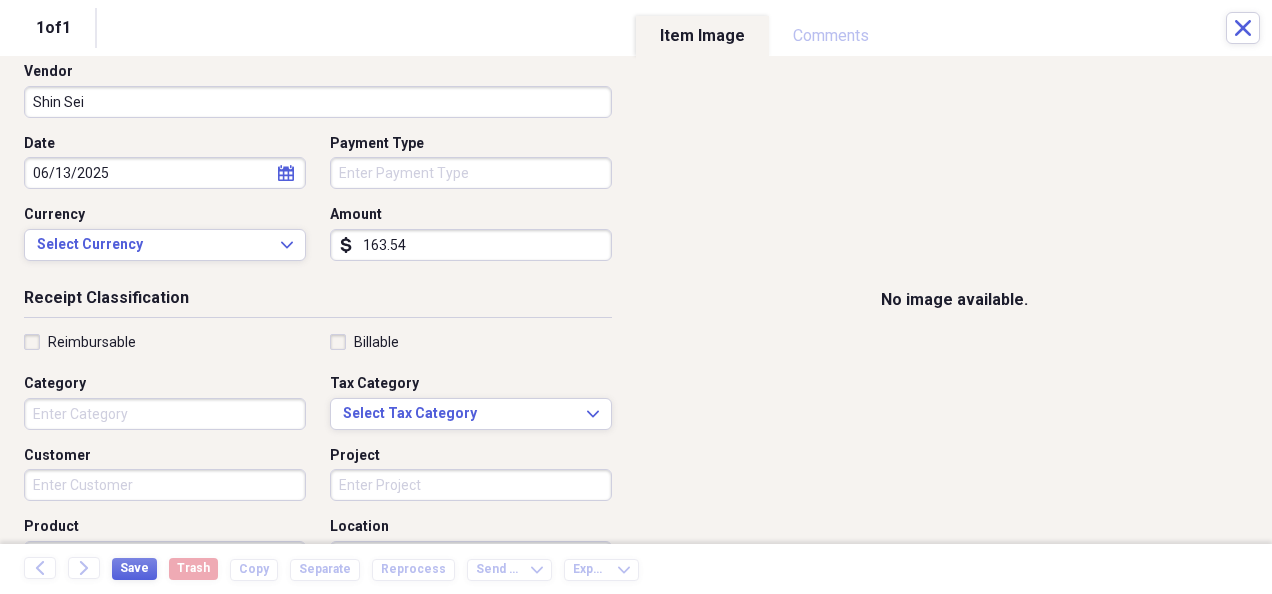 scroll, scrollTop: 140, scrollLeft: 0, axis: vertical 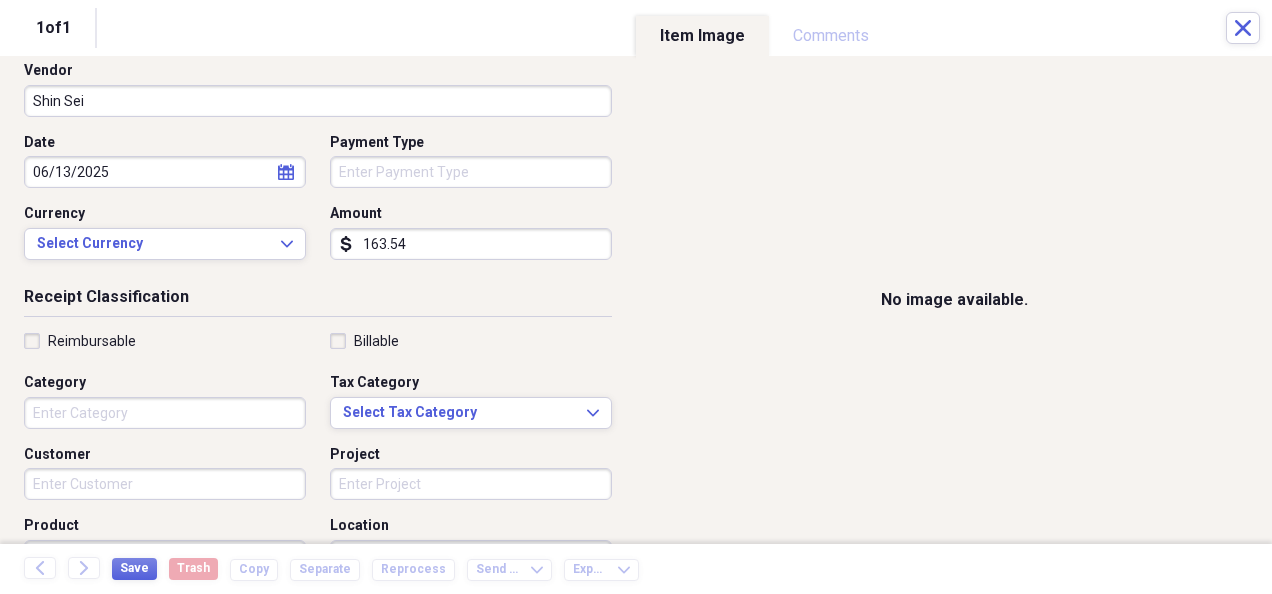 click on "Category" at bounding box center (165, 413) 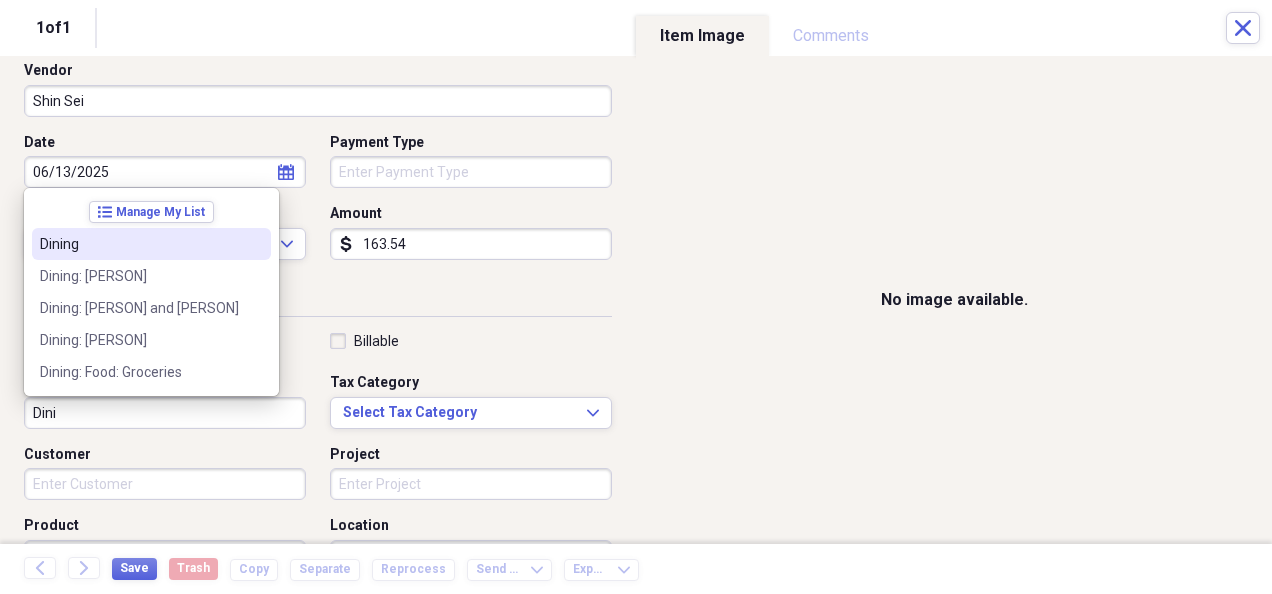 click on "Dining" at bounding box center (139, 244) 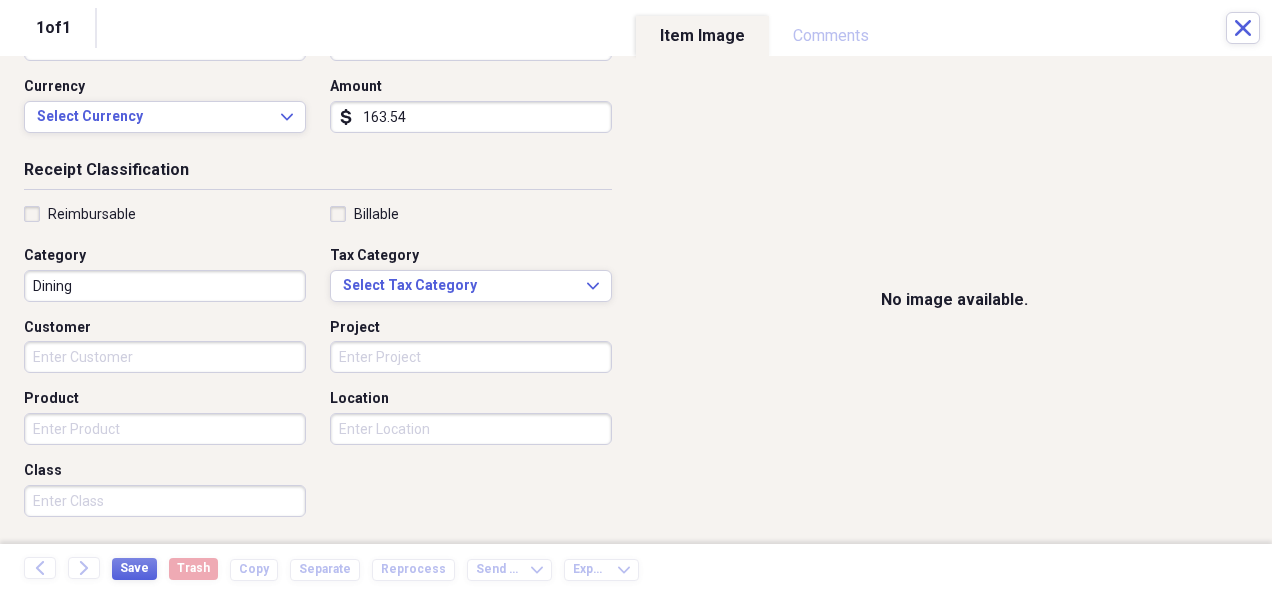 scroll, scrollTop: 269, scrollLeft: 0, axis: vertical 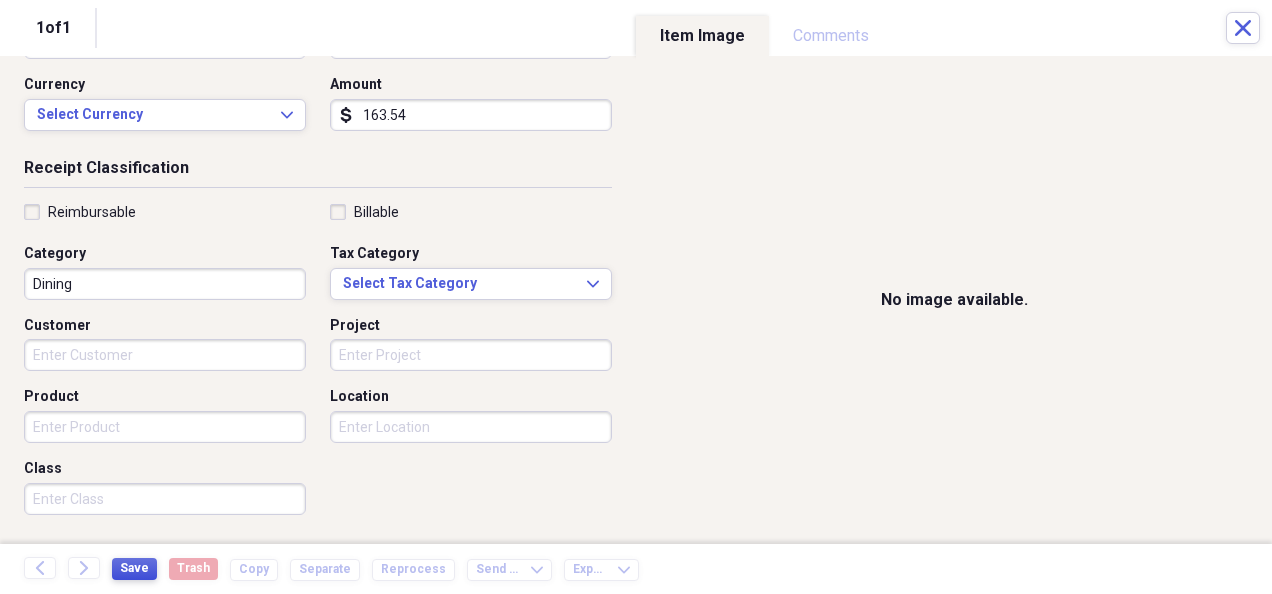click on "Save" at bounding box center (134, 568) 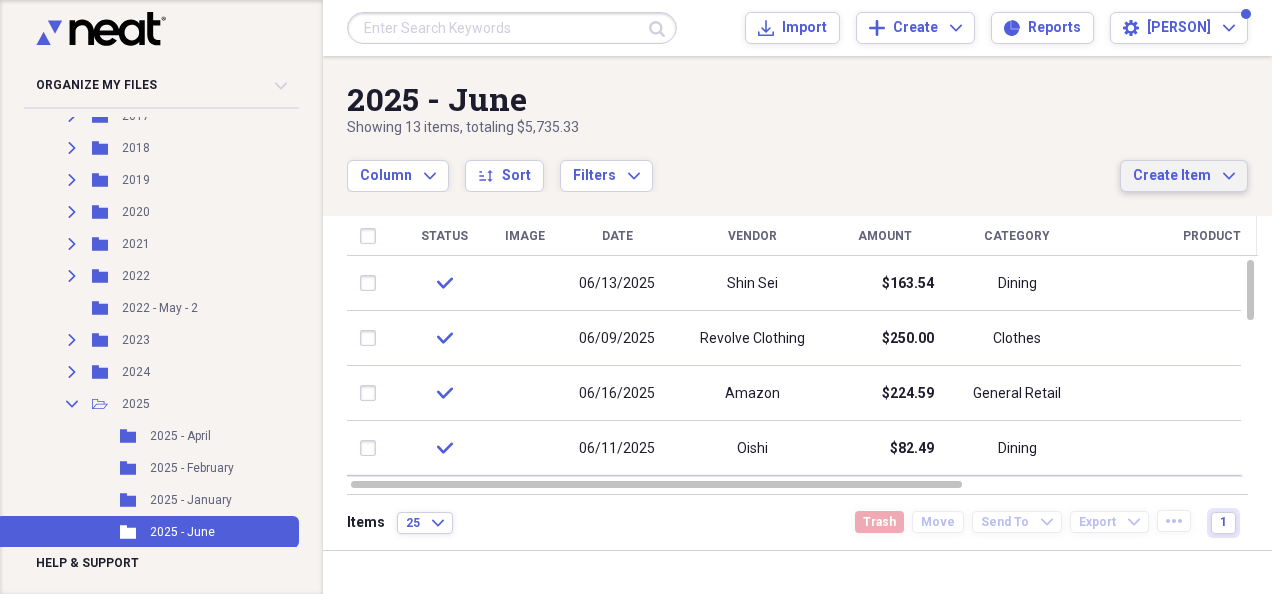 click on "Create Item Expand" at bounding box center [1184, 176] 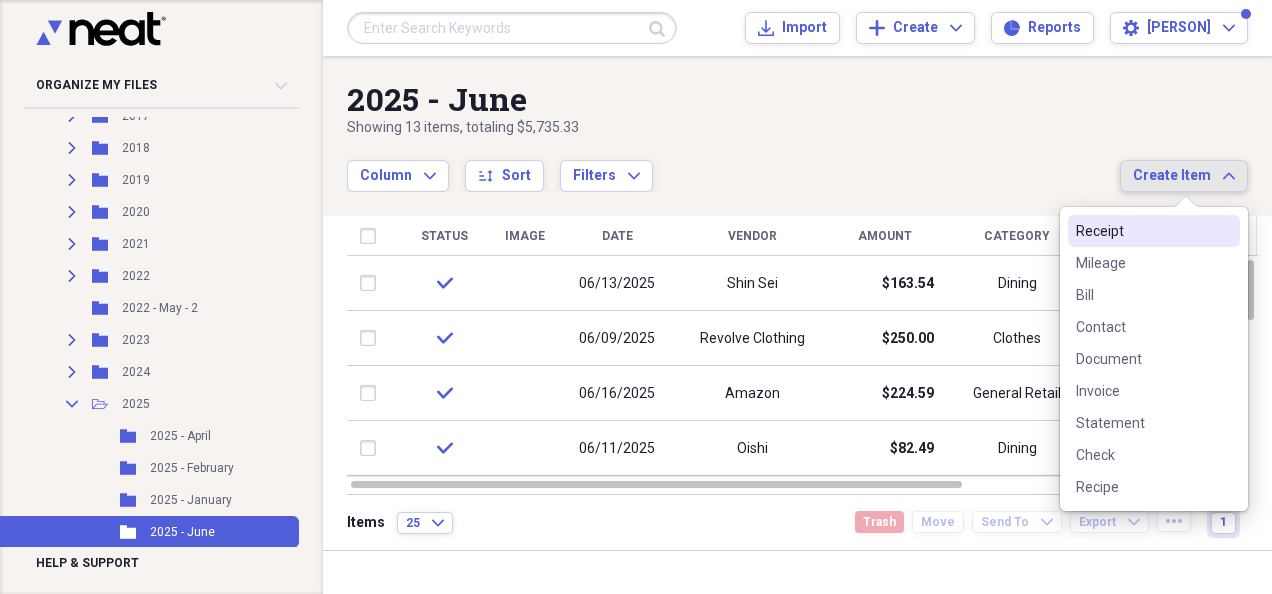 click on "Receipt" at bounding box center [1142, 231] 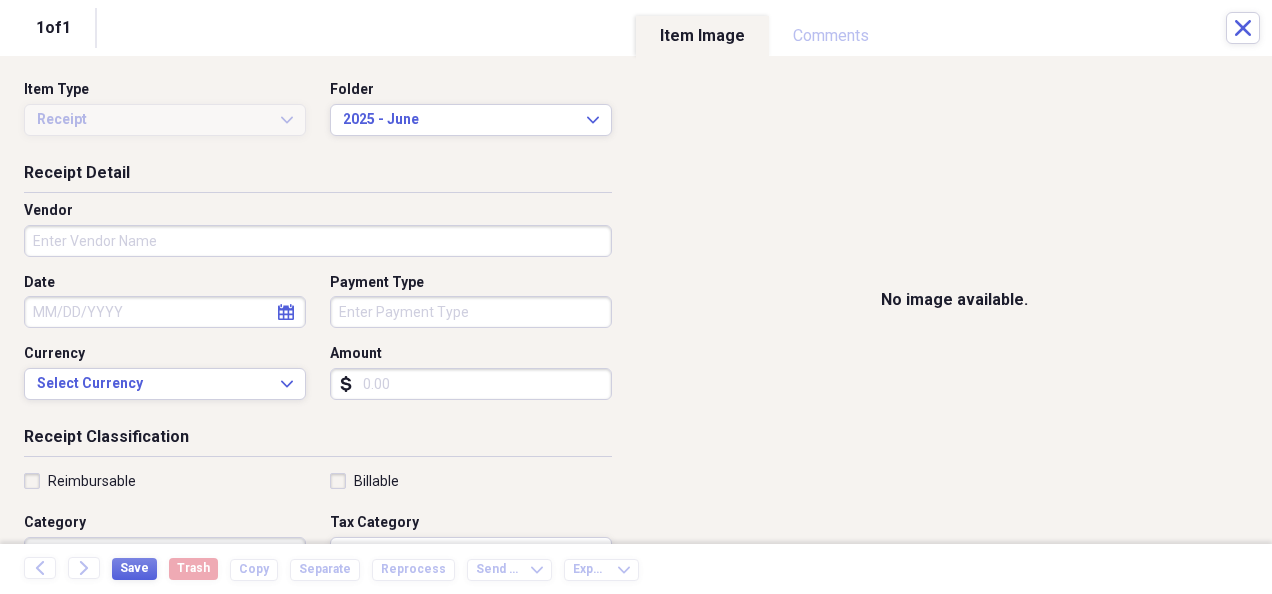 click on "Vendor" at bounding box center (318, 241) 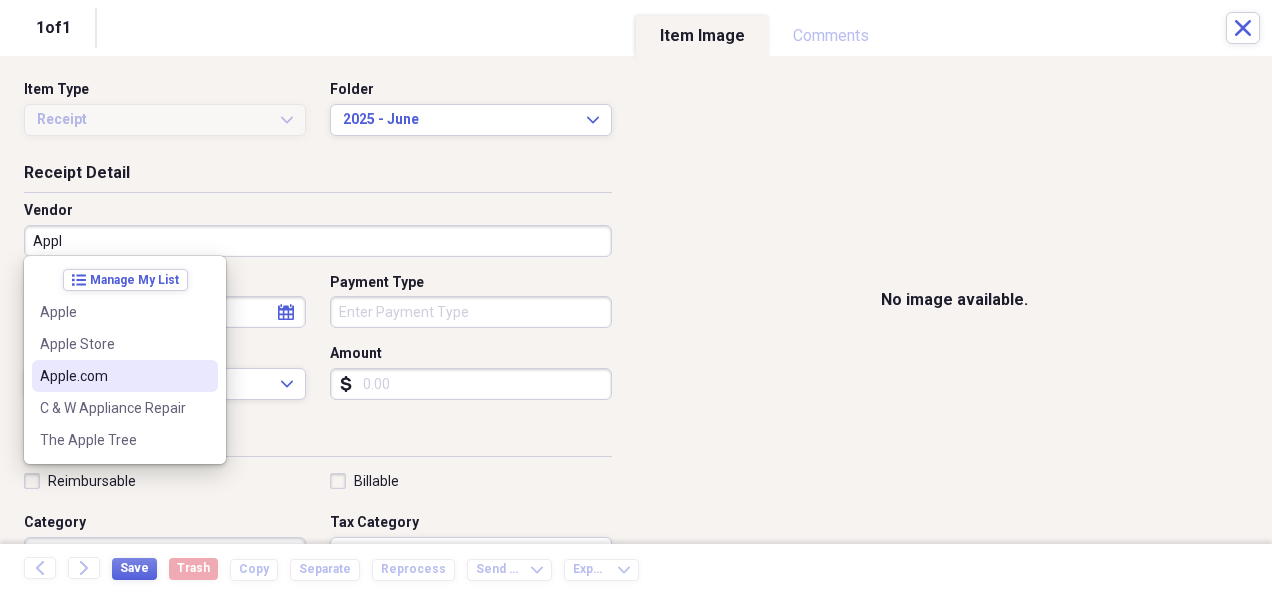 click on "Apple.com" at bounding box center [125, 376] 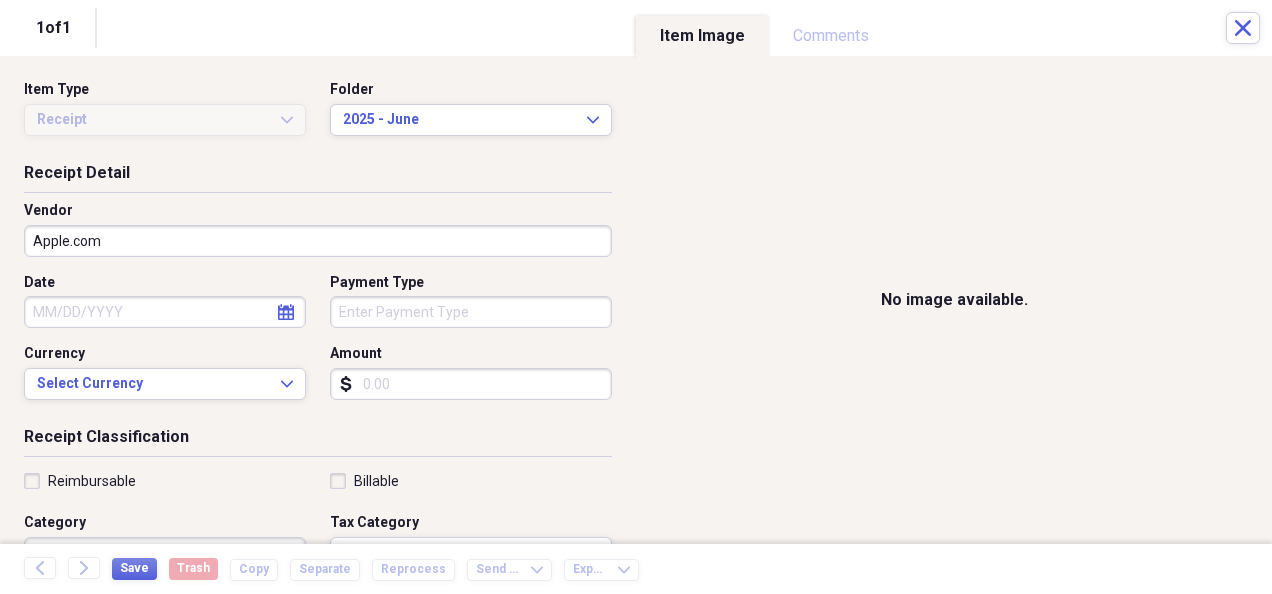 click on "Amount" at bounding box center (471, 384) 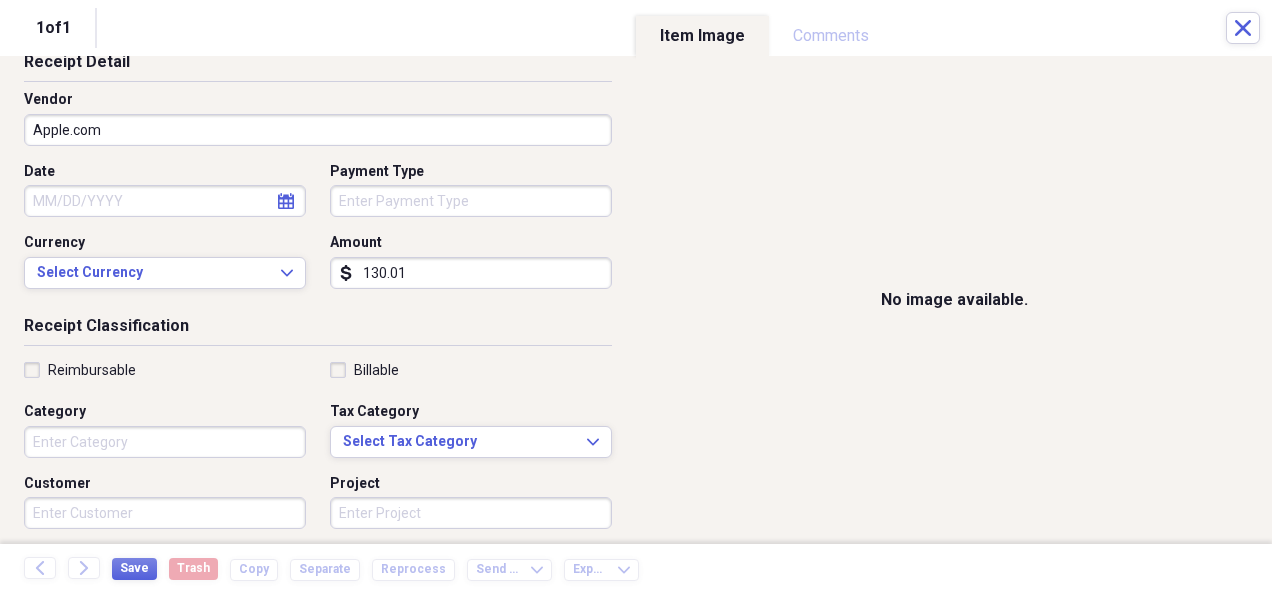 scroll, scrollTop: 112, scrollLeft: 0, axis: vertical 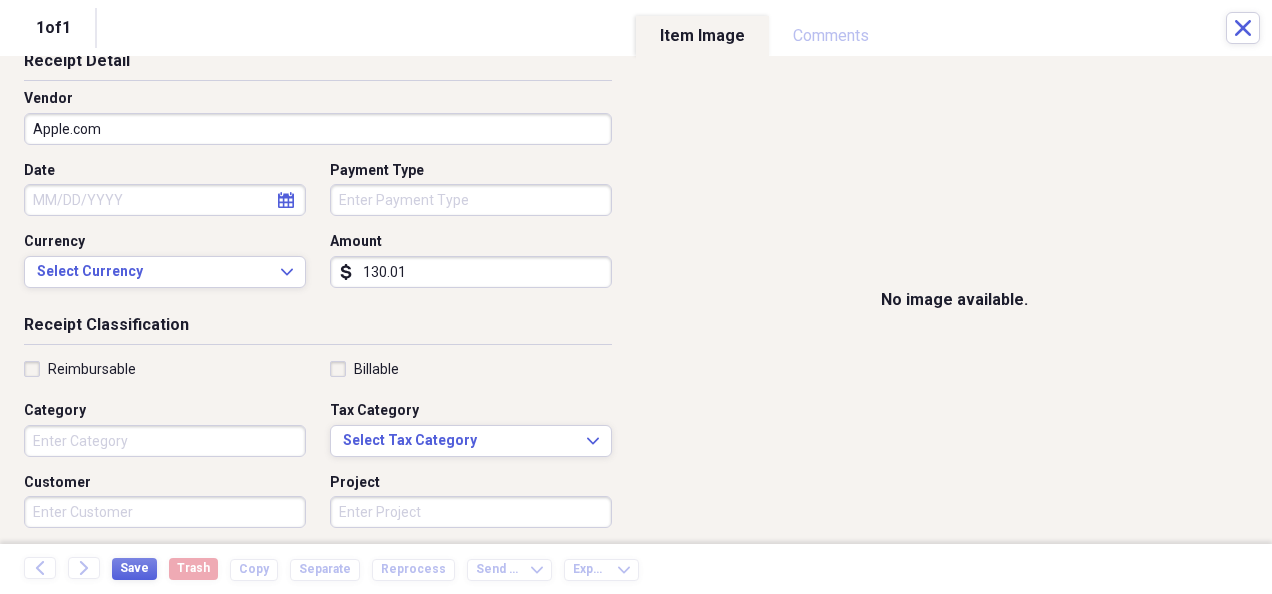type on "130.01" 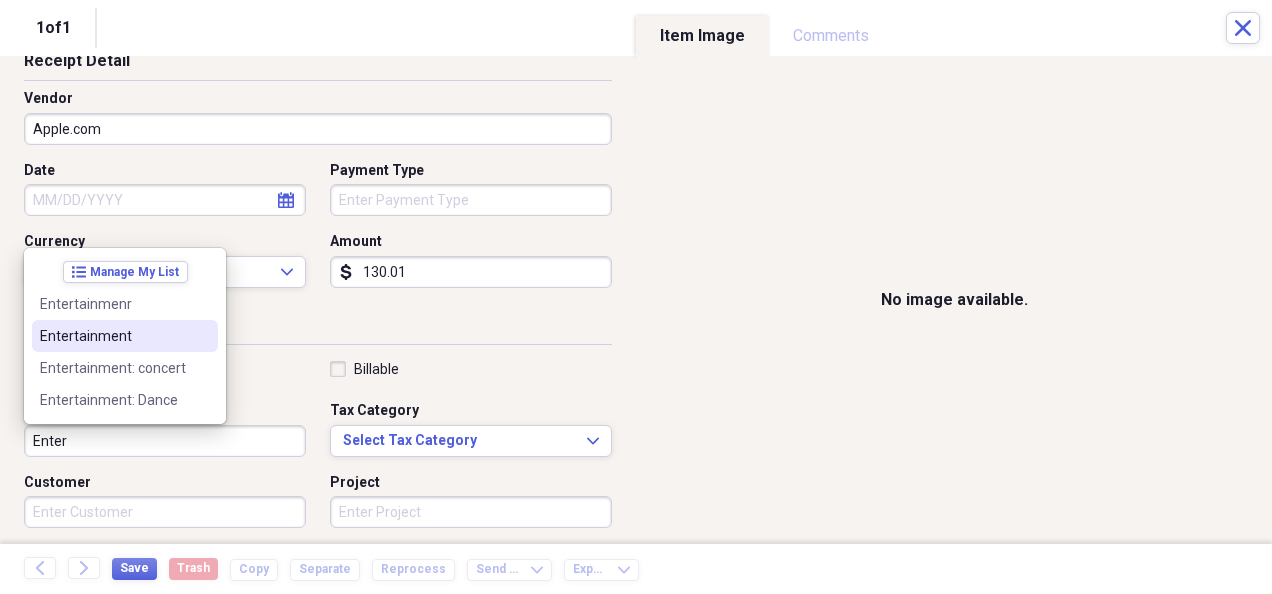 click on "Entertainment" at bounding box center [113, 336] 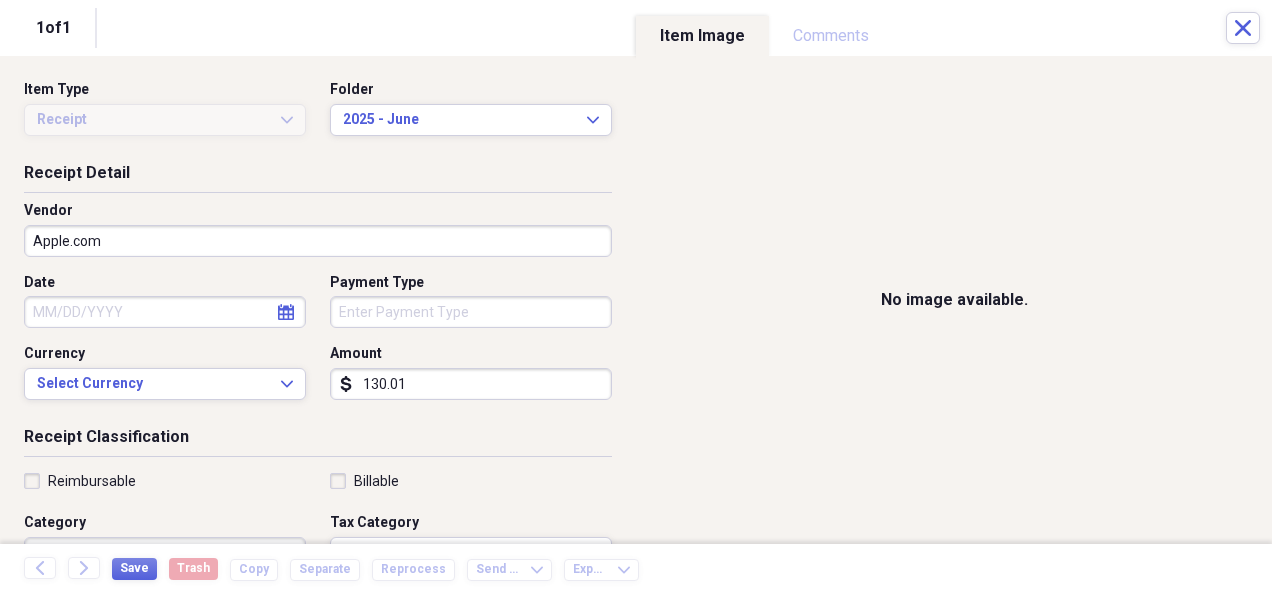 scroll, scrollTop: 74, scrollLeft: 0, axis: vertical 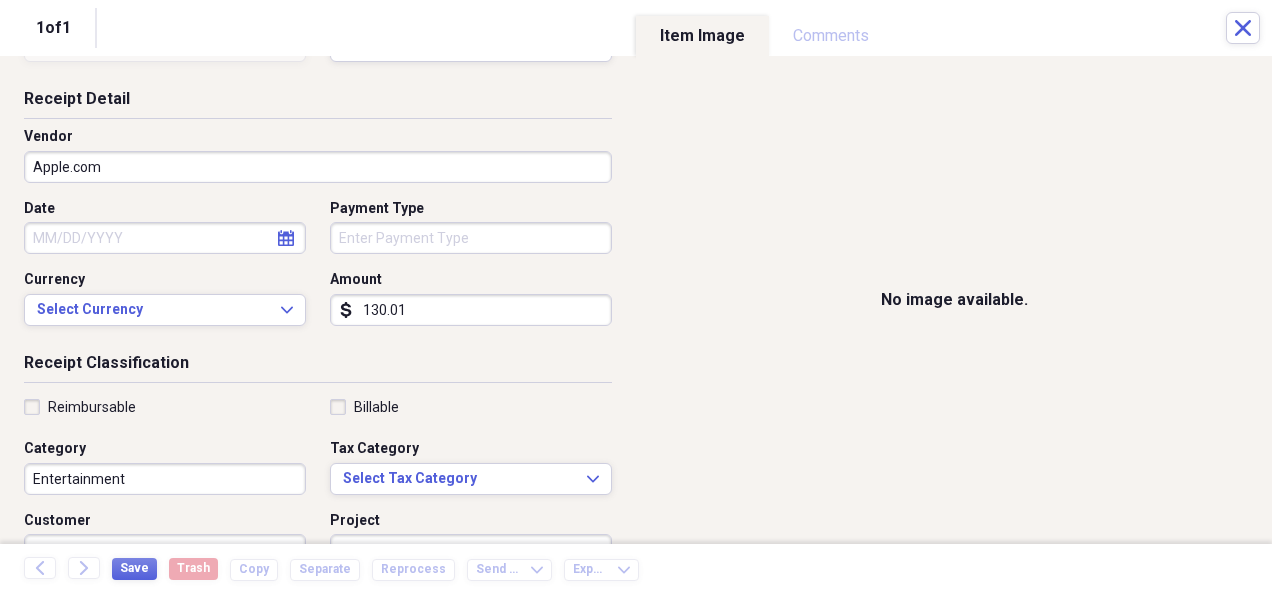 click on "calendar" 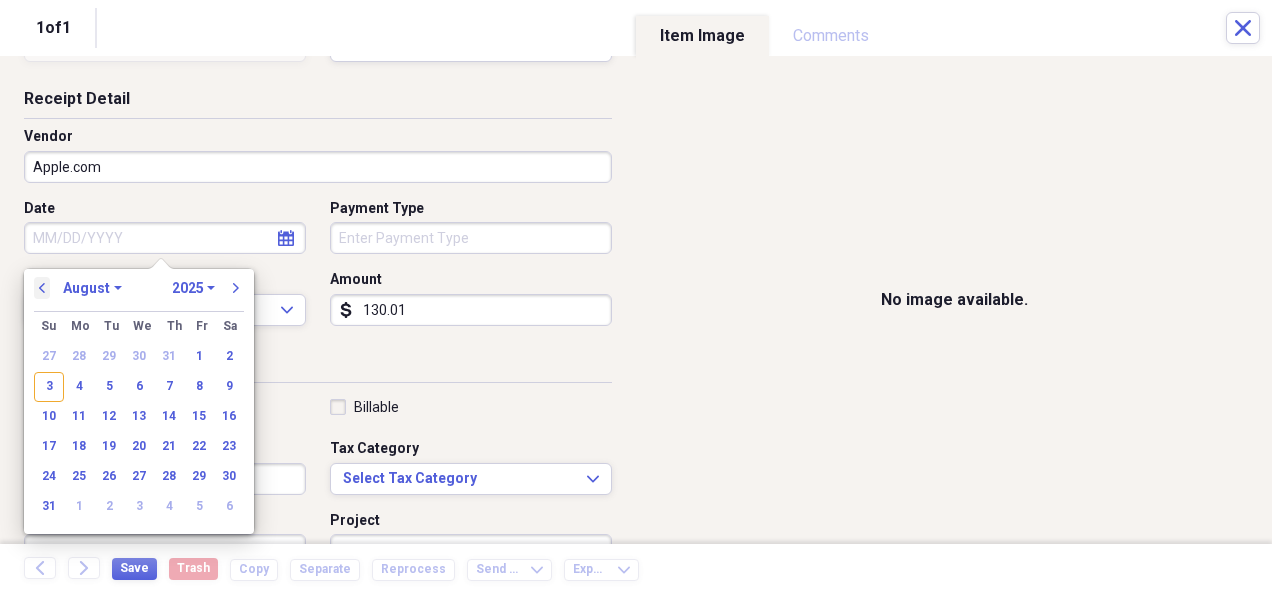 click on "previous" at bounding box center (42, 288) 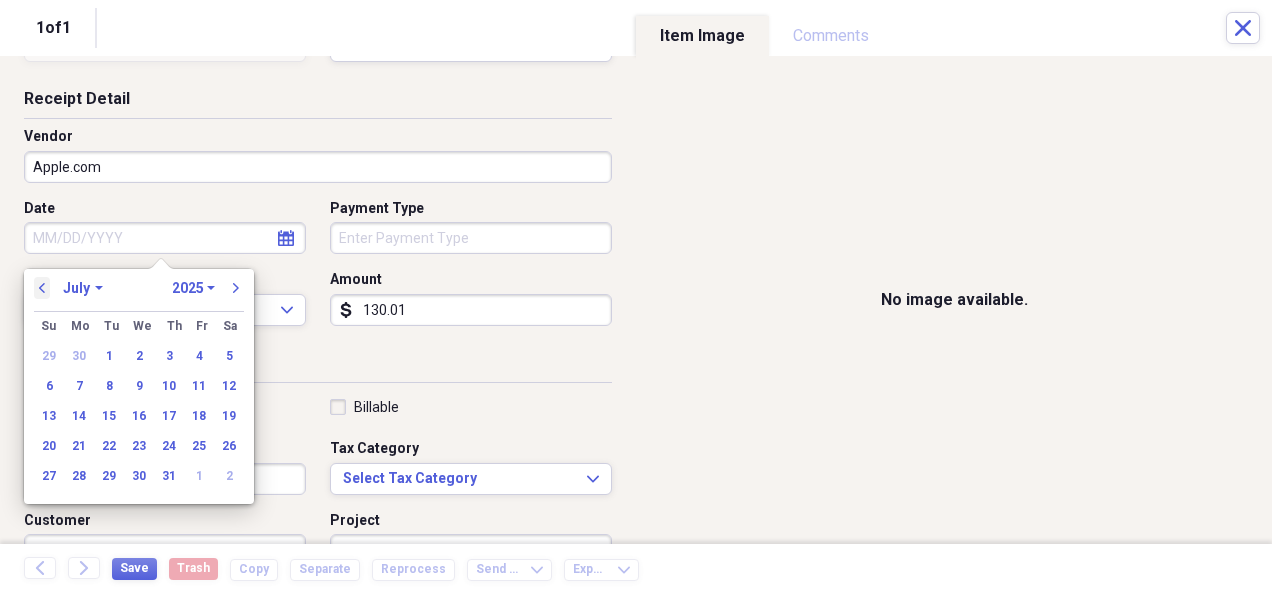 click on "previous" at bounding box center [42, 288] 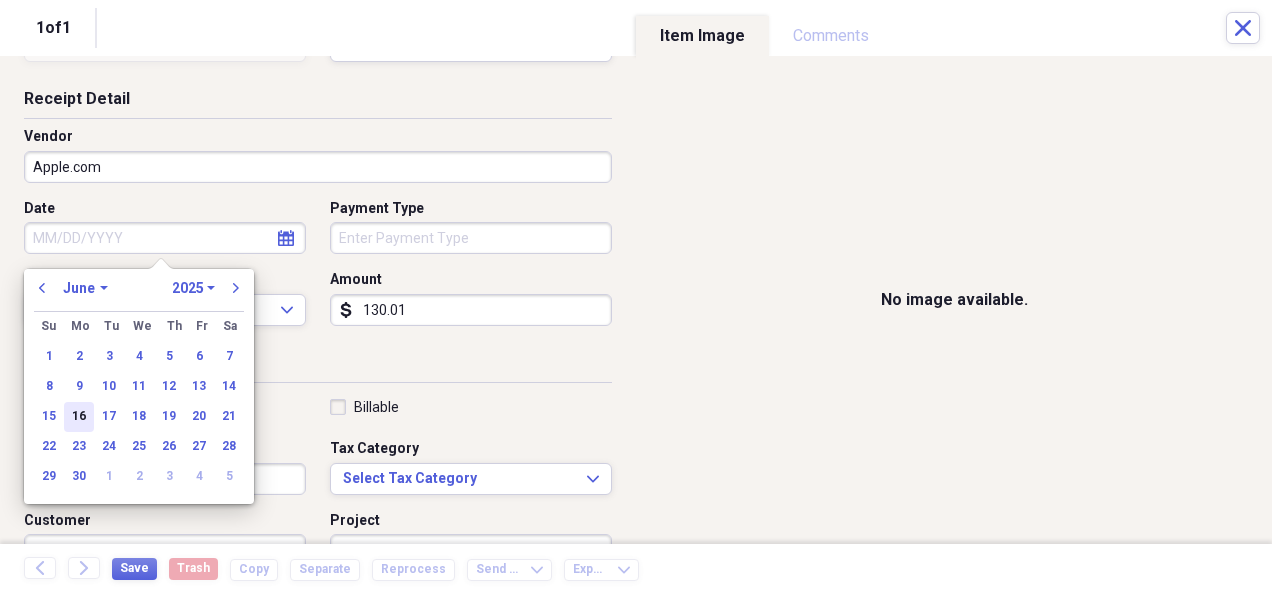 click on "16" at bounding box center (79, 417) 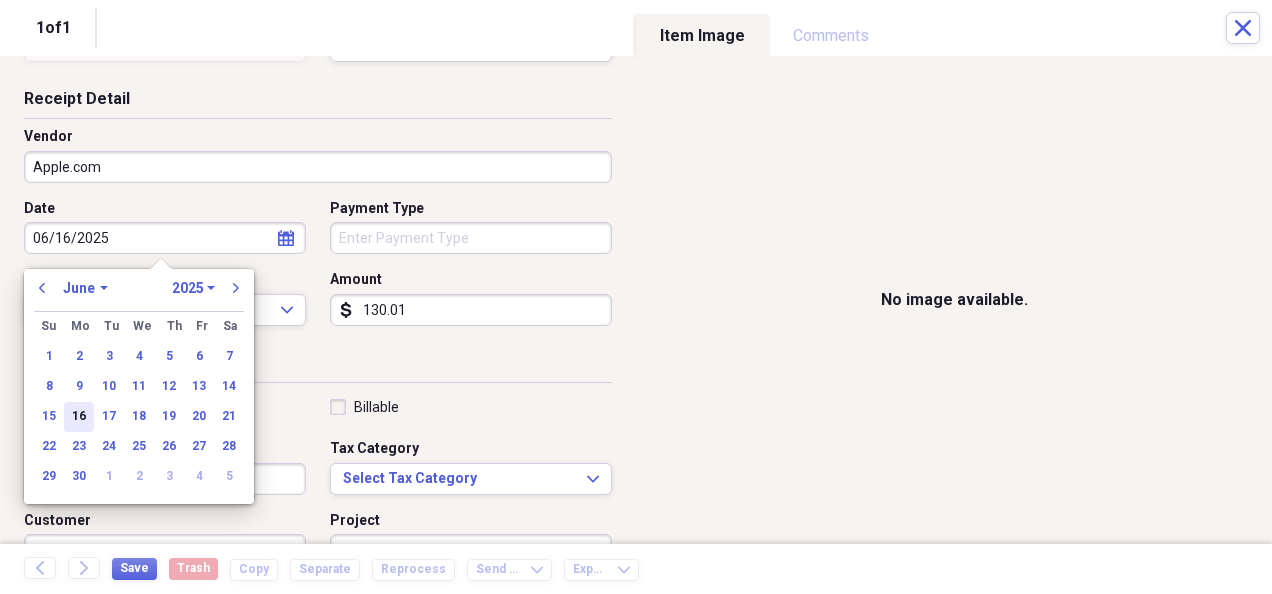 type on "06/16/2025" 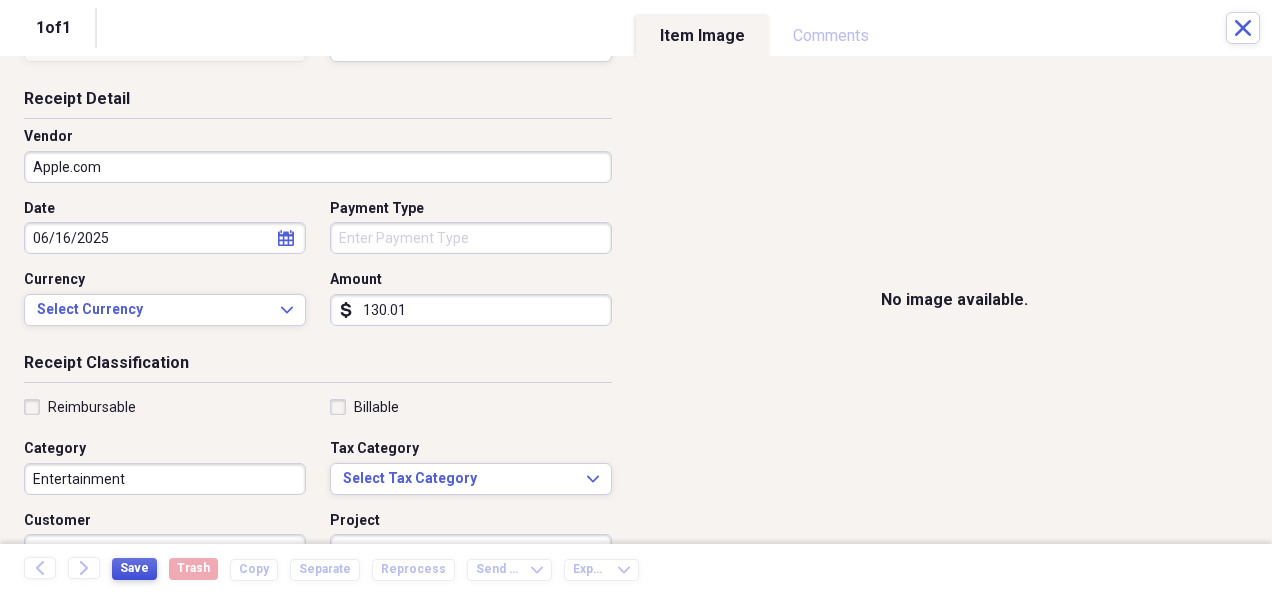 click on "Save" at bounding box center (134, 568) 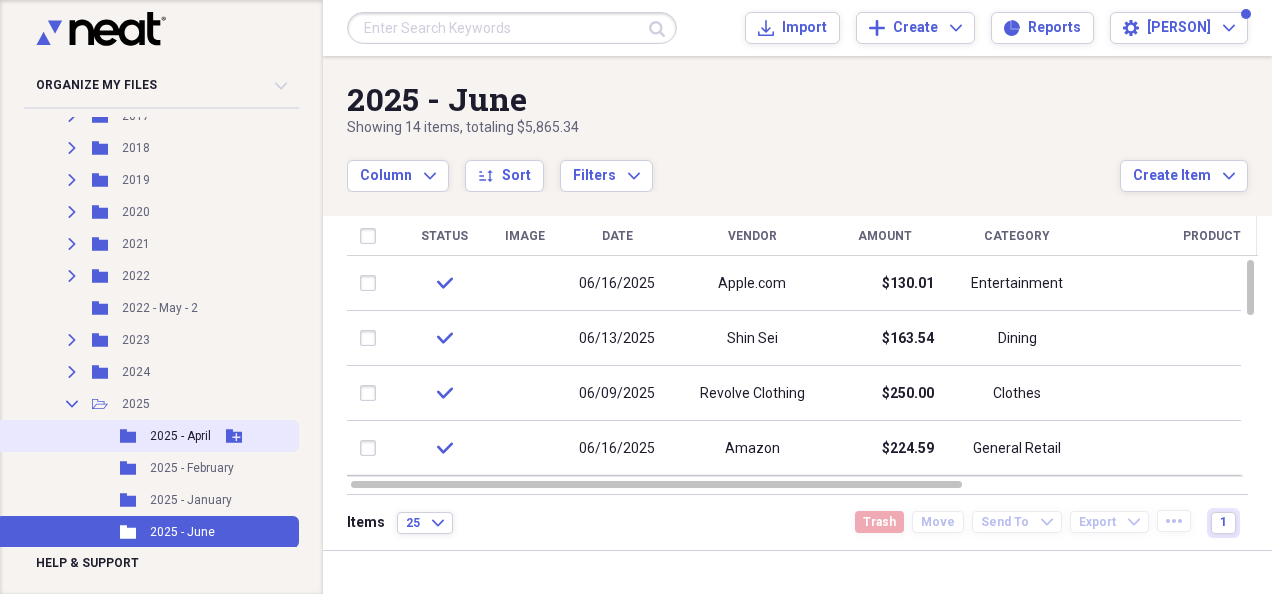 scroll, scrollTop: 697, scrollLeft: 0, axis: vertical 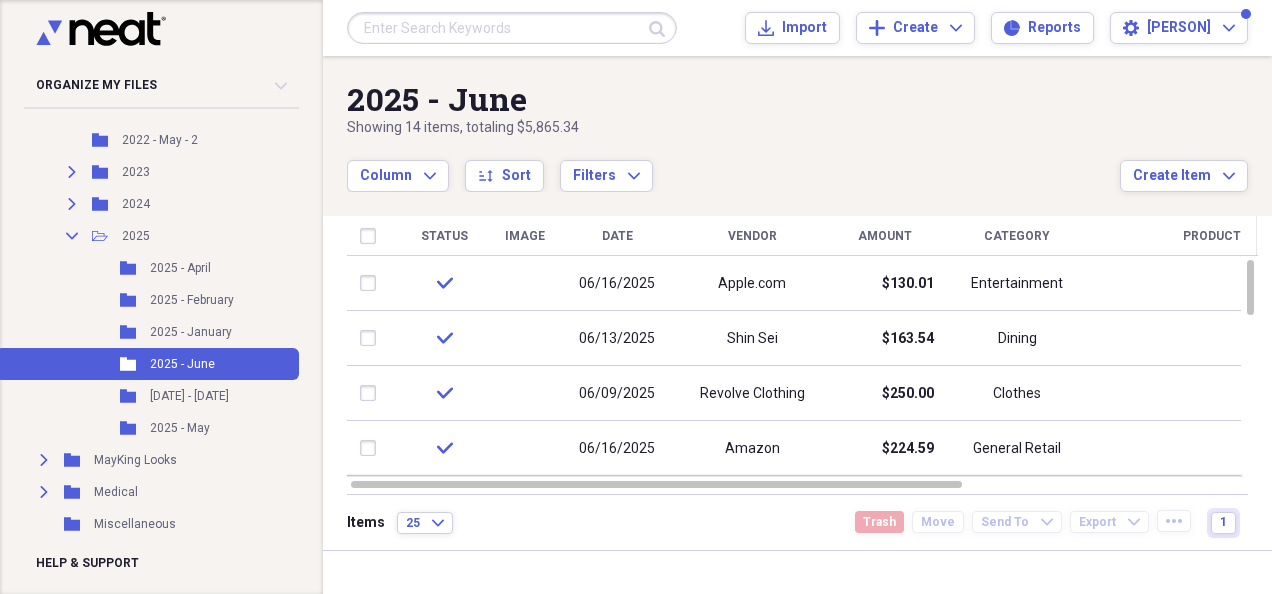 click on "Organize My Files 96 Collapse Unfiled Needs Review 96 Unfiled All Files Unfiled Unfiled Unfiled Saved Reports Collapse My Cabinet [PERSON]'s Cabinet Add Folder Folder 3233 stanford sale Add Folder Folder 4124A University Add Folder Folder Automotive Add Folder Folder [PERSON] Add Folder Expand Folder Charitable Deductions Add Folder Expand Folder Hons Digital Media Add Folder Expand Folder Household Maintenance Add Folder Collapse Open Folder [PERSON]'s Expenses Add Folder Expand Folder 2014 Add Folder Expand Folder 2015 Add Folder Expand Folder 2016 Add Folder Expand Folder 2017 Add Folder Expand Folder 2018 Add Folder Expand Folder 2019 Add Folder Expand Folder 2020 Add Folder Expand Folder 2021 Add Folder Expand Folder 2022 Add Folder Folder 2022 - May - 2 Add Folder Expand Folder 2023 Add Folder Expand Folder 2024 Add Folder Collapse Open Folder 2025 Add Folder Folder 2025 - April Add Folder Folder 2025 - February Add Folder Folder 2025 - January Add Folder Folder 2025 - June Add Folder Folder Add Folder" at bounding box center [636, 297] 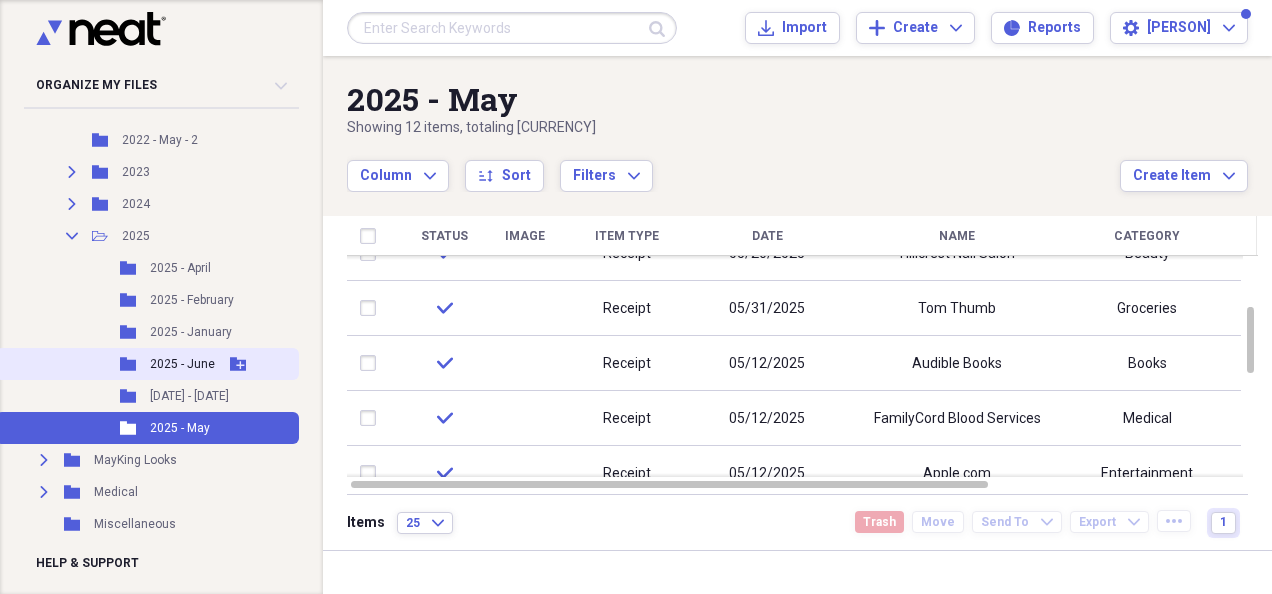 click on "Folder [DATE] - [PERSON] Add Folder" at bounding box center (147, 364) 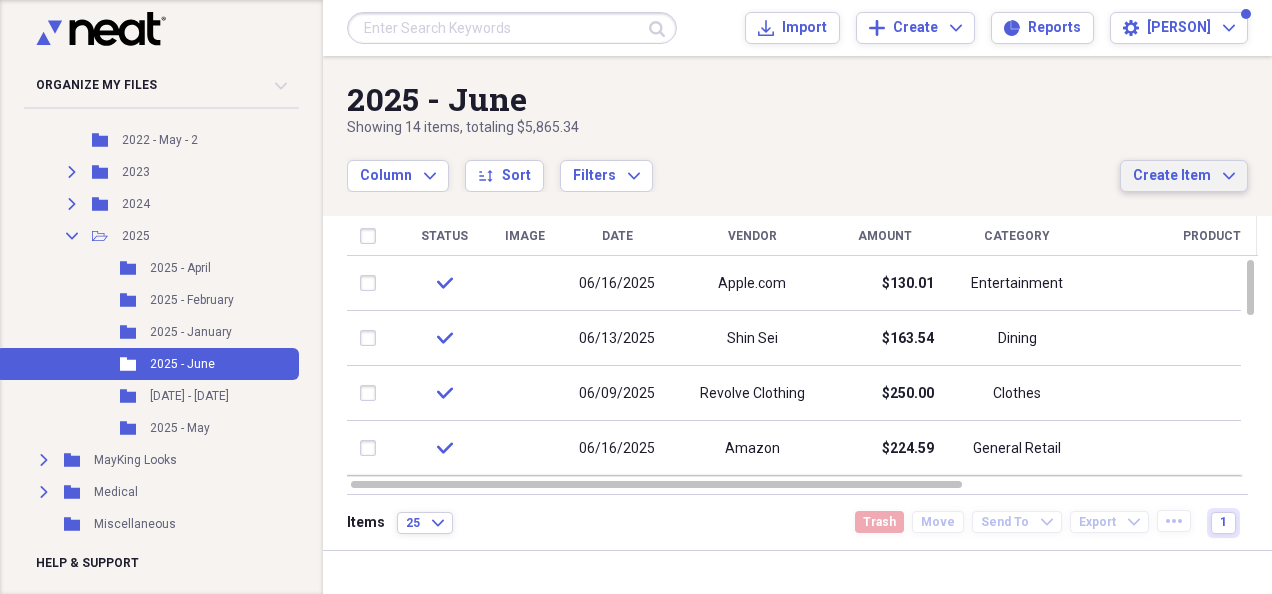 click on "Create Item" at bounding box center (1172, 176) 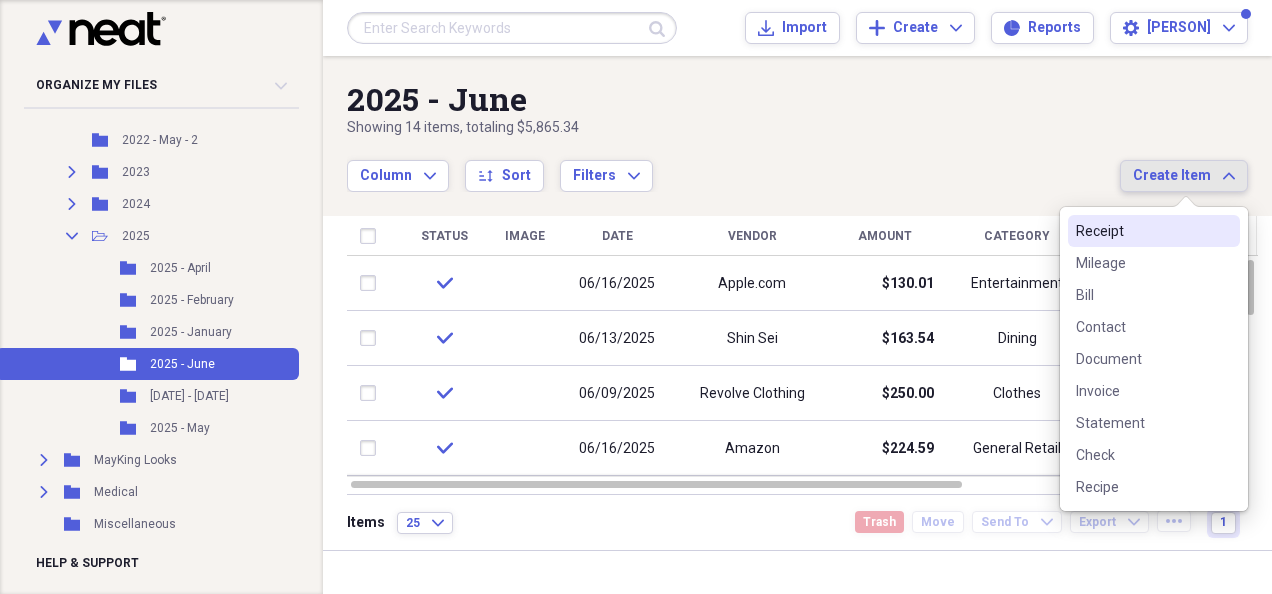 click on "Receipt" at bounding box center [1142, 231] 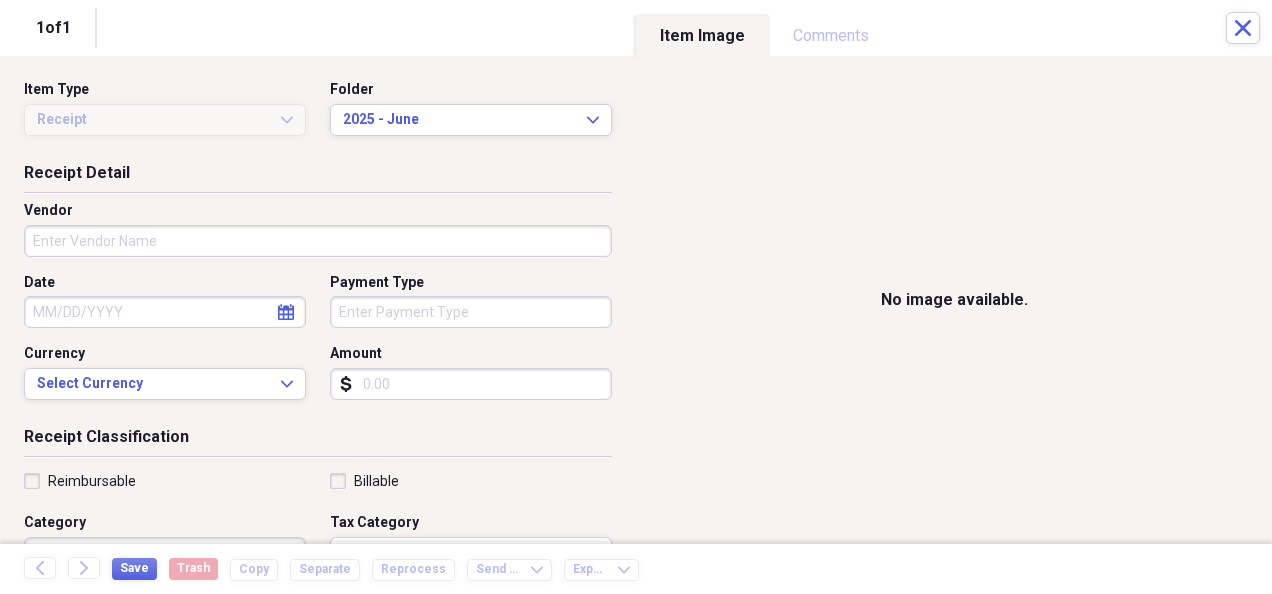 click on "Amount" at bounding box center (471, 384) 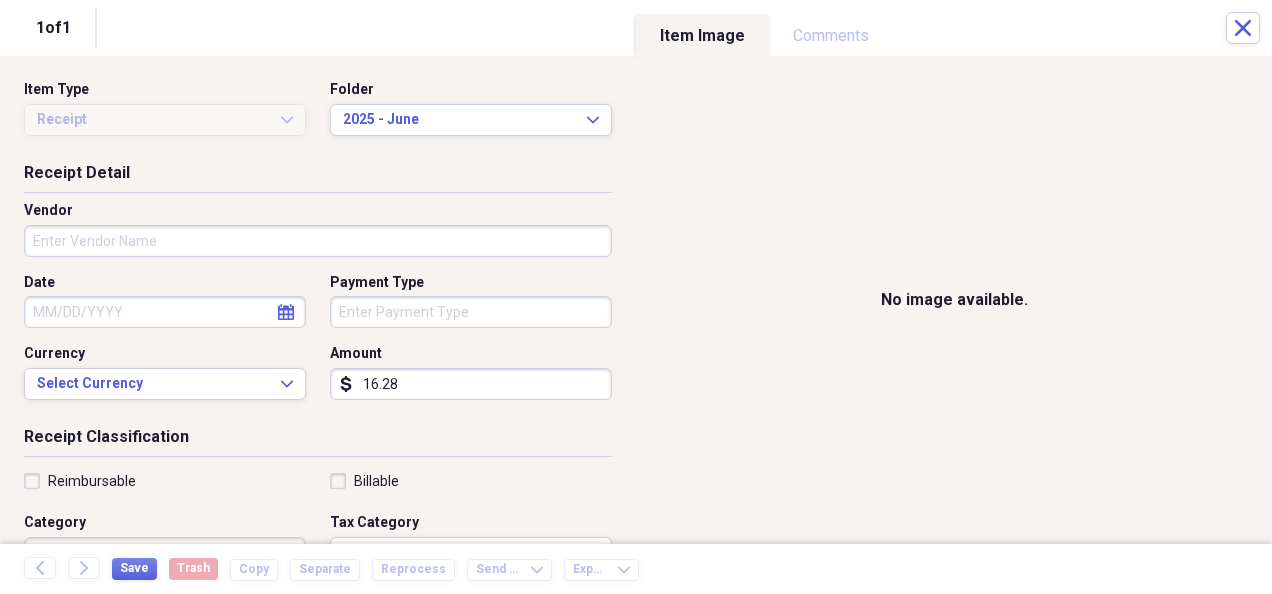 type on "16.28" 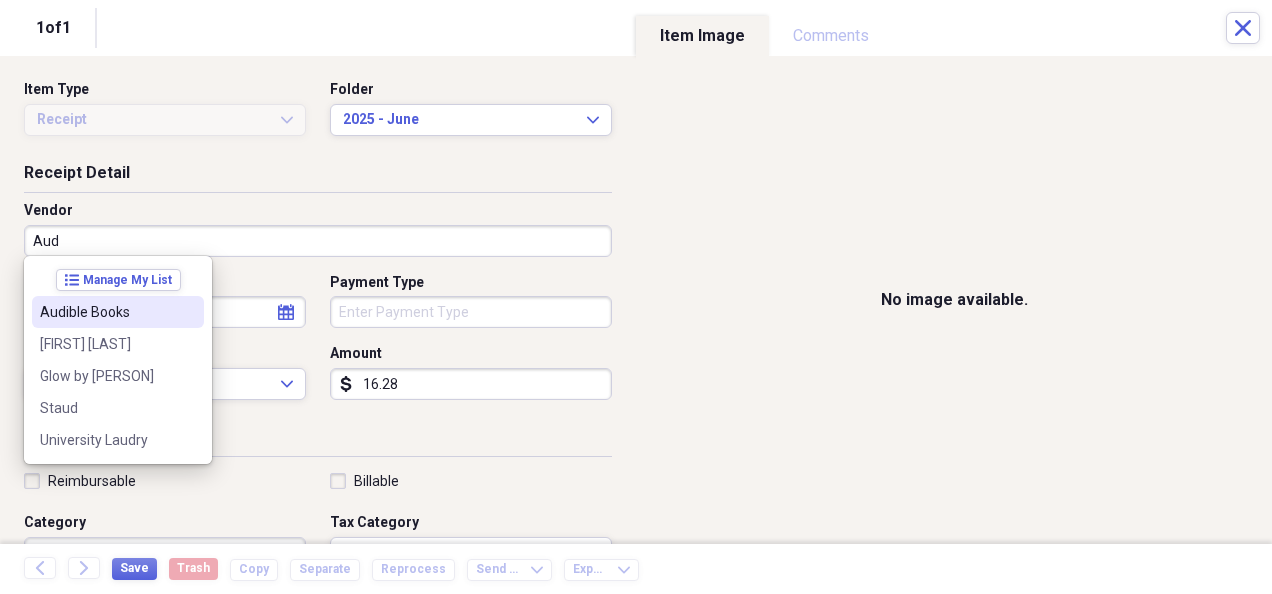 click on "Audible Books" at bounding box center [106, 312] 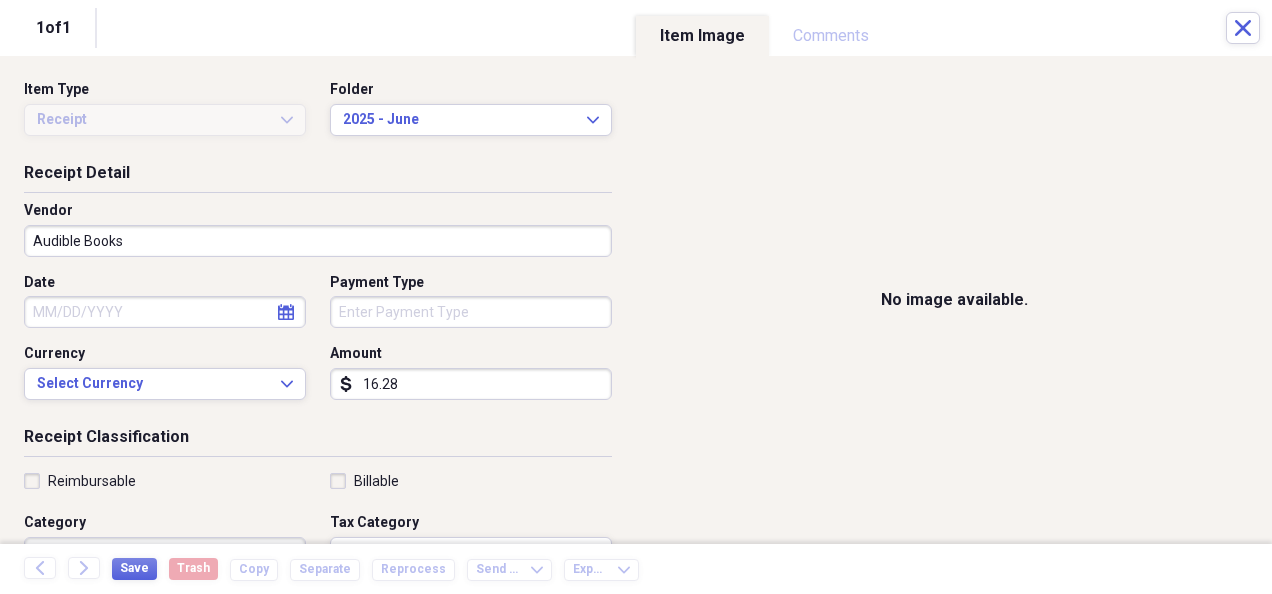 select on "7" 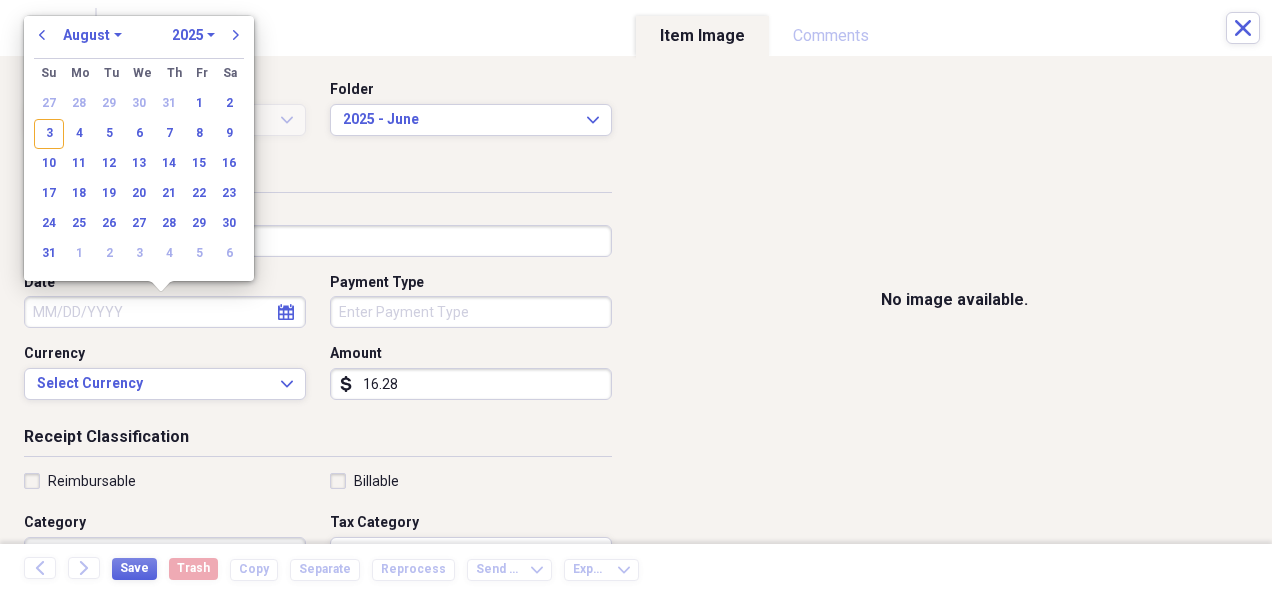 click on "Date" at bounding box center (165, 312) 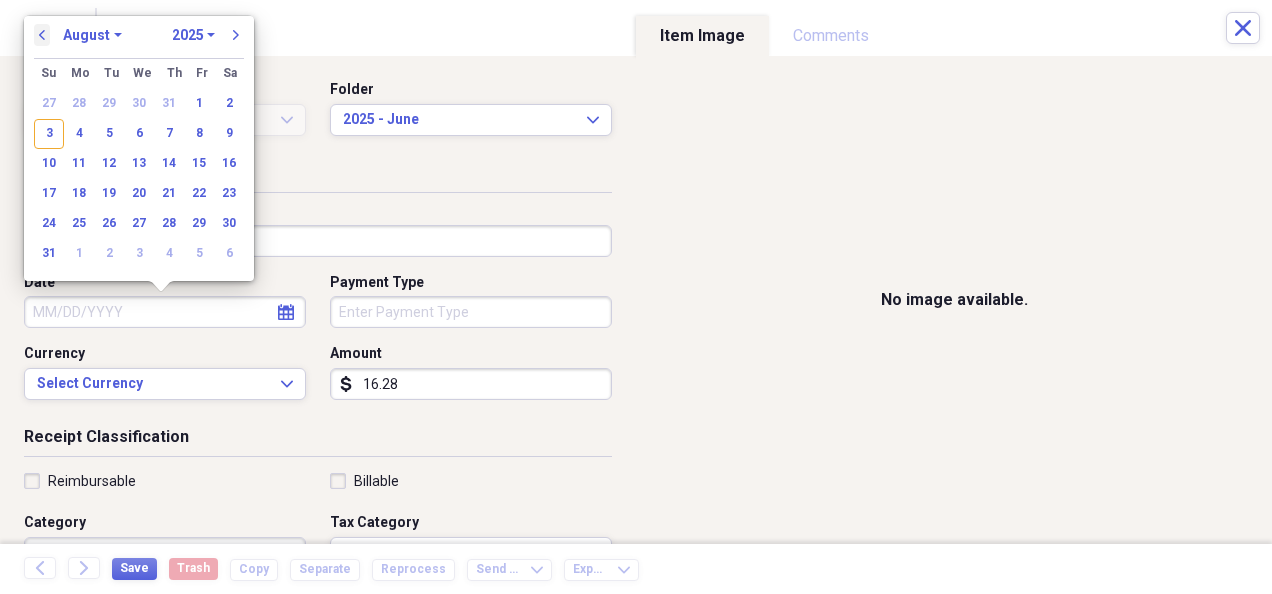 click on "previous" at bounding box center (42, 35) 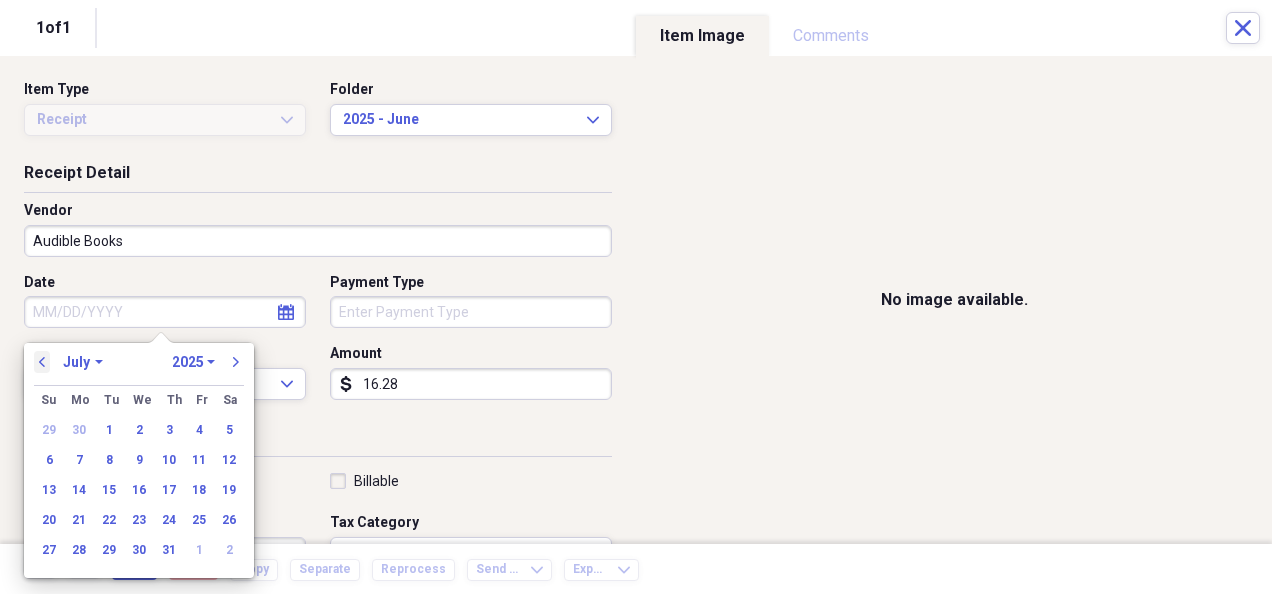 click on "previous" at bounding box center [42, 362] 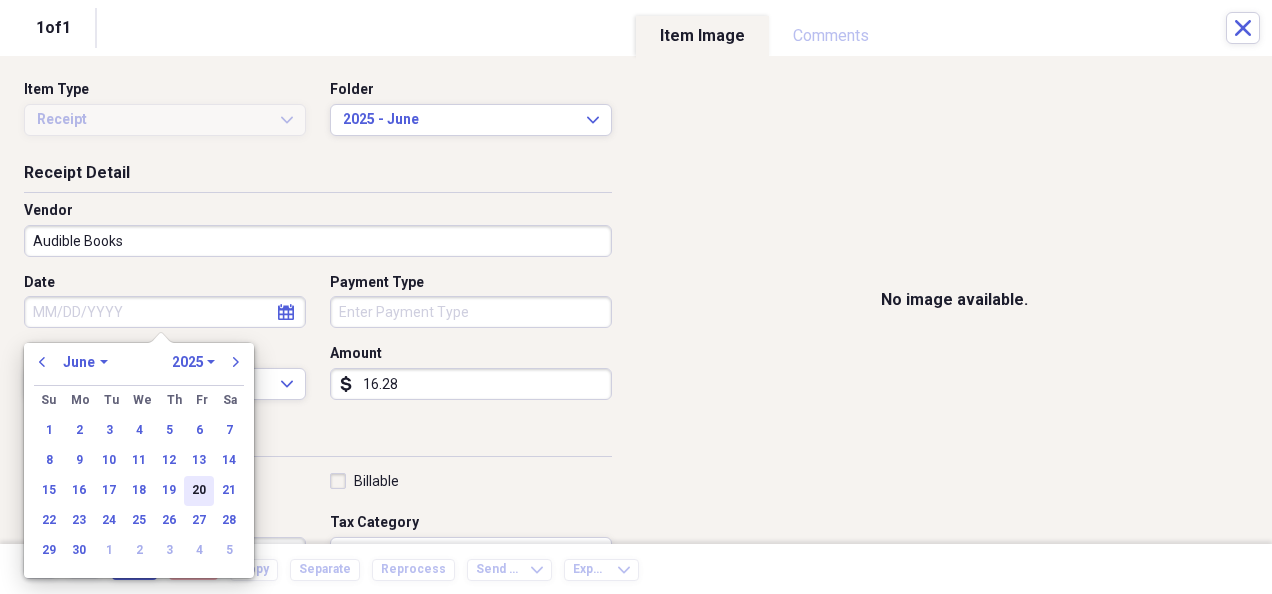 click on "20" at bounding box center [199, 491] 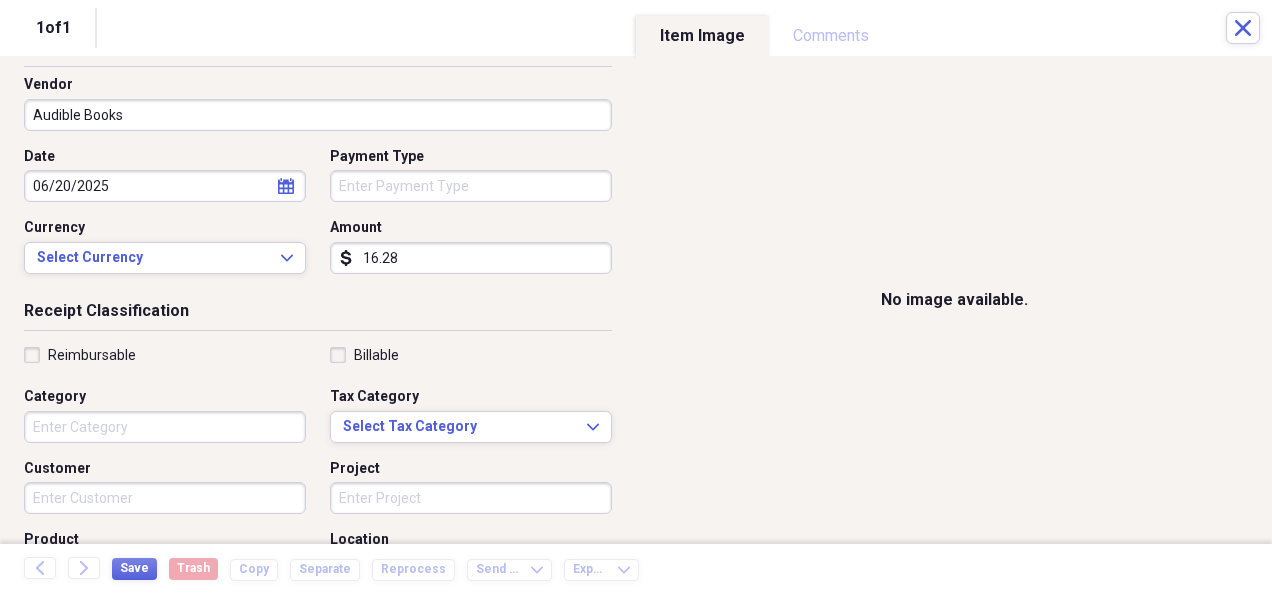 scroll, scrollTop: 127, scrollLeft: 0, axis: vertical 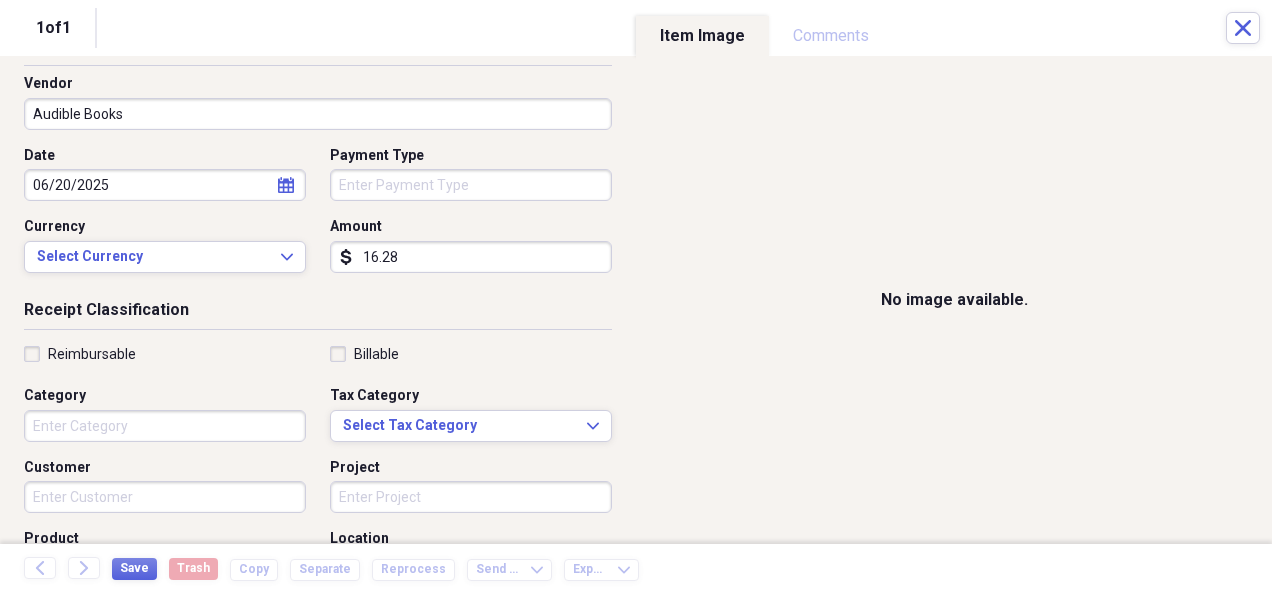 click on "Category" at bounding box center [165, 426] 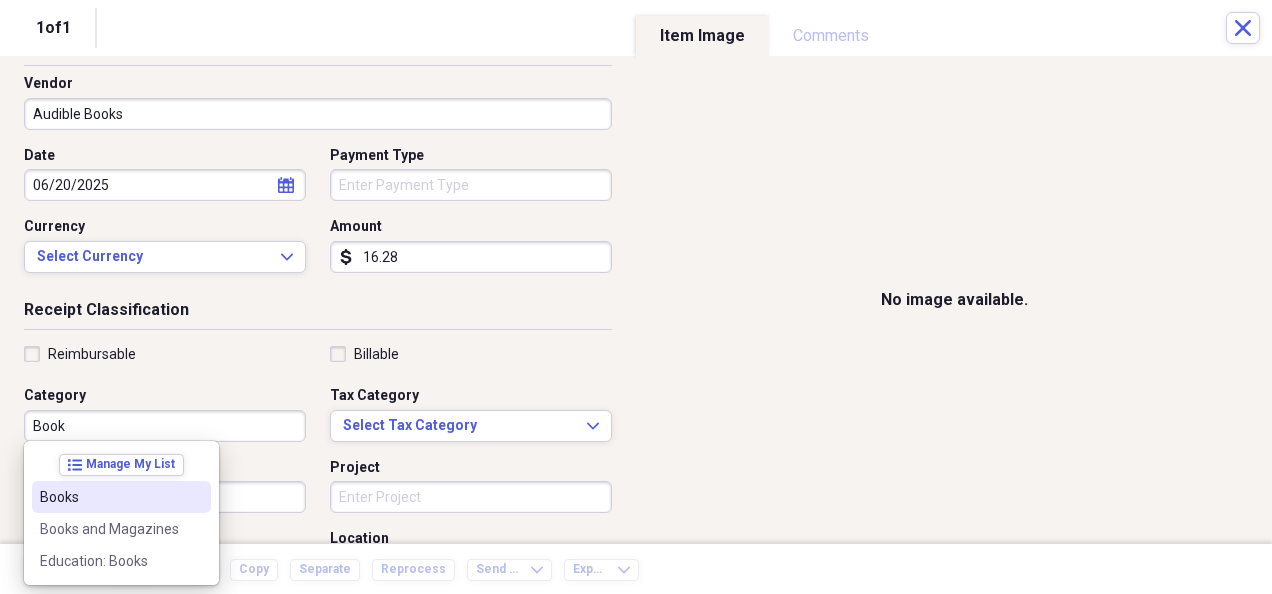 click on "Books" at bounding box center (109, 497) 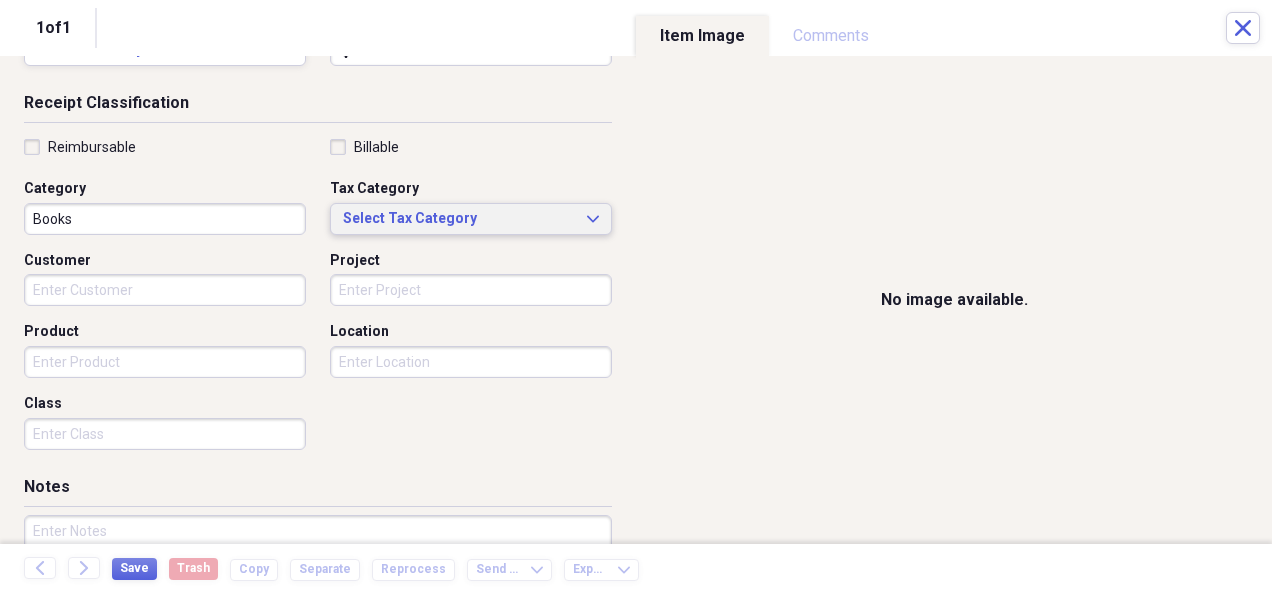 scroll, scrollTop: 336, scrollLeft: 0, axis: vertical 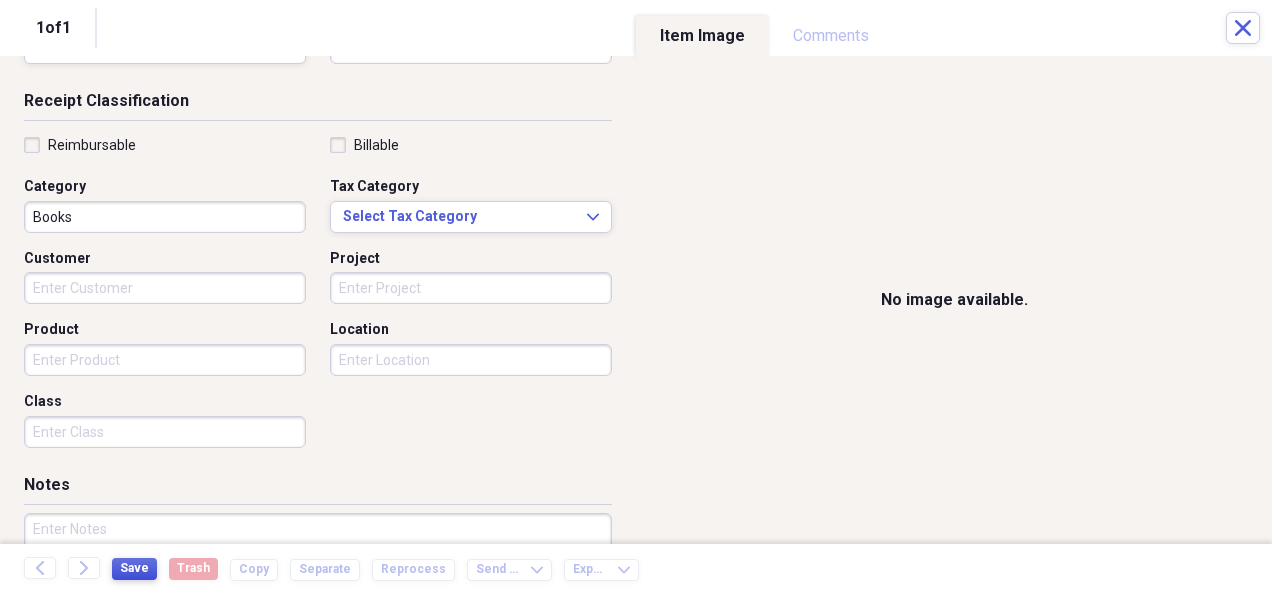 click on "Save" at bounding box center (134, 568) 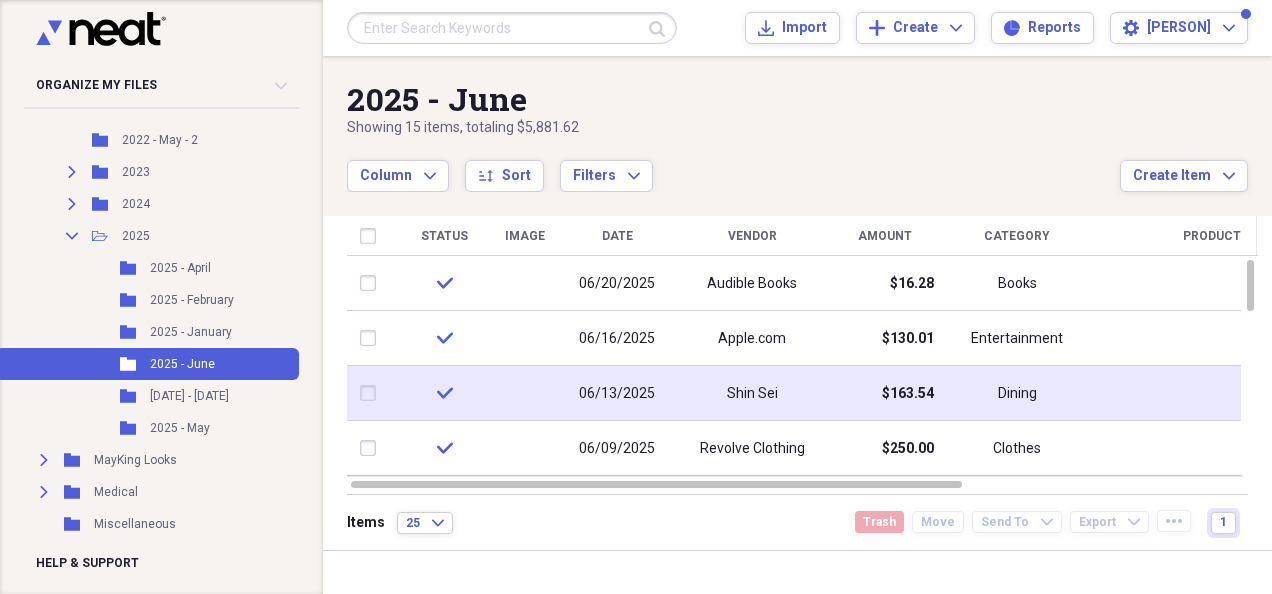 click on "Shin Sei" at bounding box center [752, 393] 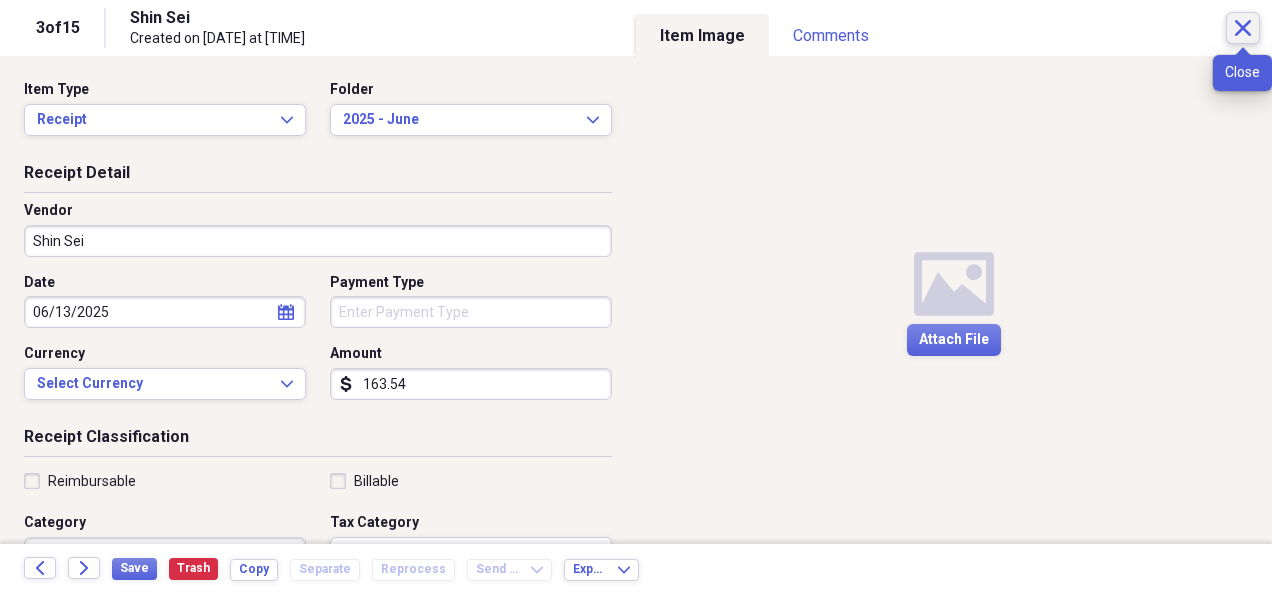 click on "Close" 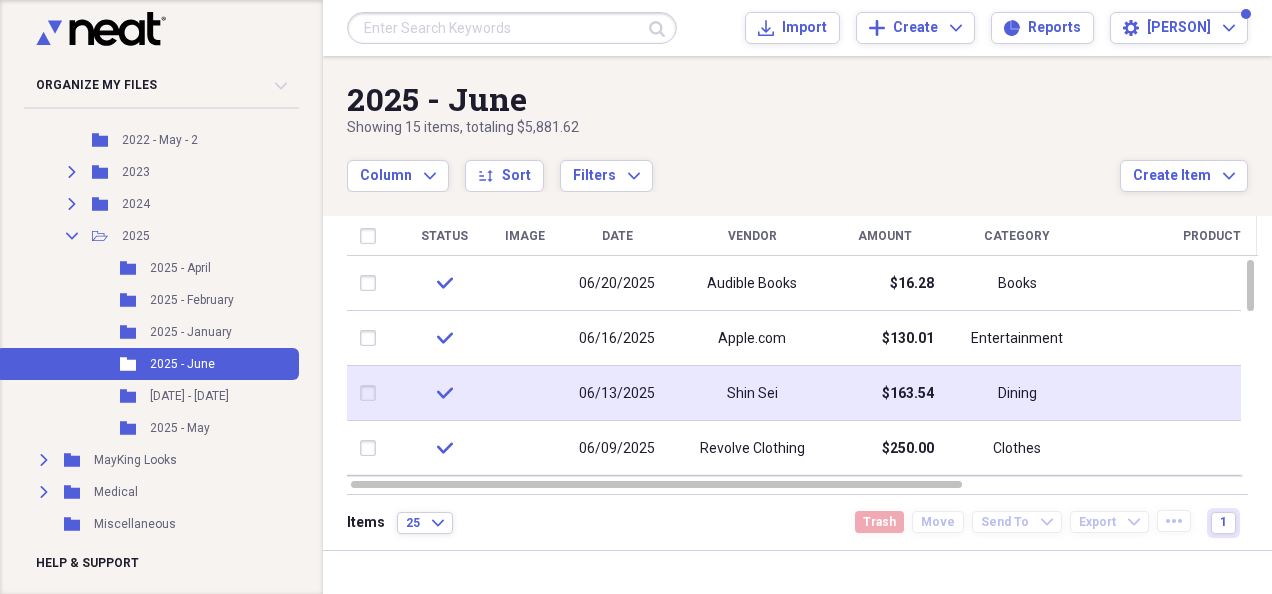 click on "Shin Sei" at bounding box center [752, 393] 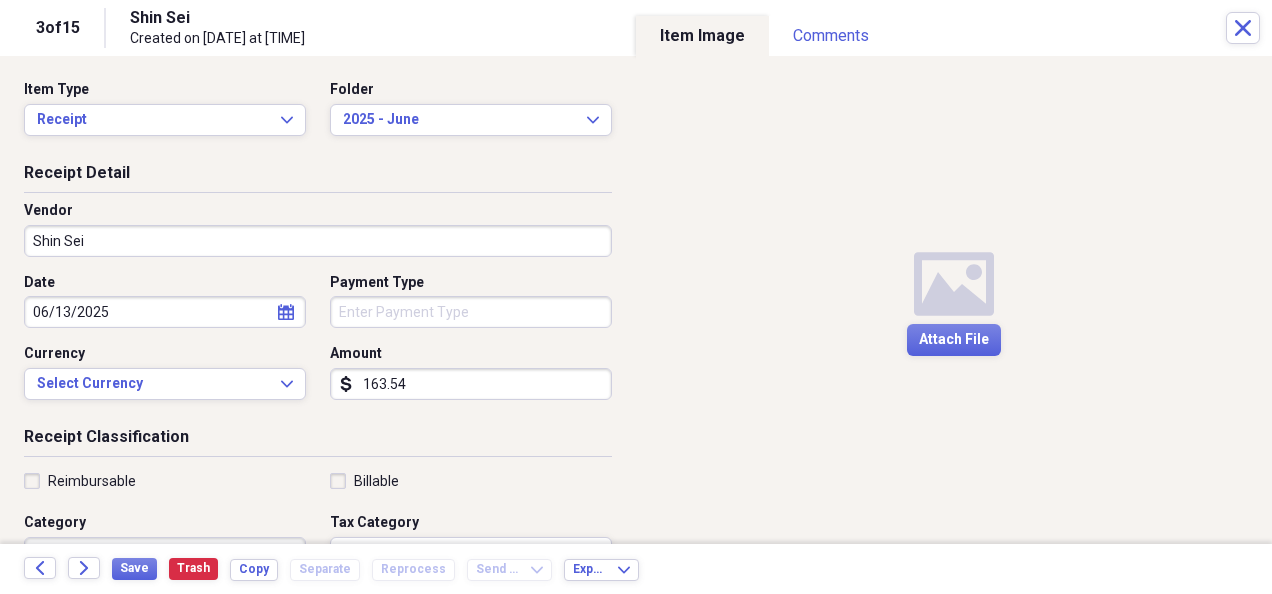 click on "163.54" at bounding box center [471, 384] 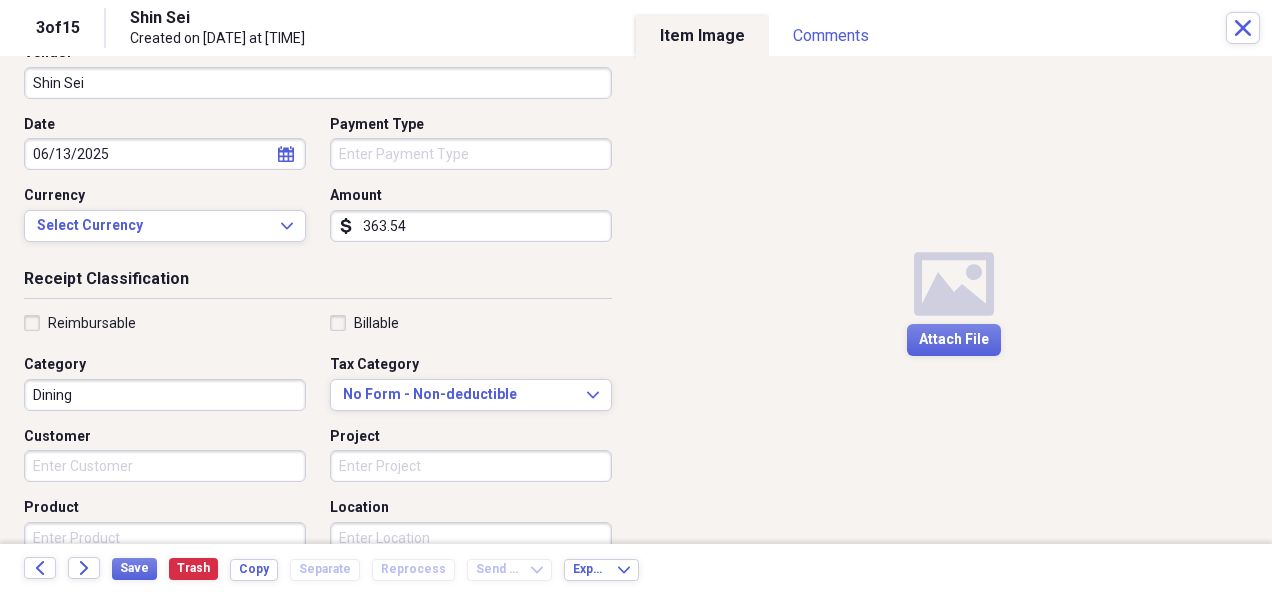 scroll, scrollTop: 159, scrollLeft: 0, axis: vertical 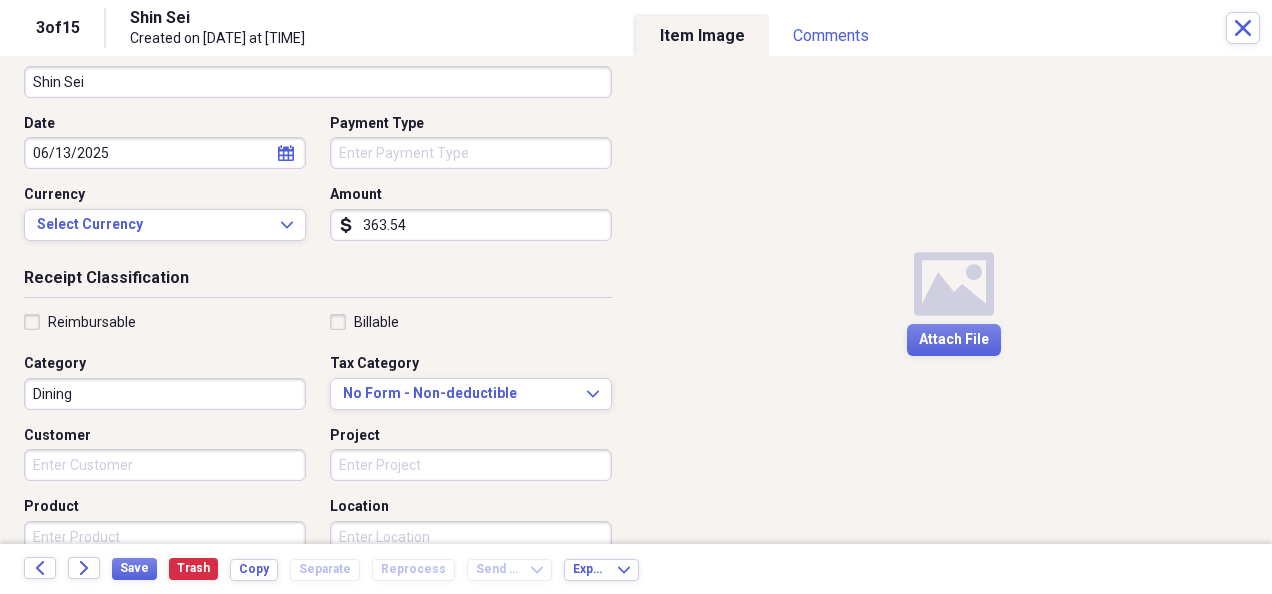 type on "363.54" 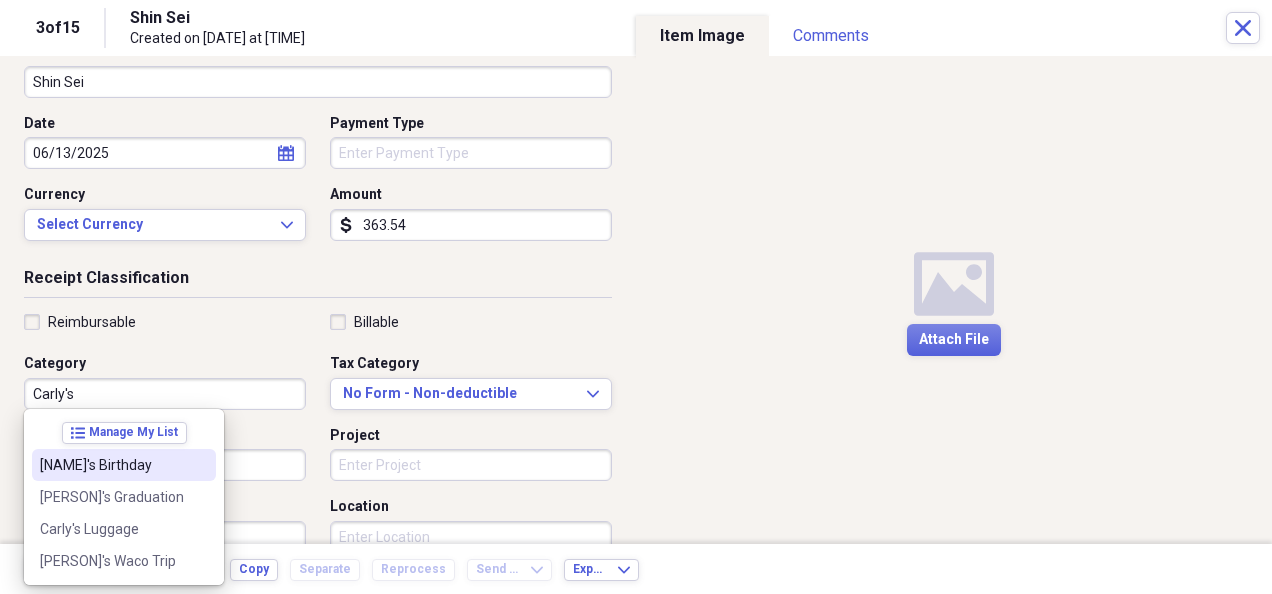 click on "[NAME]'s Birthday" at bounding box center [112, 465] 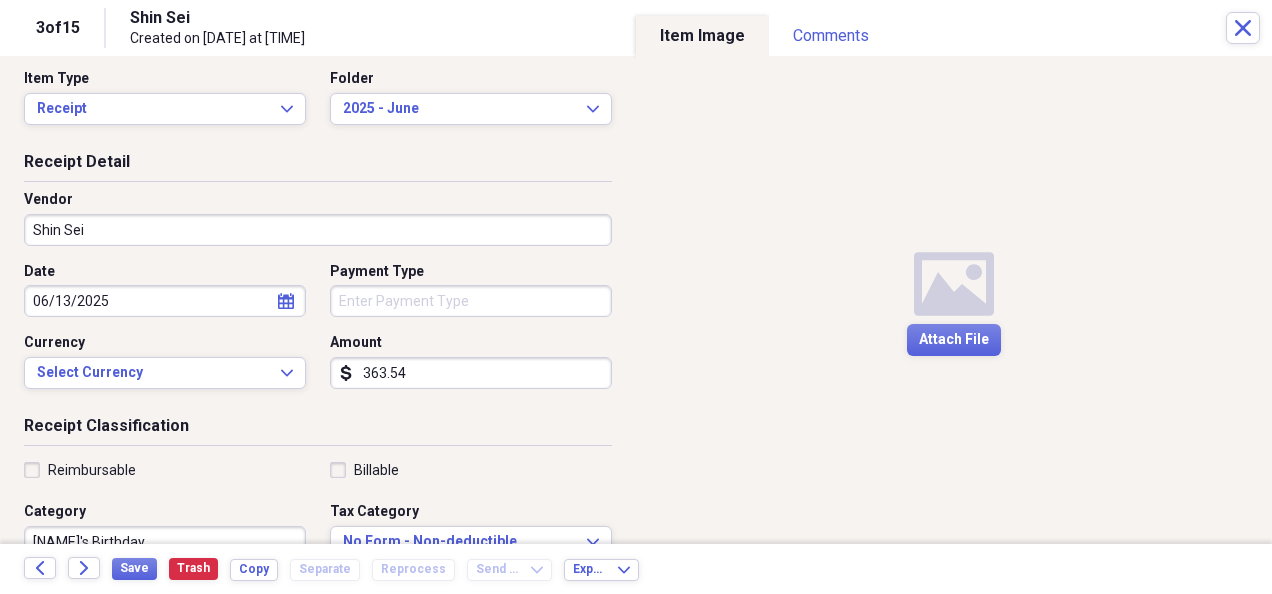 scroll, scrollTop: 0, scrollLeft: 0, axis: both 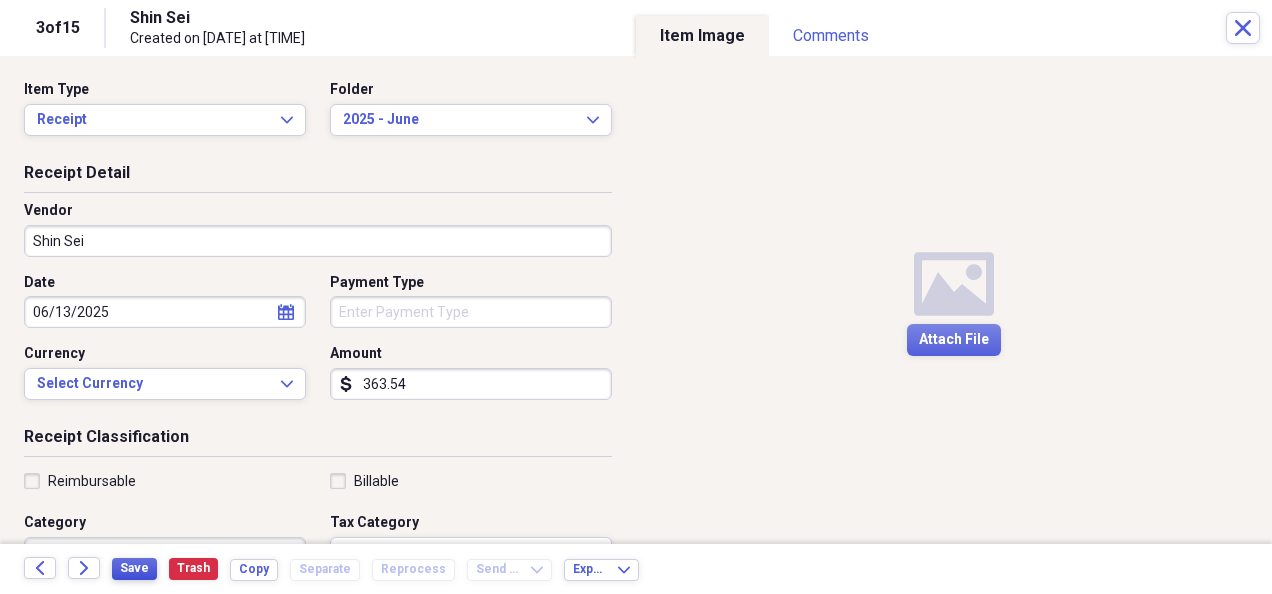 click on "Save" at bounding box center (134, 568) 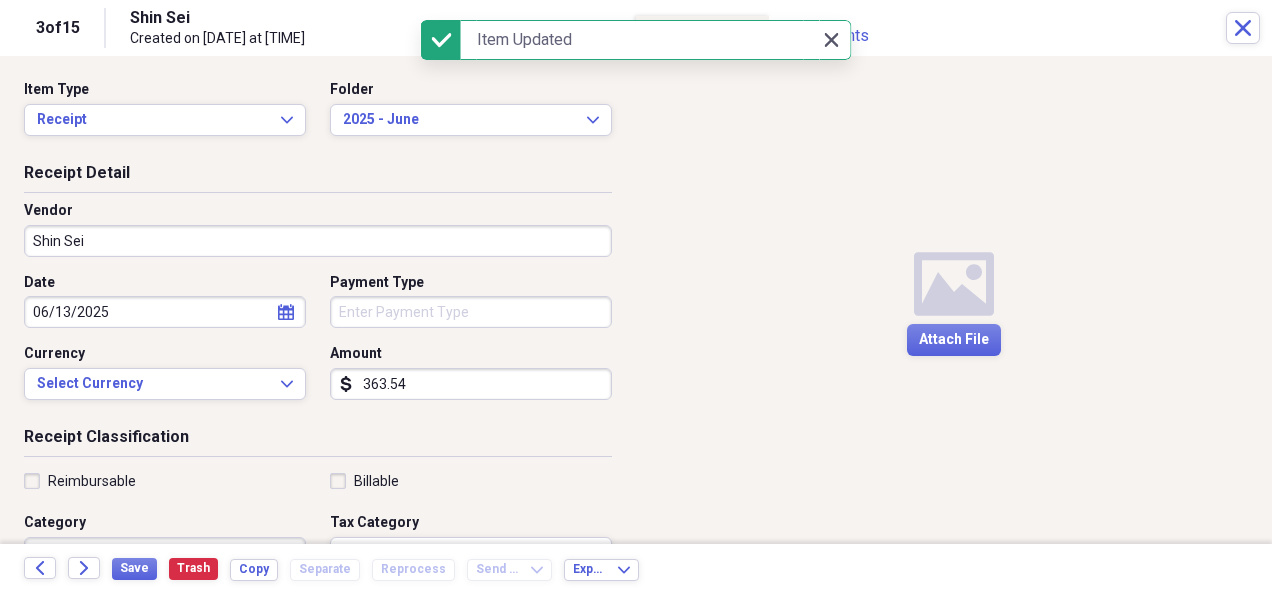 click on "Close Close" at bounding box center (831, 40) 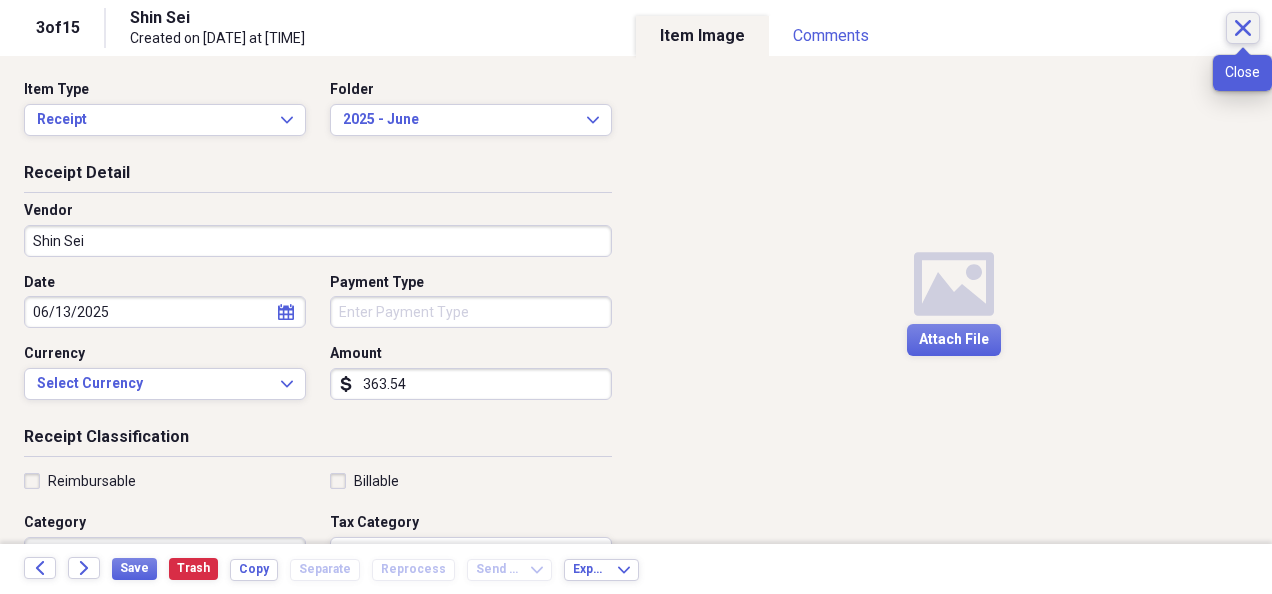 click on "Close" at bounding box center [1243, 28] 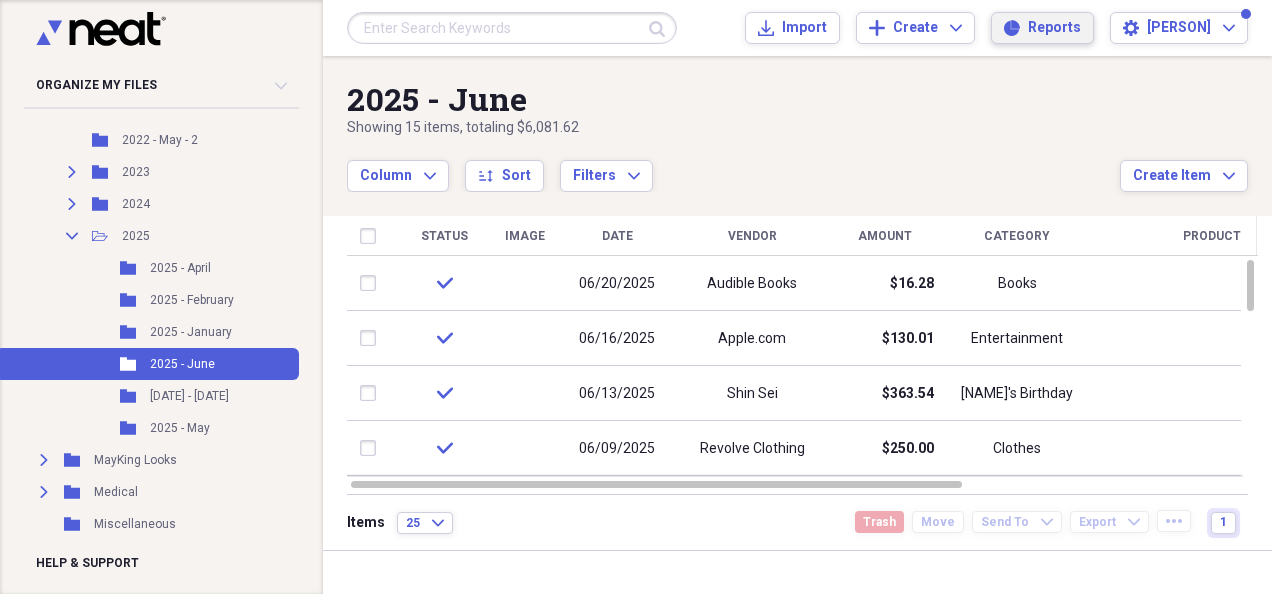 click on "Reports" at bounding box center (1054, 28) 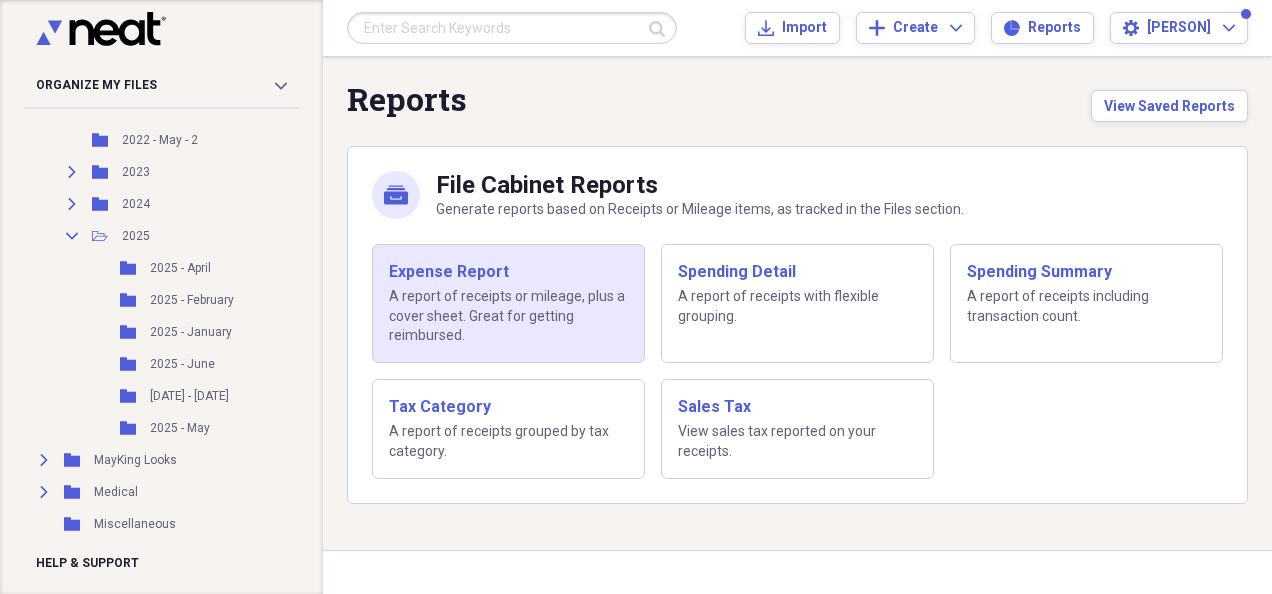 click on "A report of receipts or mileage, plus a cover sheet. Great for getting reimbursed." at bounding box center (508, 316) 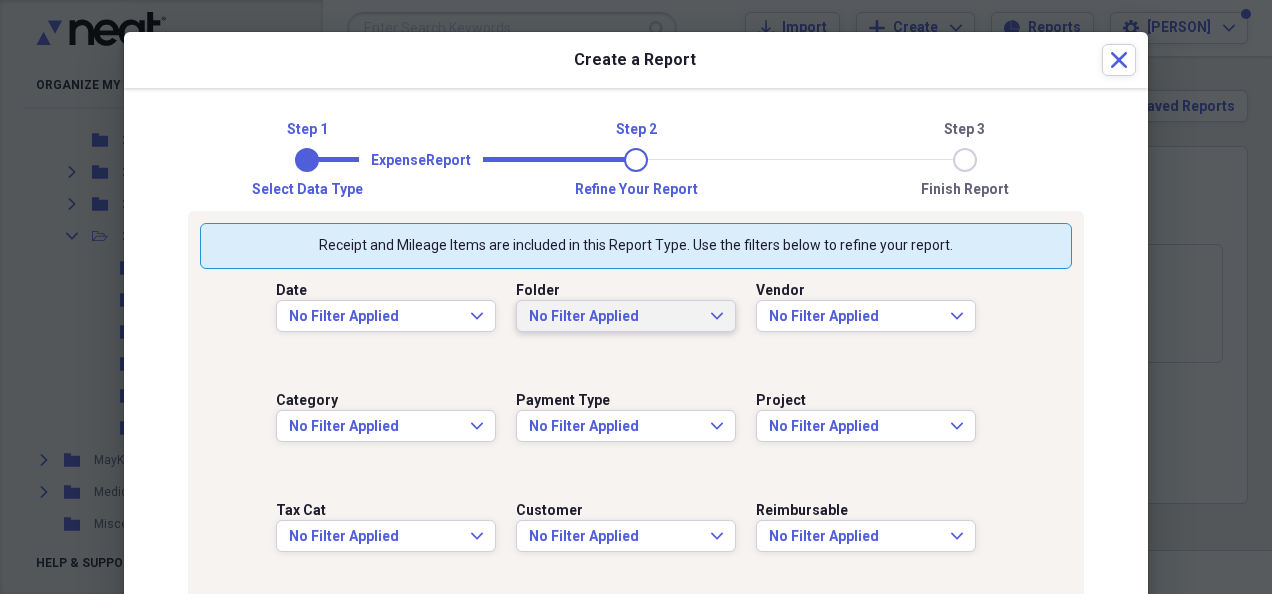 click on "Expand" 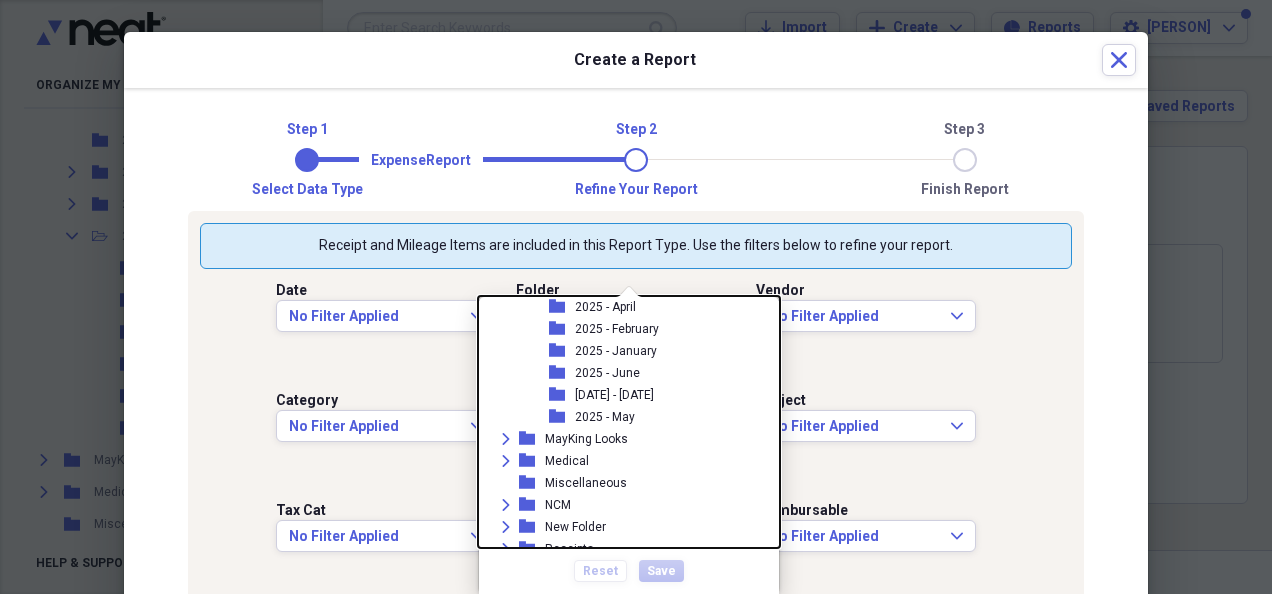 scroll, scrollTop: 523, scrollLeft: 0, axis: vertical 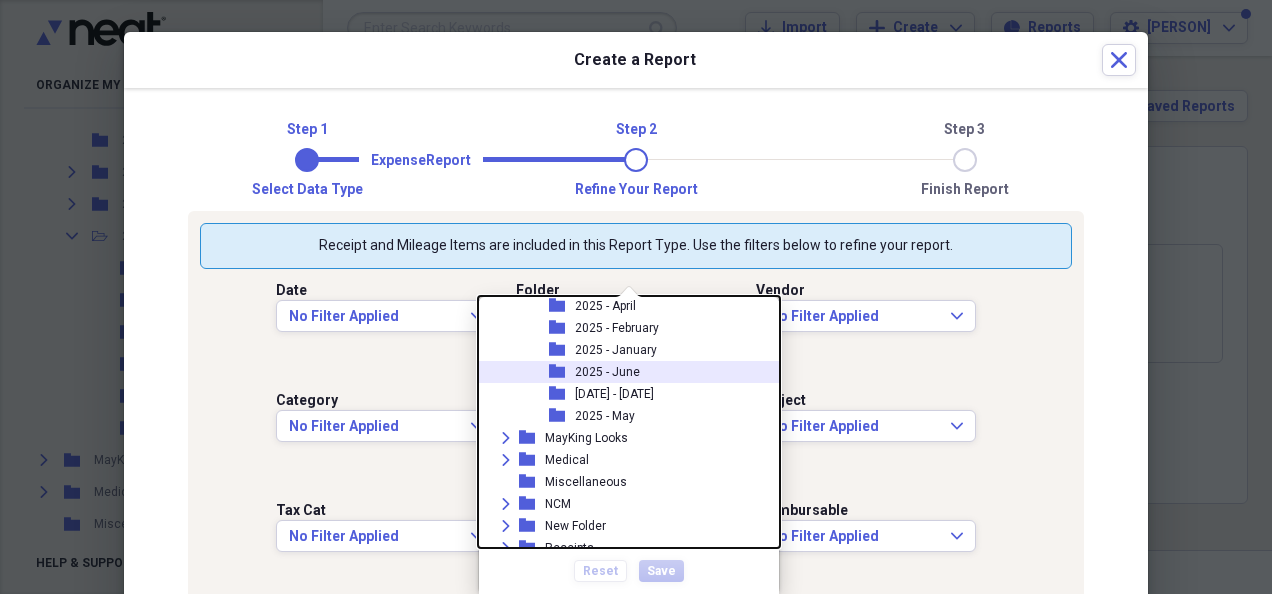 click on "2025 - June" at bounding box center [607, 372] 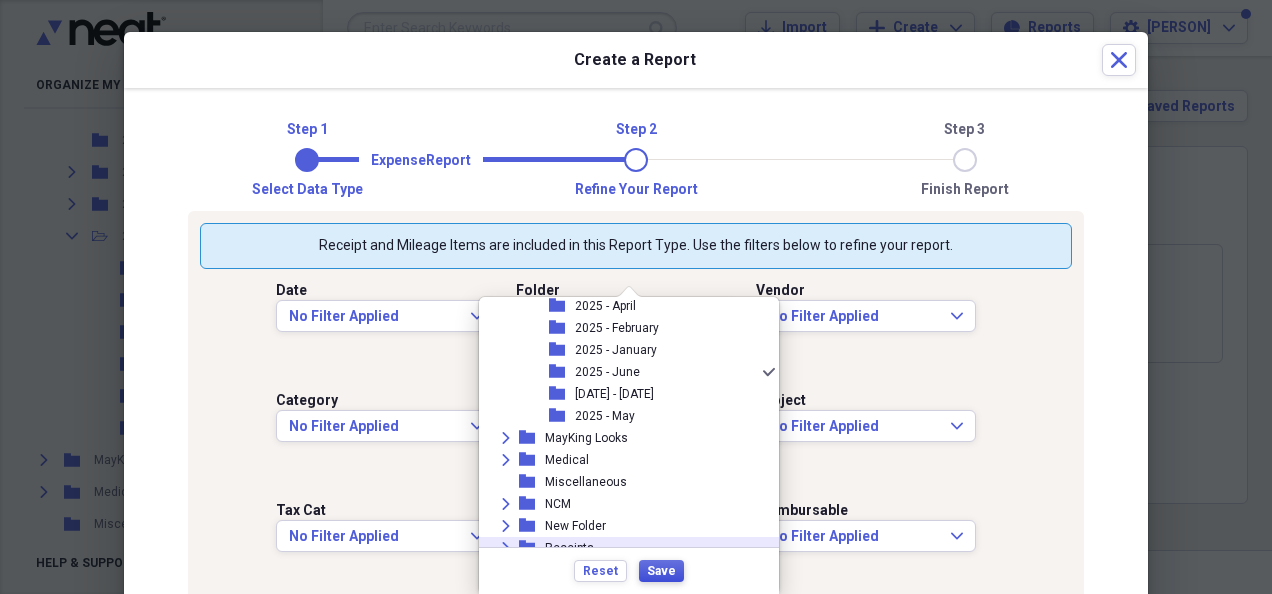 click on "Save" at bounding box center [661, 571] 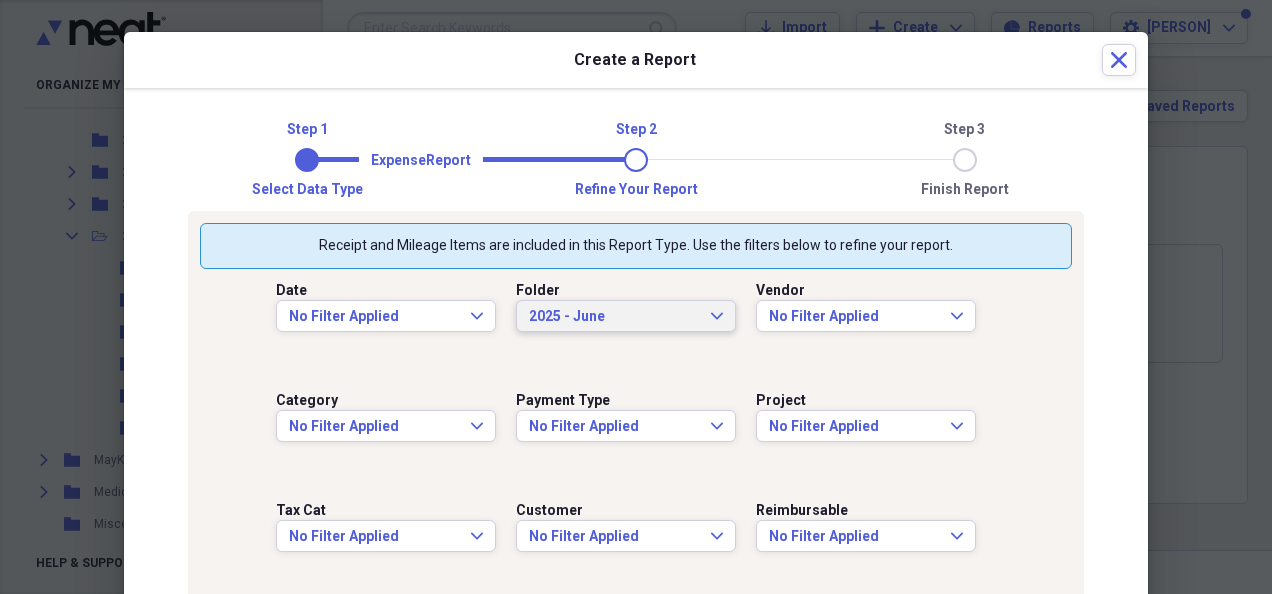 scroll, scrollTop: 125, scrollLeft: 0, axis: vertical 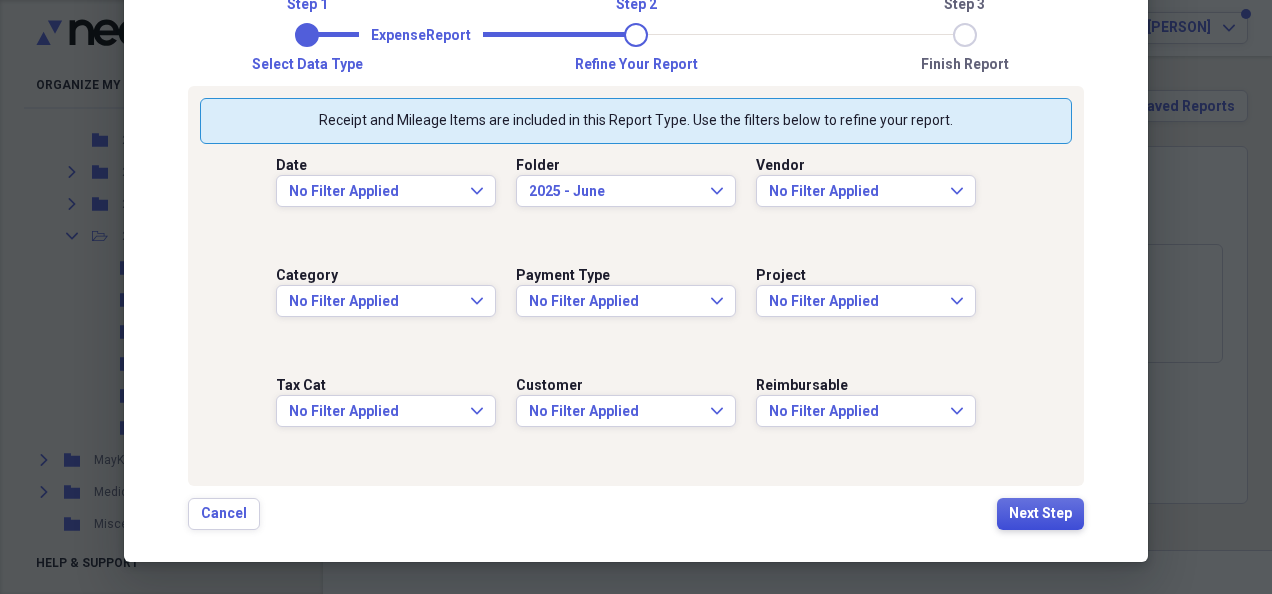click on "Next Step" at bounding box center [1040, 514] 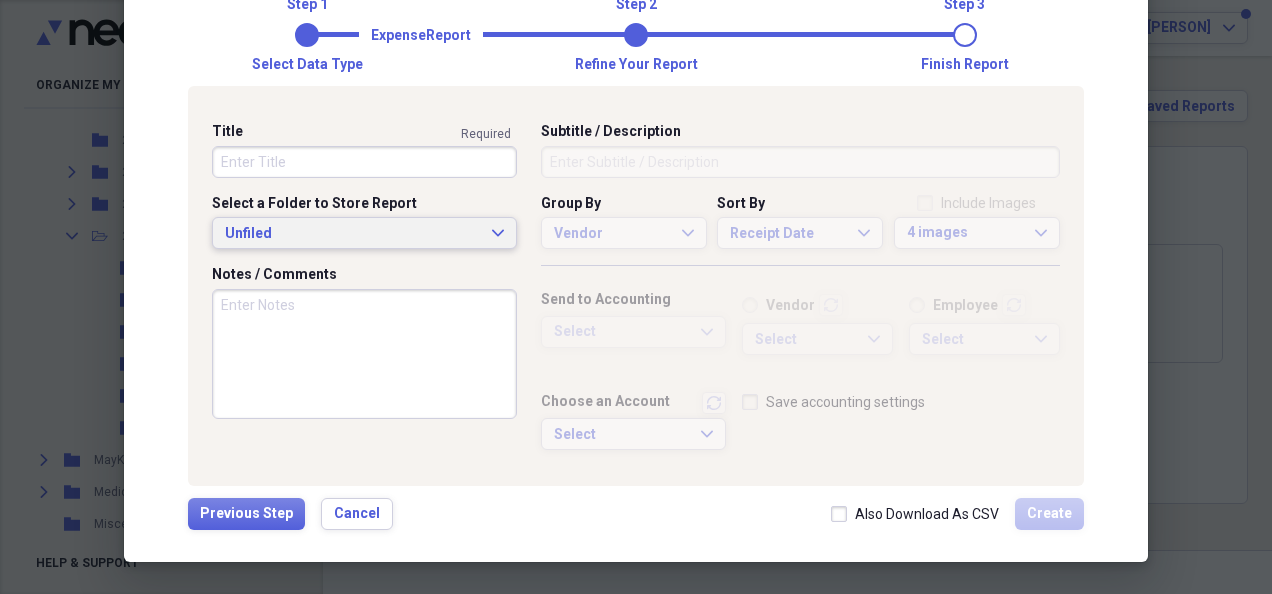 click on "Expand" 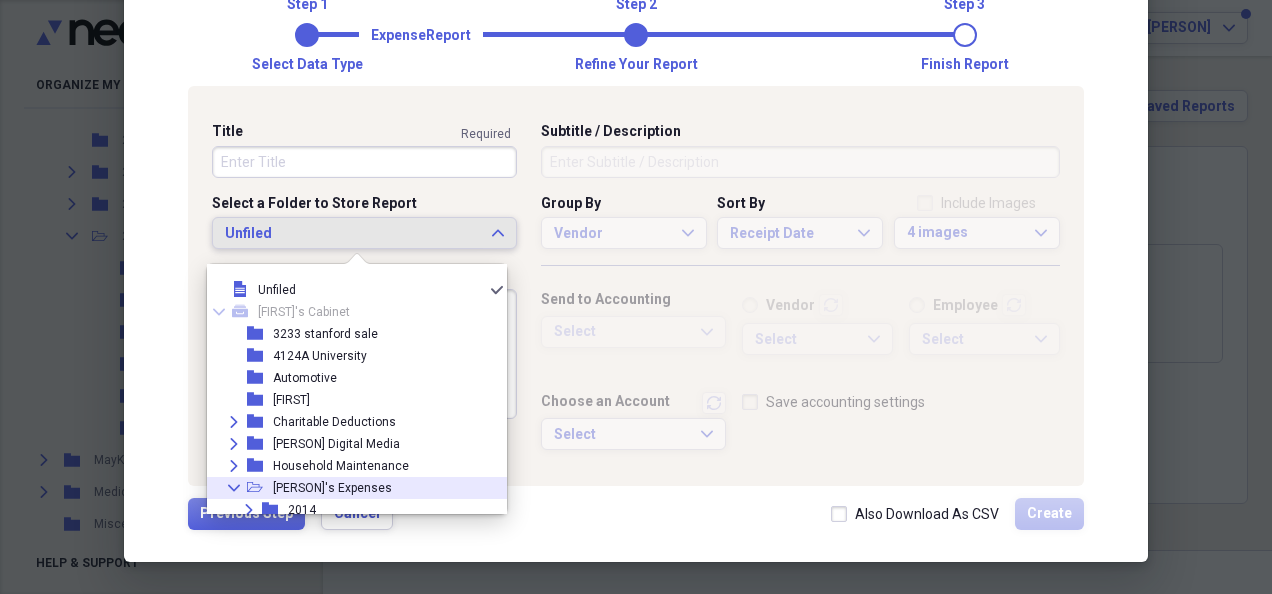 click on "[PERSON]'s Expenses" at bounding box center (332, 488) 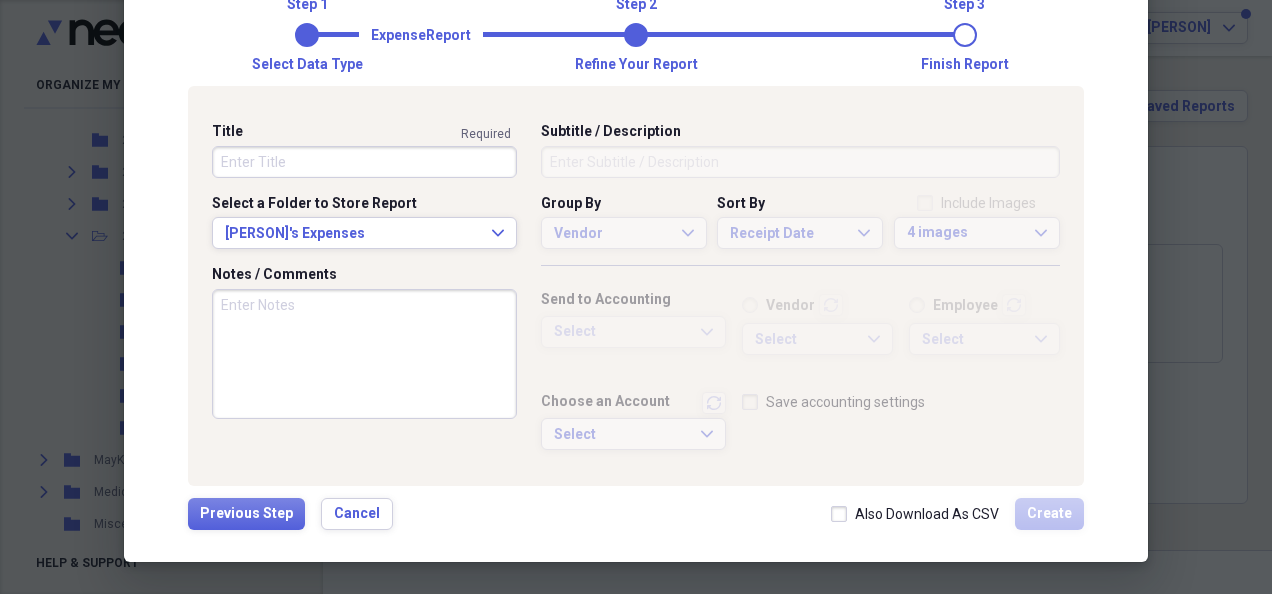 click on "Title" at bounding box center (364, 162) 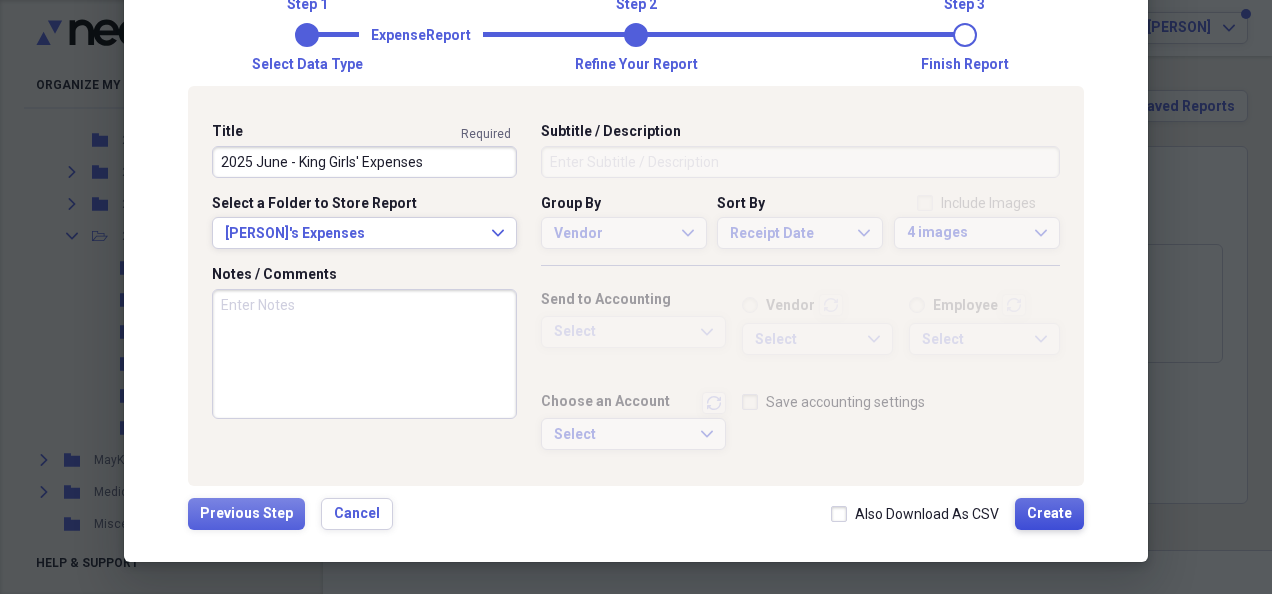 type on "2025 June - King Girls' Expenses" 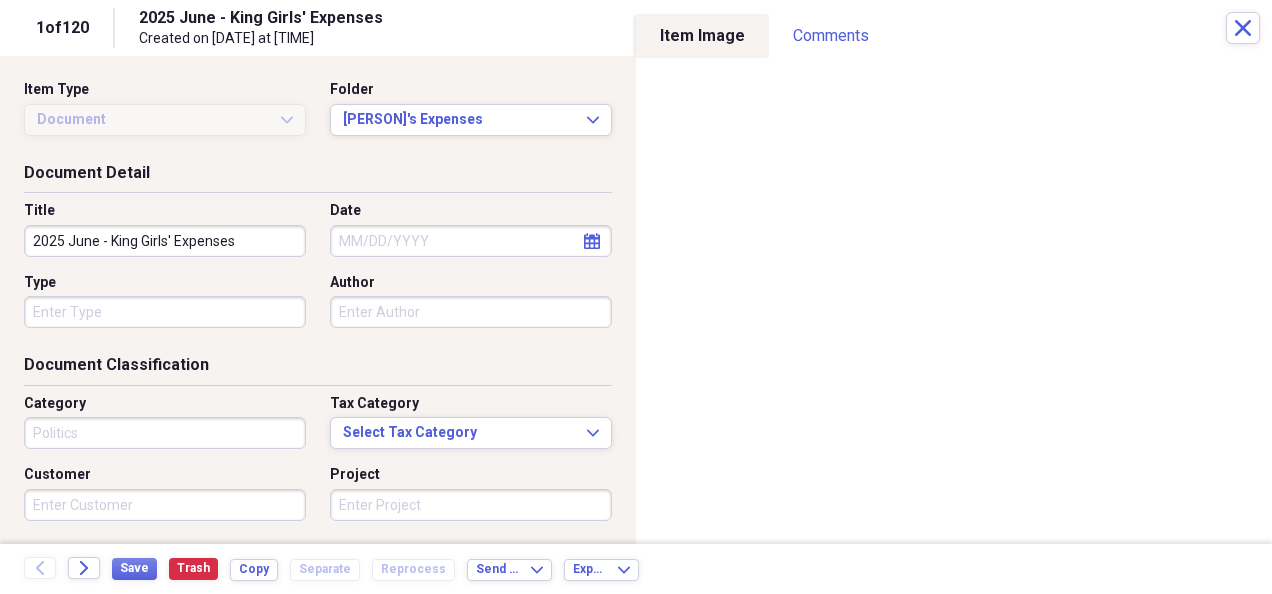 type on "Politics" 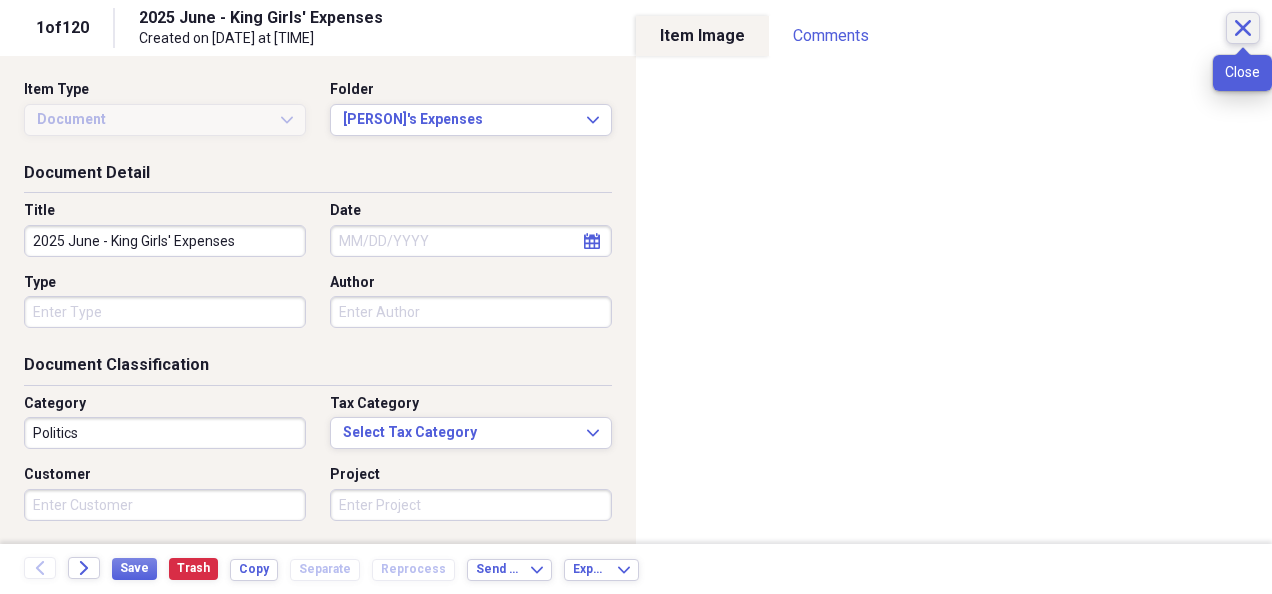 click on "Close" 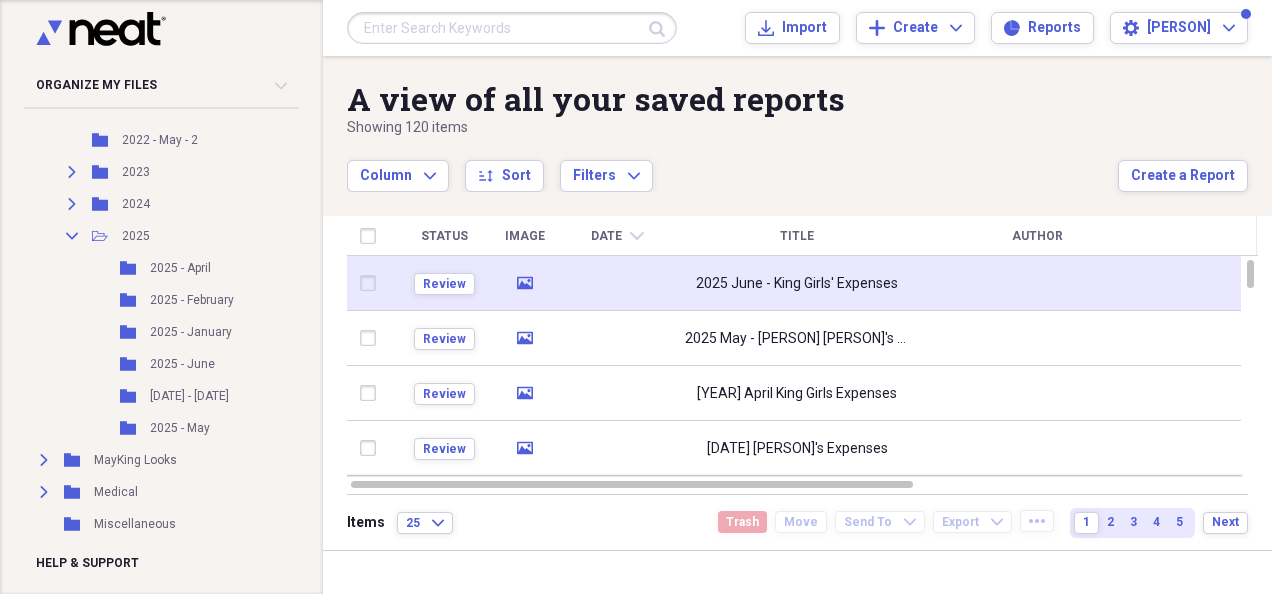 click on "2025 June - King Girls' Expenses" at bounding box center [797, 283] 